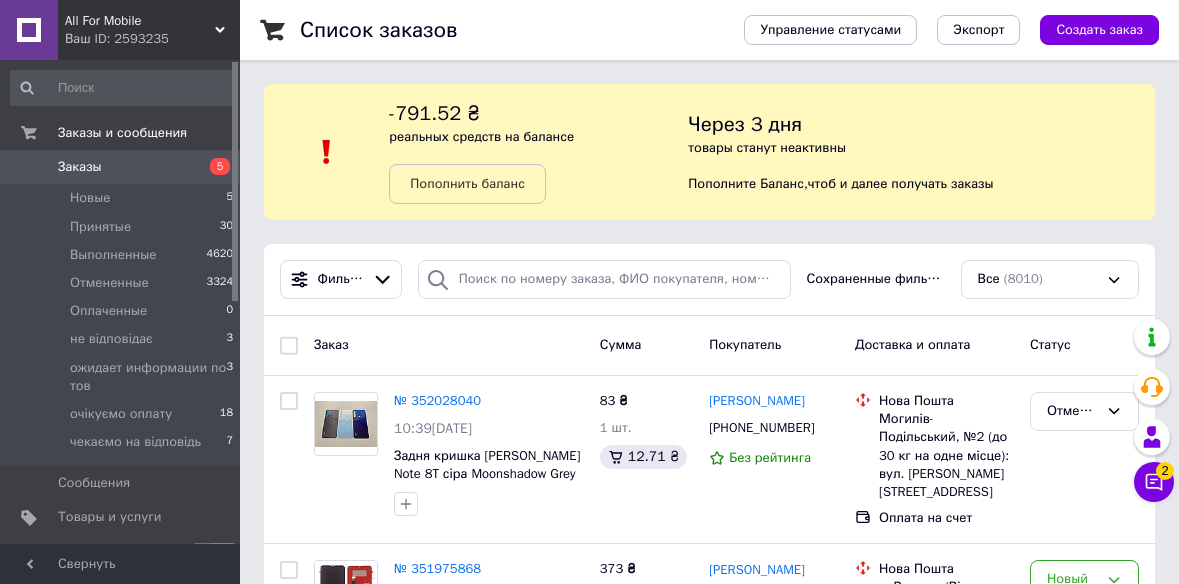 scroll, scrollTop: 0, scrollLeft: 0, axis: both 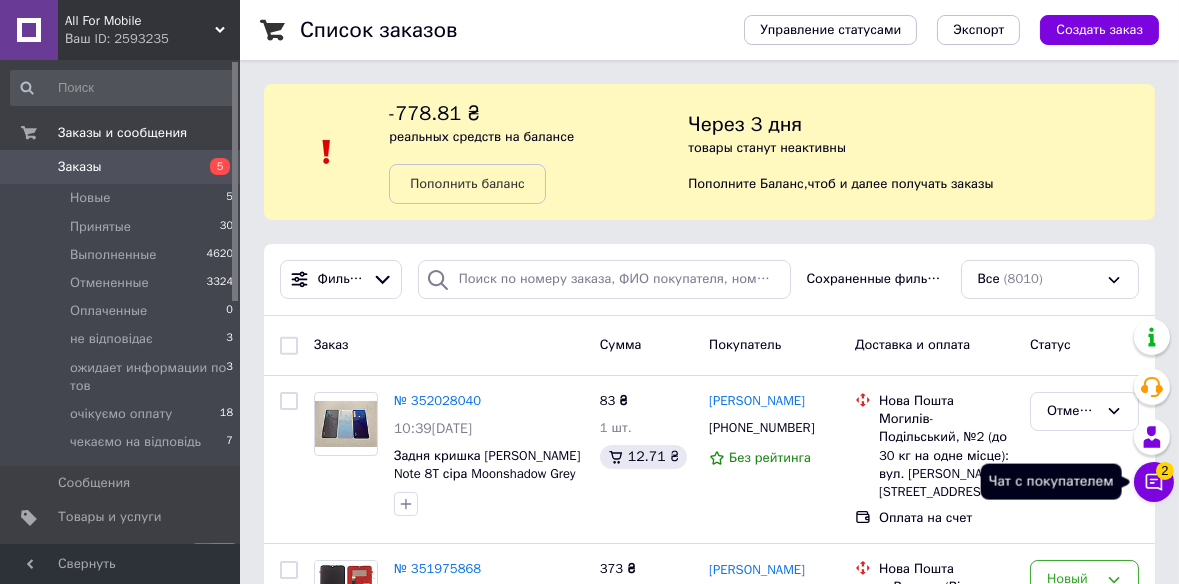 click 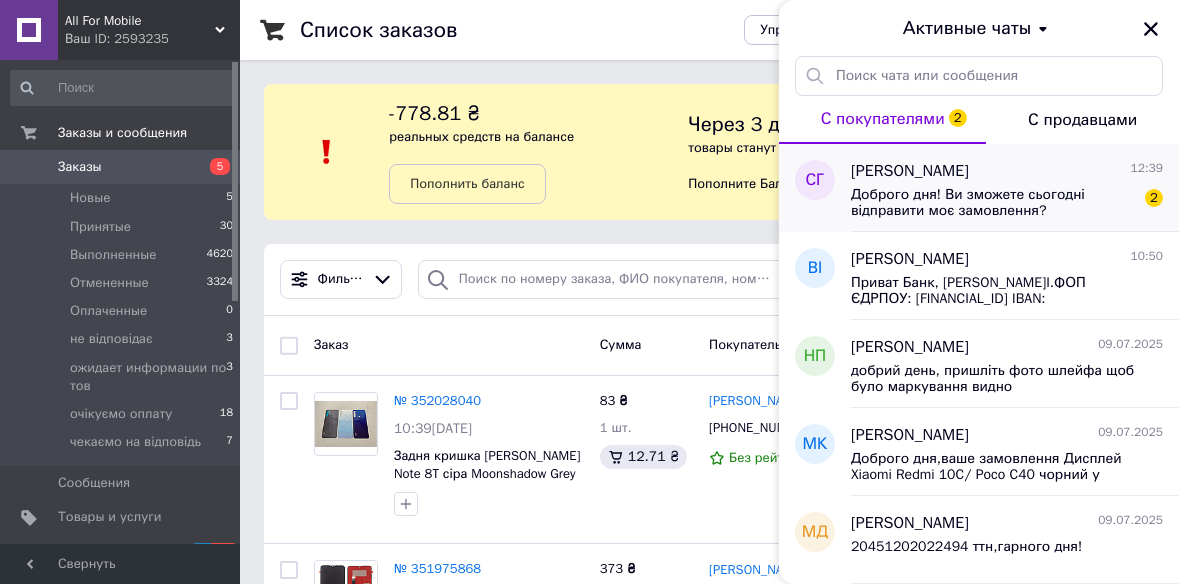 click on "Доброго дня! Ви зможете сьогодні відправити моє замовлення?" at bounding box center [993, 203] 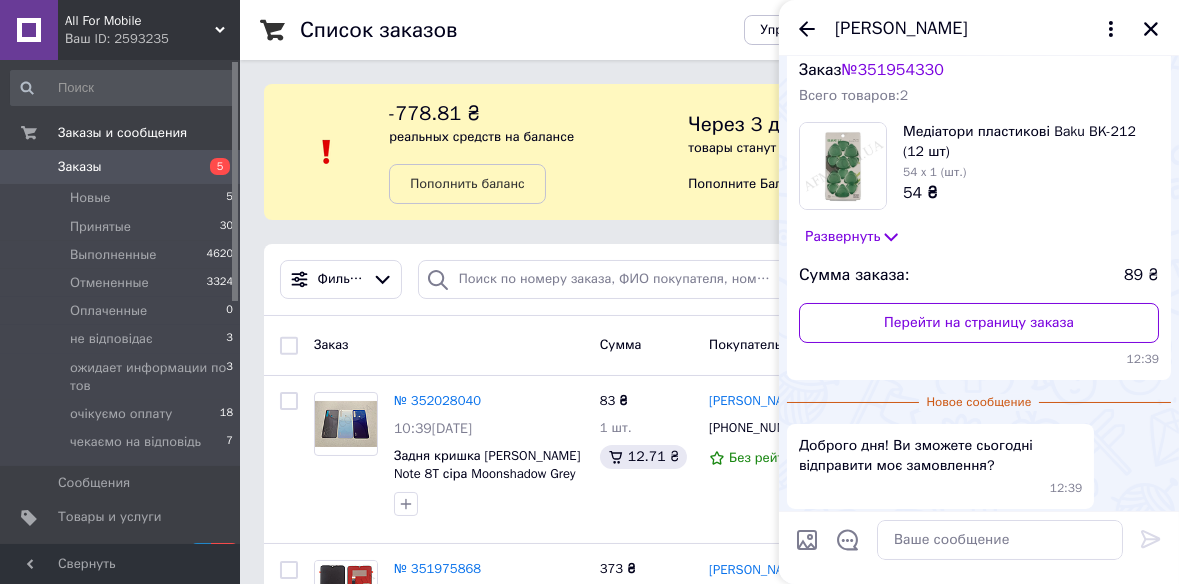 scroll, scrollTop: 140, scrollLeft: 0, axis: vertical 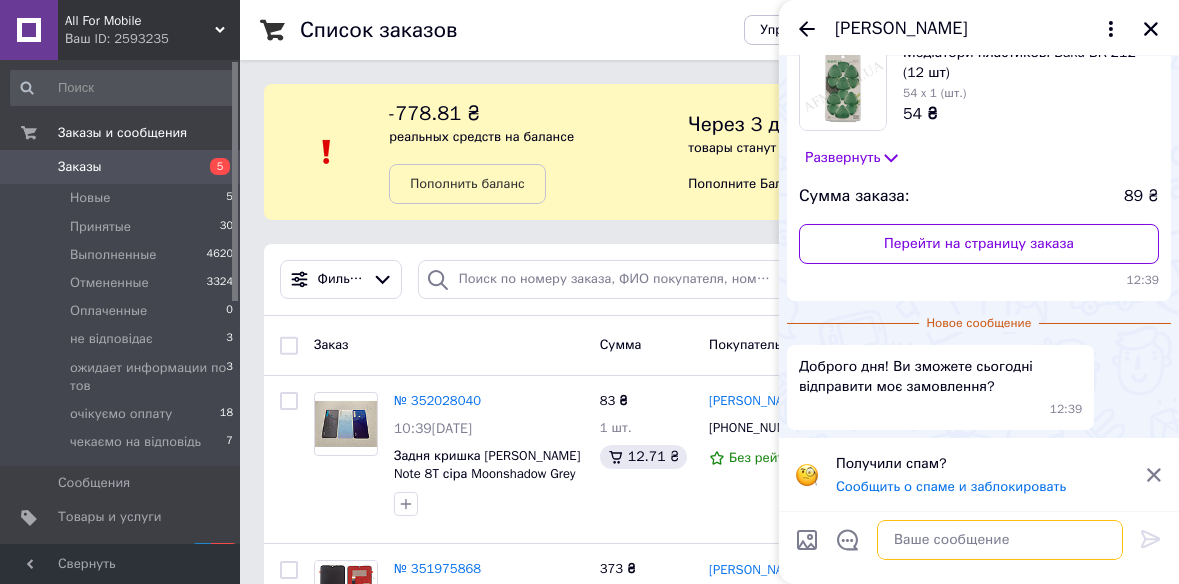 click at bounding box center (1000, 540) 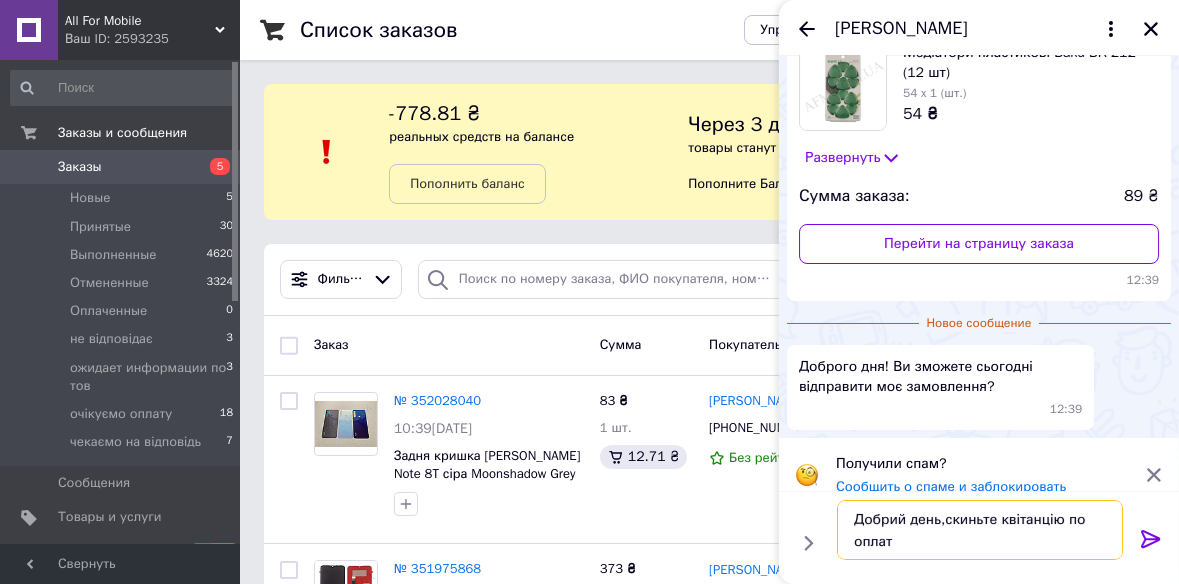 type on "Добрий день,скиньте квітанцію по оплаті" 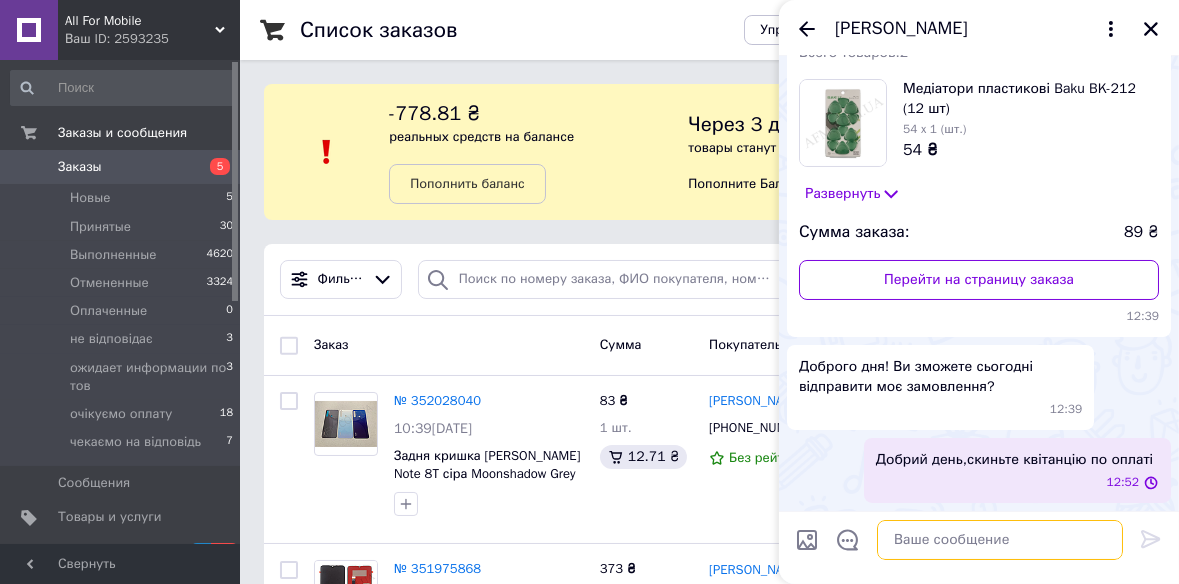 scroll, scrollTop: 104, scrollLeft: 0, axis: vertical 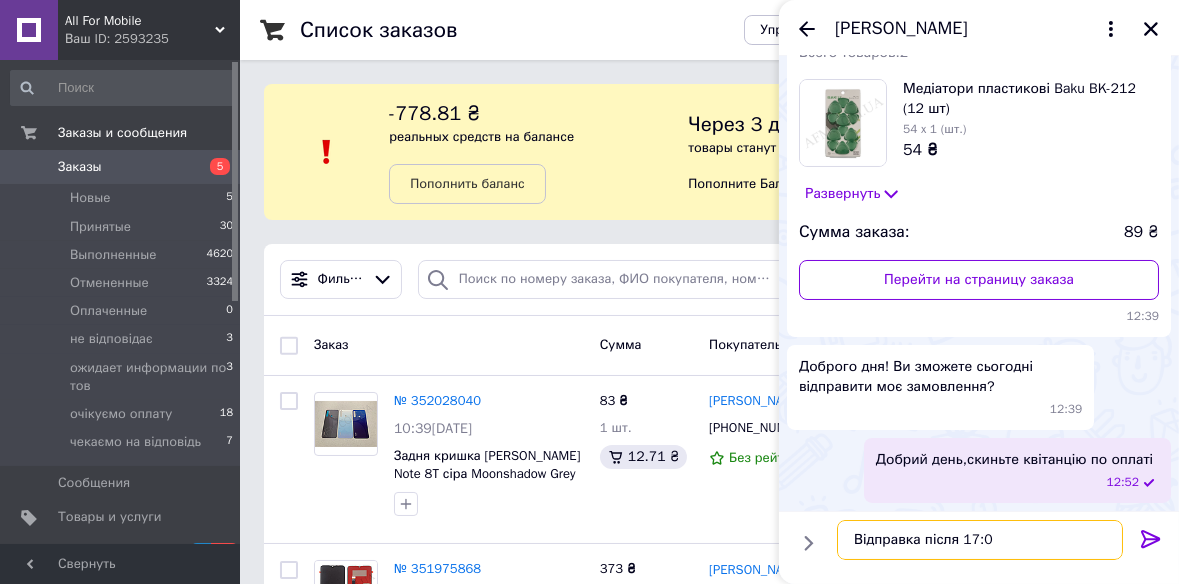 type on "Відправка після 17:00" 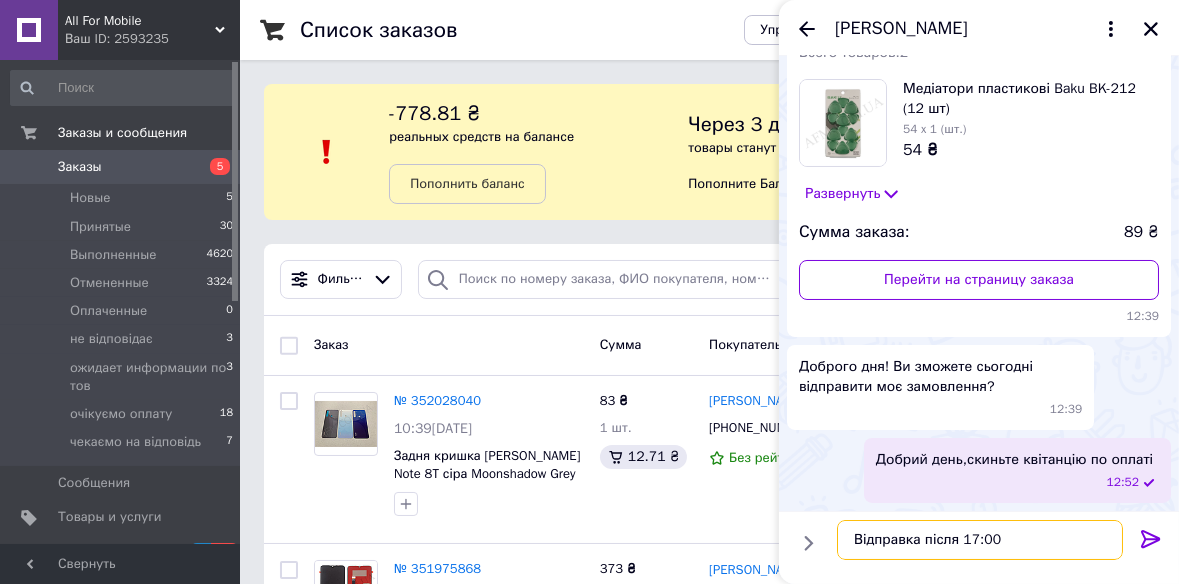 type 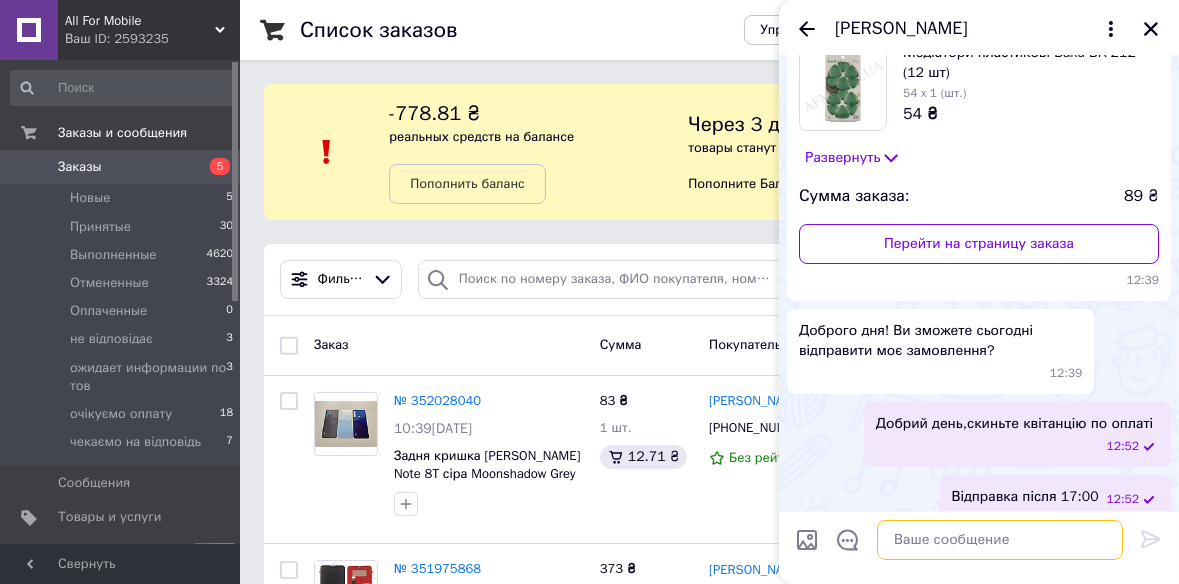 scroll, scrollTop: 157, scrollLeft: 0, axis: vertical 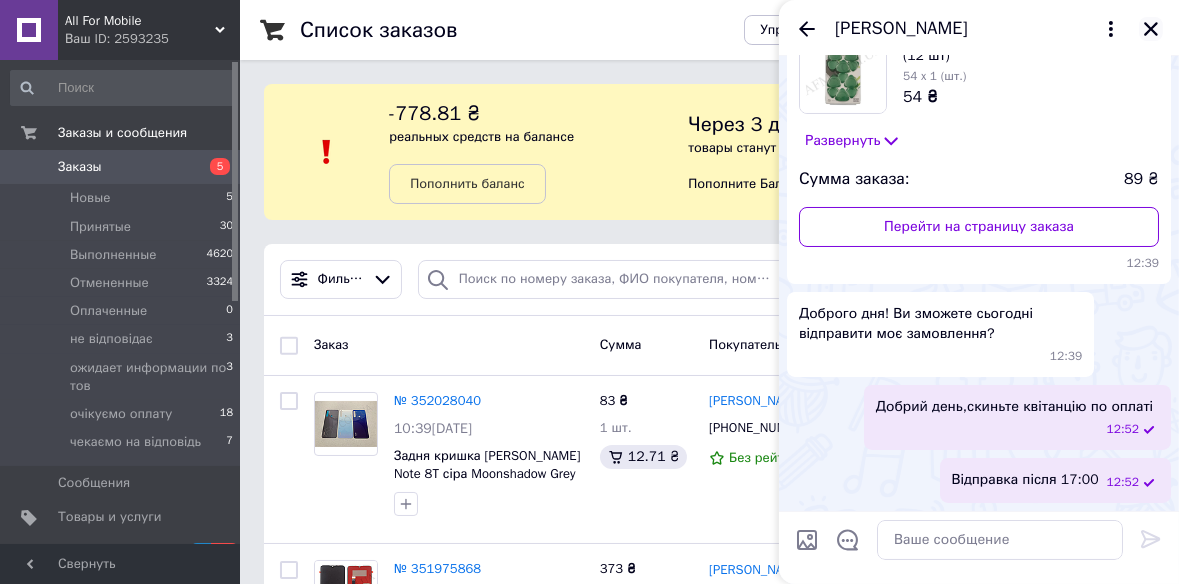 click 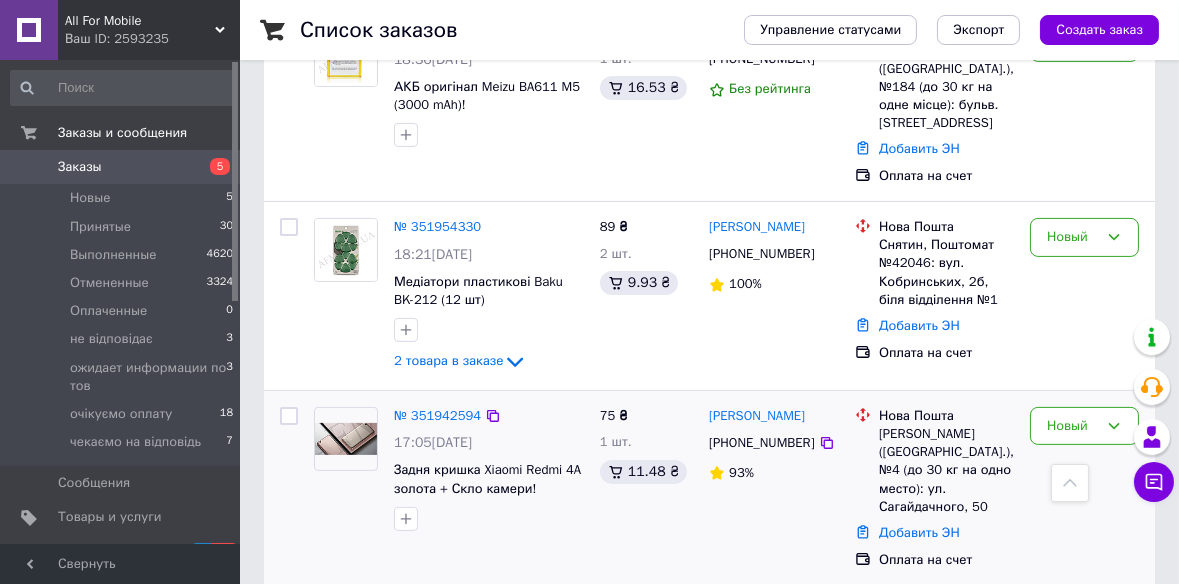 scroll, scrollTop: 818, scrollLeft: 0, axis: vertical 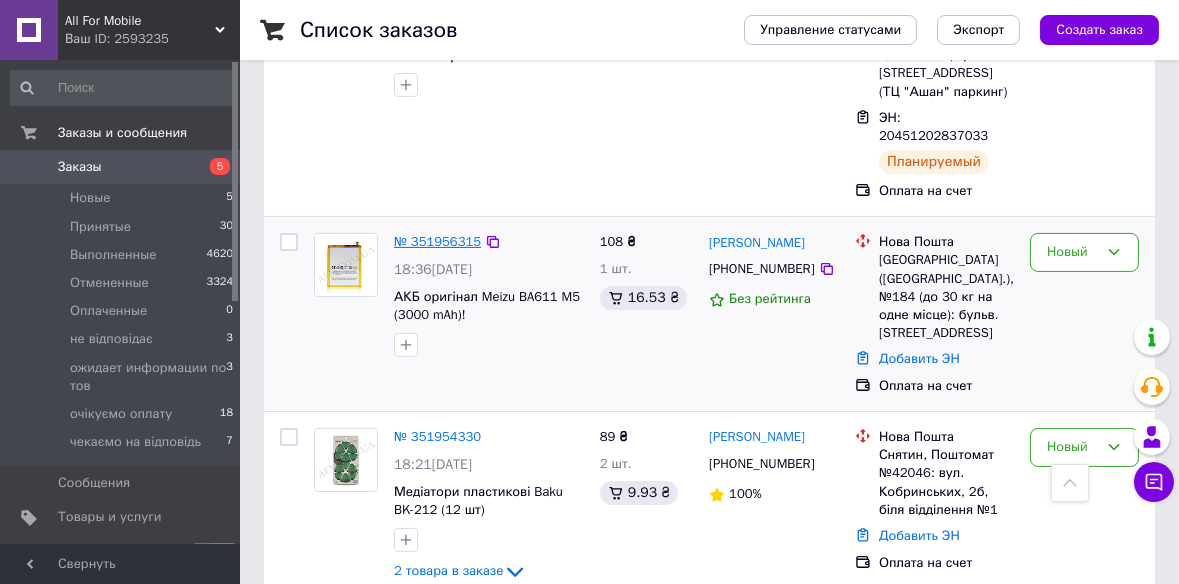 click on "№ 351956315" at bounding box center [437, 241] 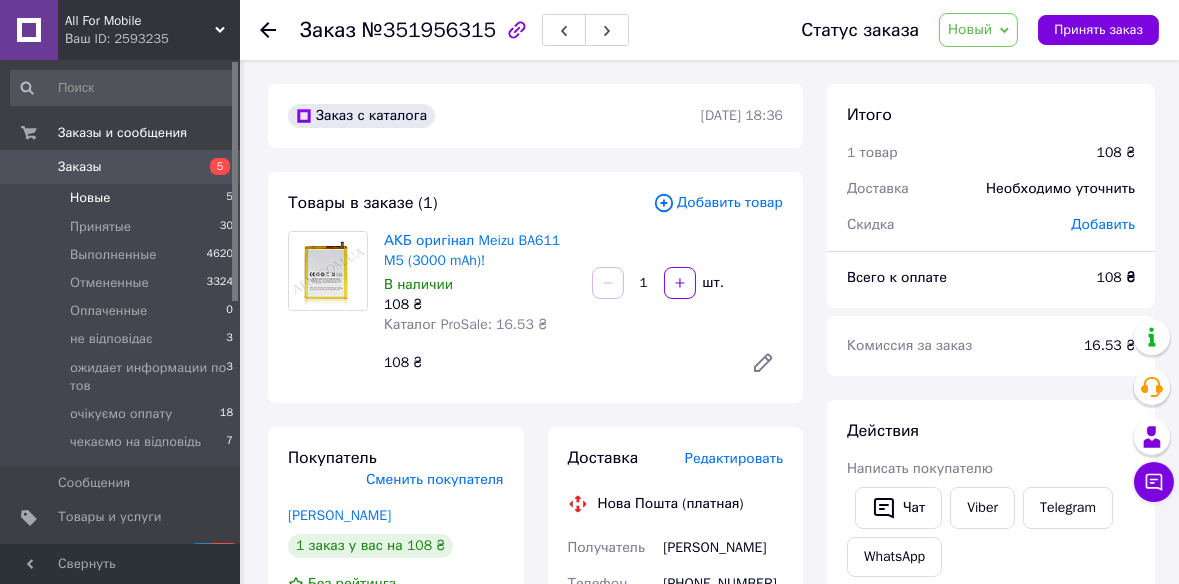 click on "Новые" at bounding box center [90, 198] 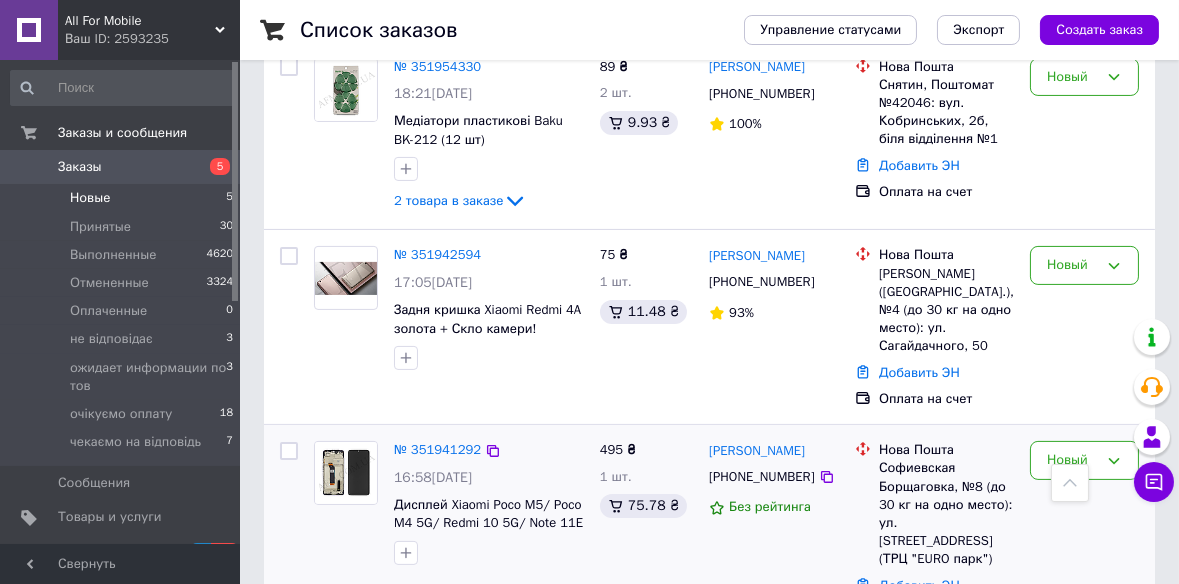 scroll, scrollTop: 836, scrollLeft: 0, axis: vertical 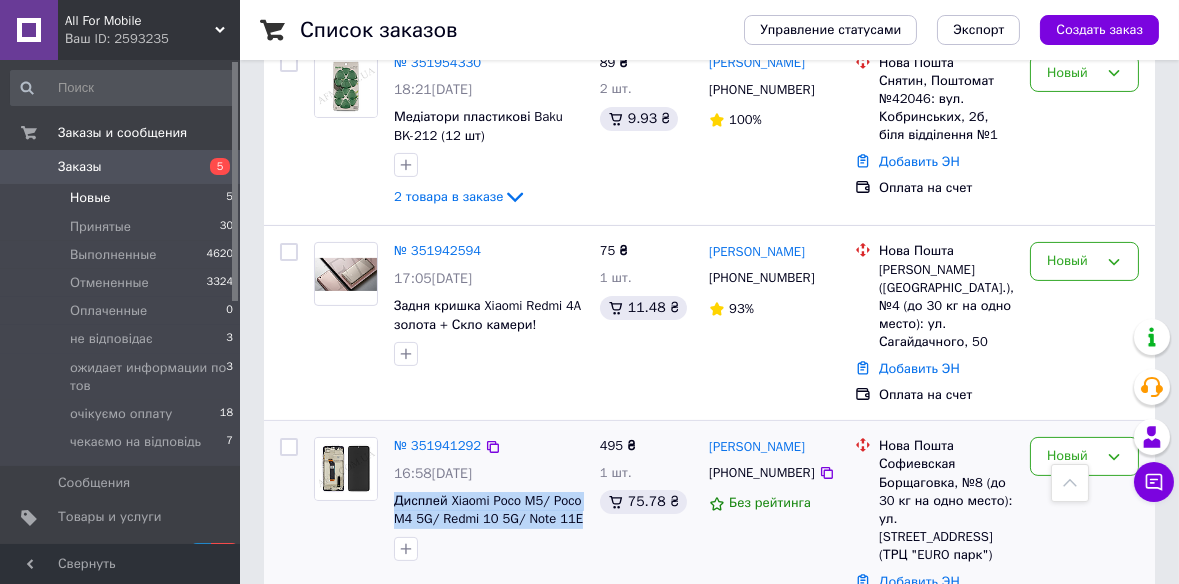 copy on "Дисплей Xiaomi Poco M5/ Poco M4 5G/ Redmi 10 5G/ Note 11E" 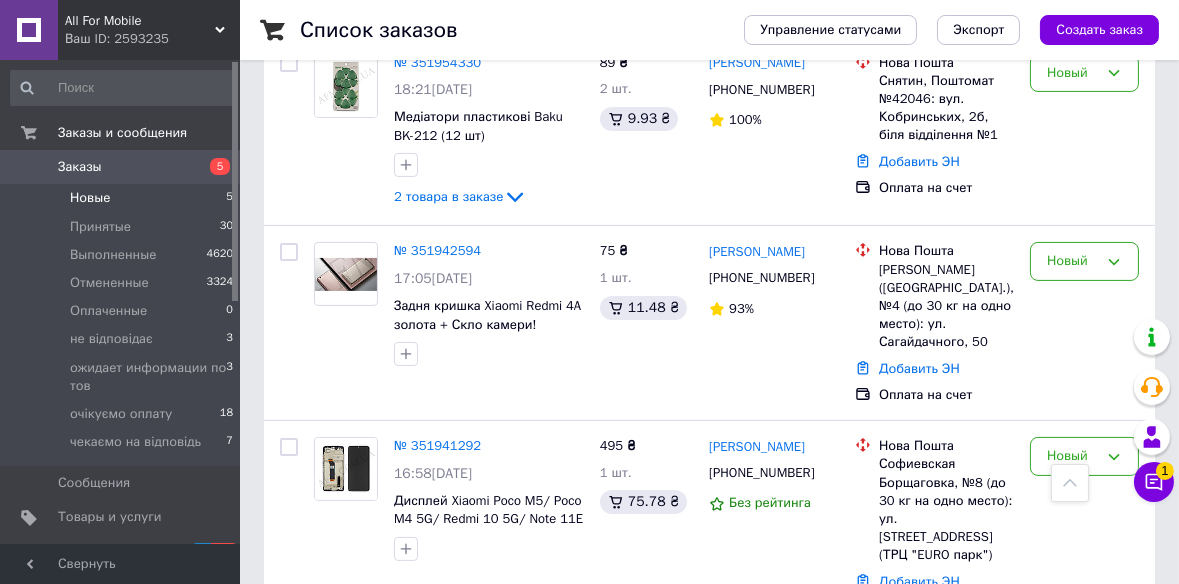 click on "Новые 5" at bounding box center (122, 198) 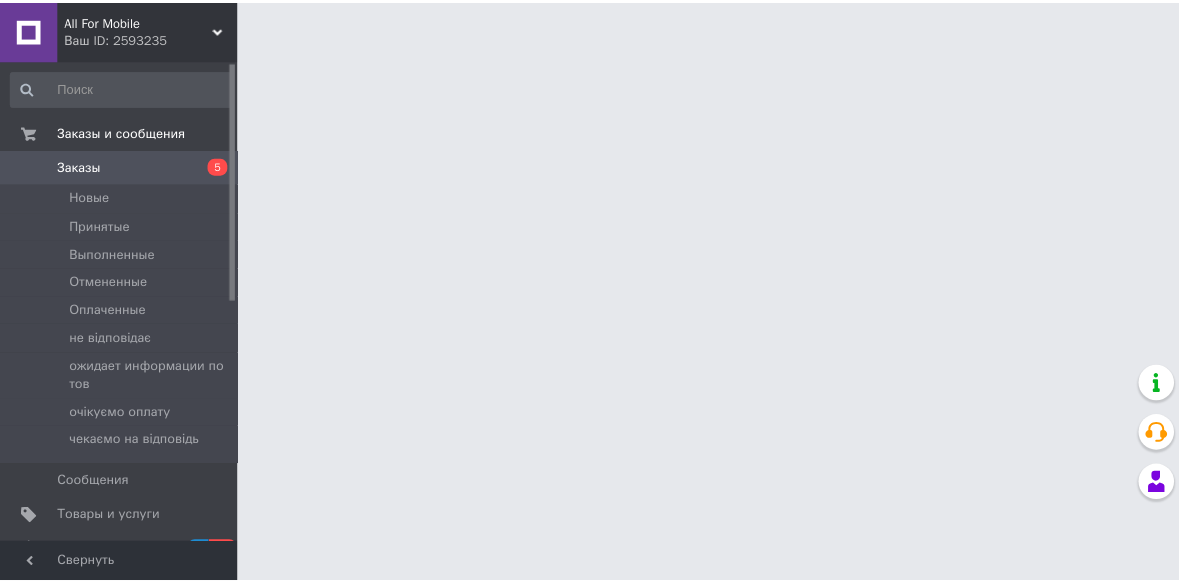 scroll, scrollTop: 0, scrollLeft: 0, axis: both 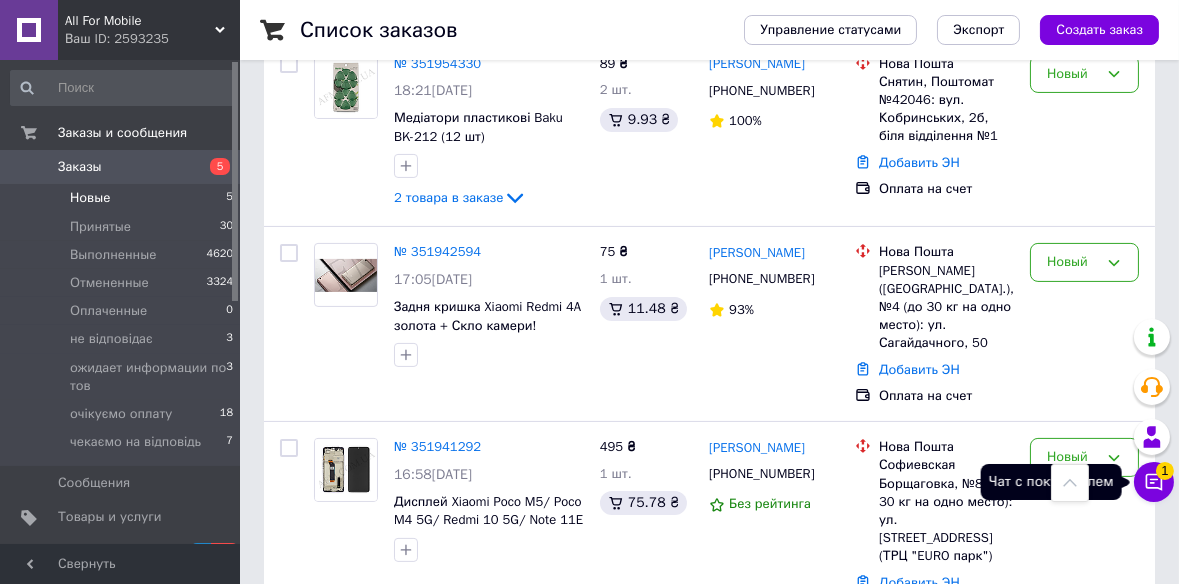 click 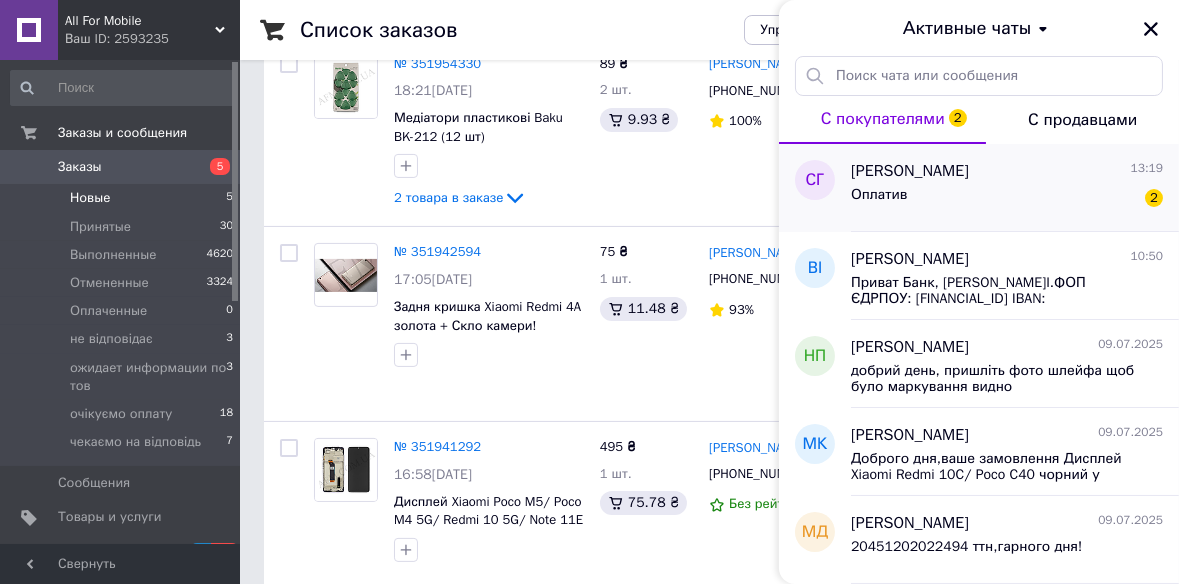 click on "Оплатив 2" at bounding box center (1007, 199) 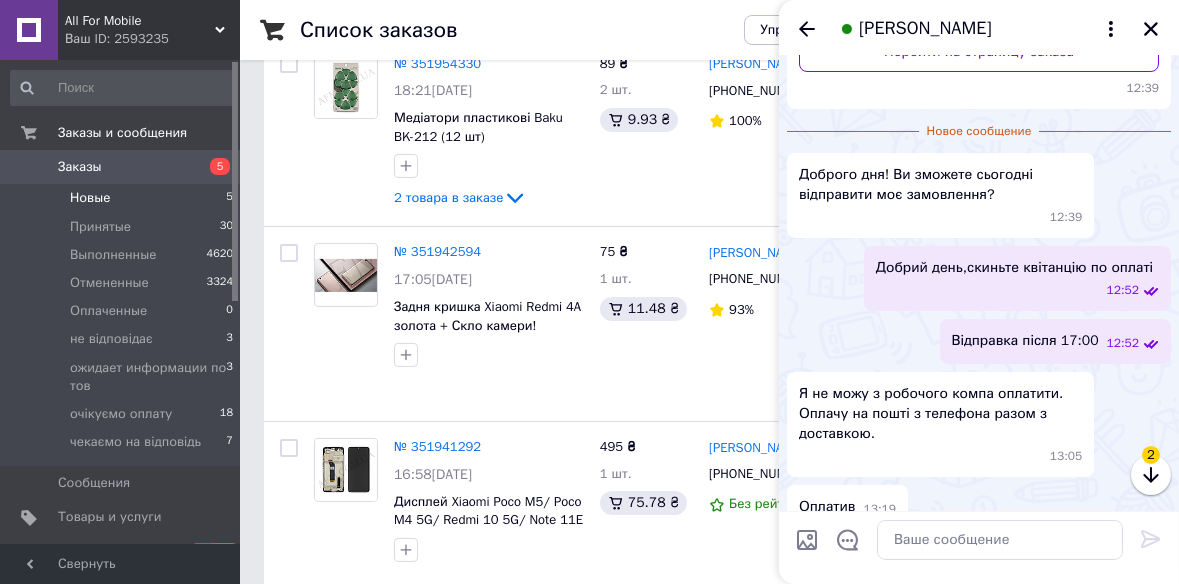 scroll, scrollTop: 359, scrollLeft: 0, axis: vertical 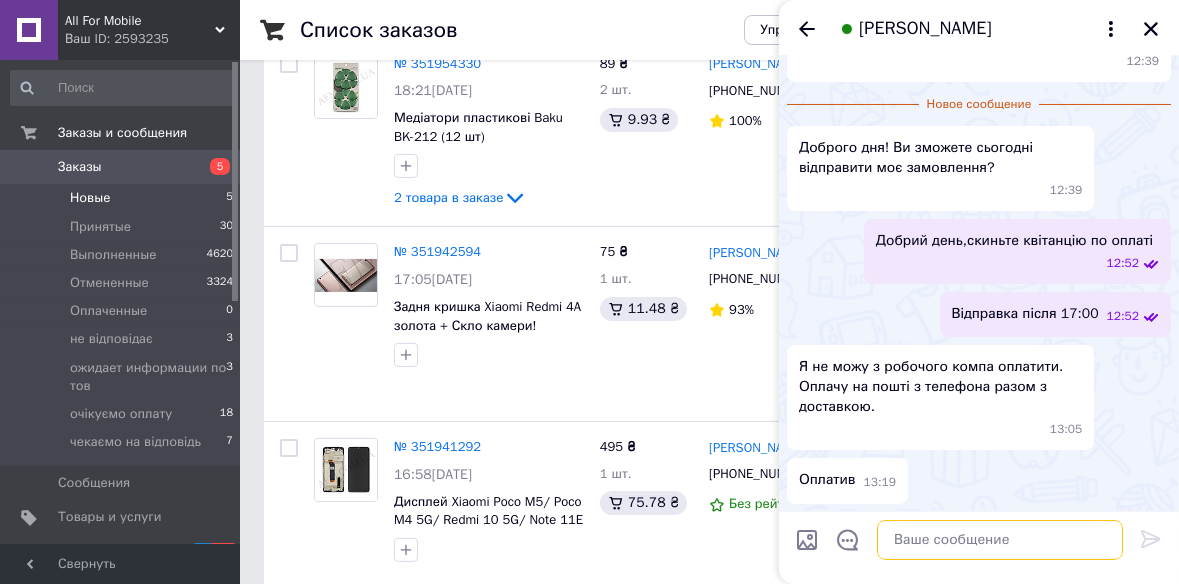 click at bounding box center [1000, 540] 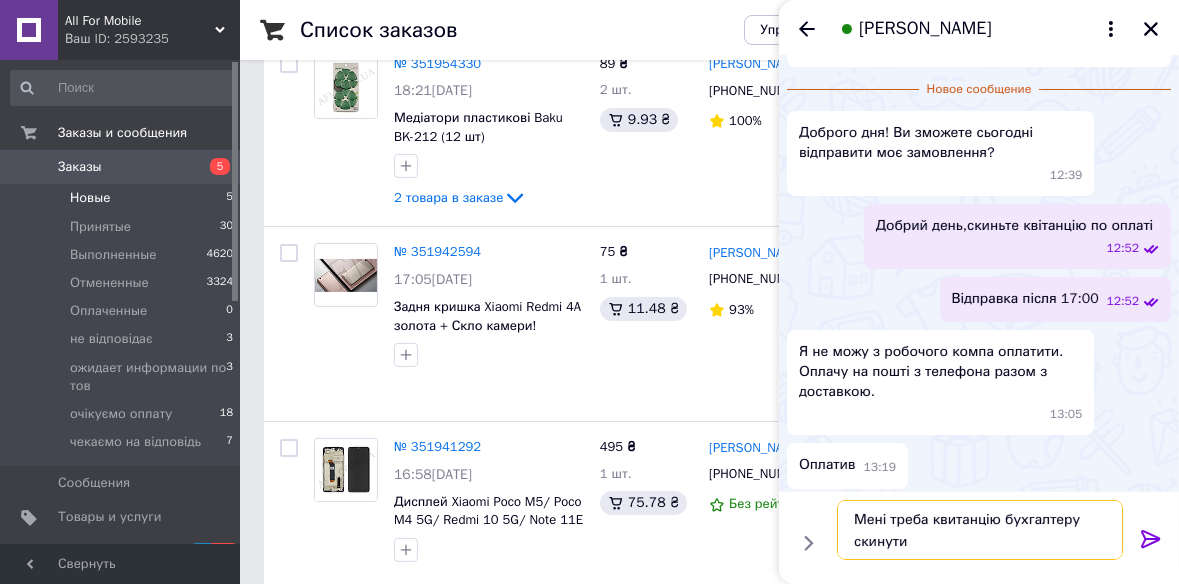 scroll, scrollTop: 379, scrollLeft: 0, axis: vertical 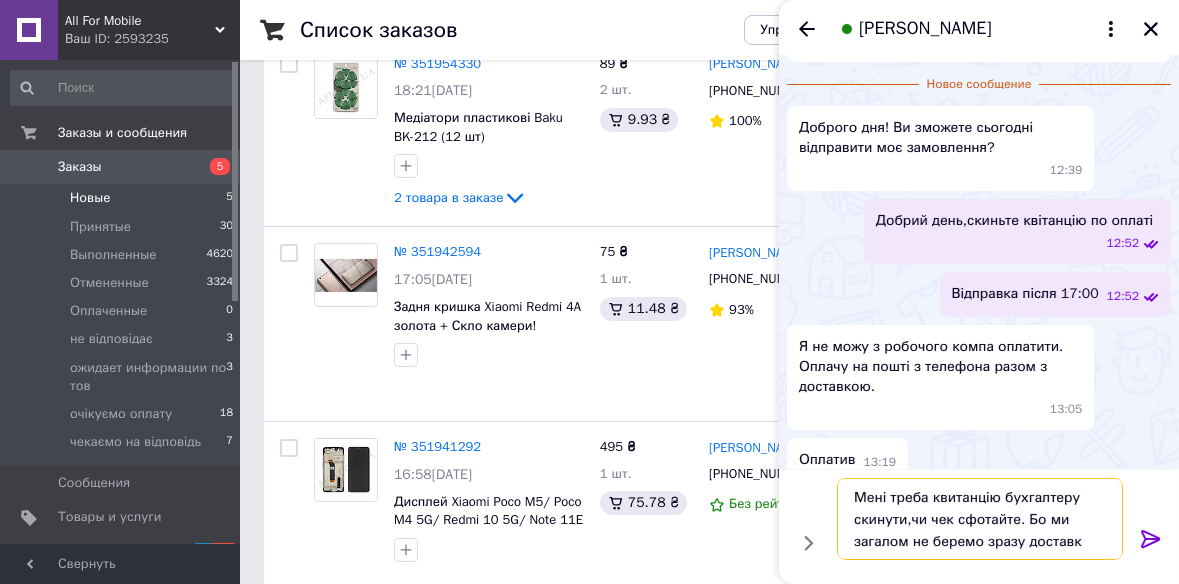 type on "Мені треба квитанцію бухгалтеру скинути,чи чек сфотайте. Бо ми загалом не беремо зразу доставку" 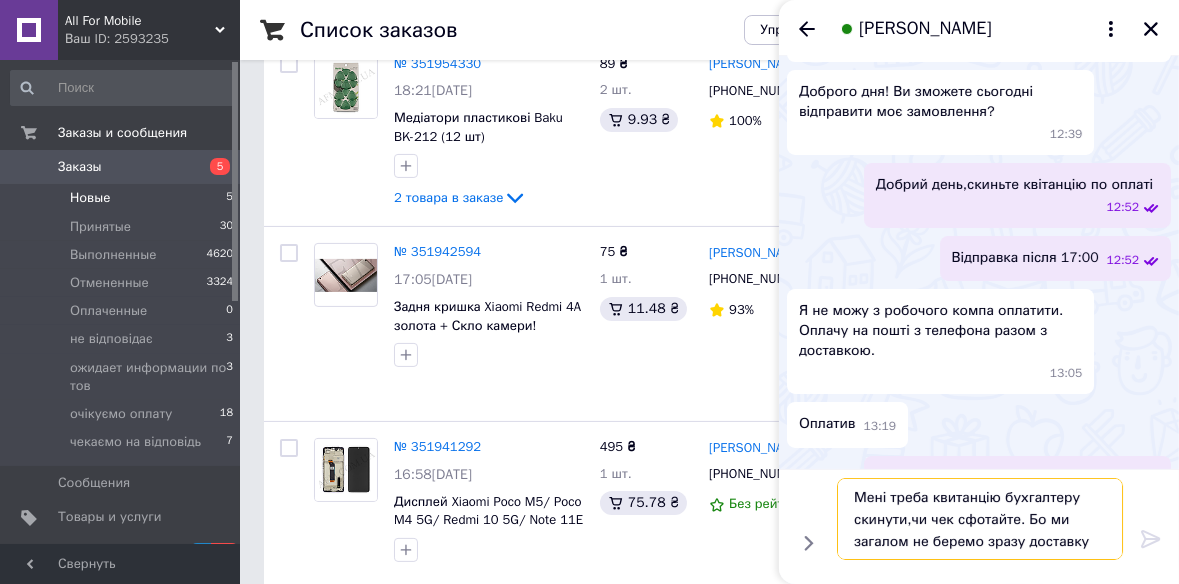 type 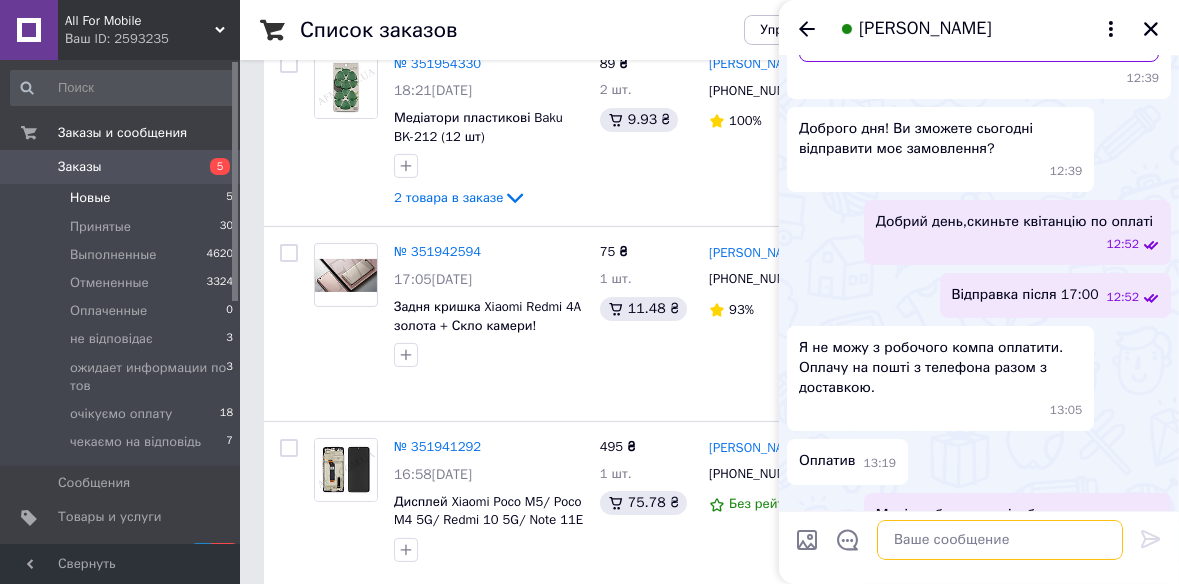 scroll, scrollTop: 437, scrollLeft: 0, axis: vertical 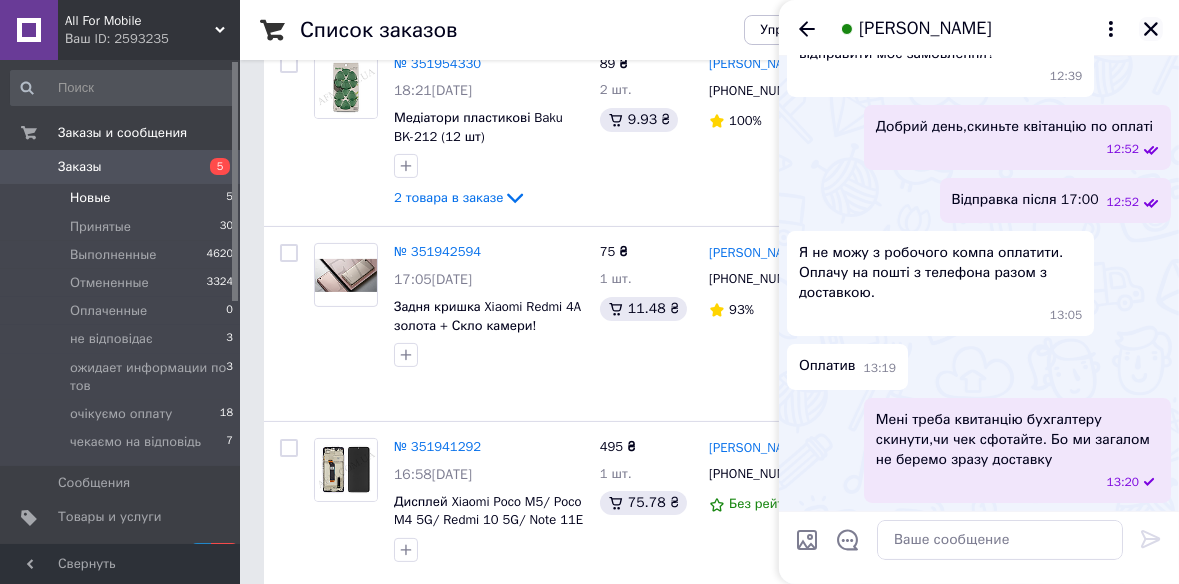 click 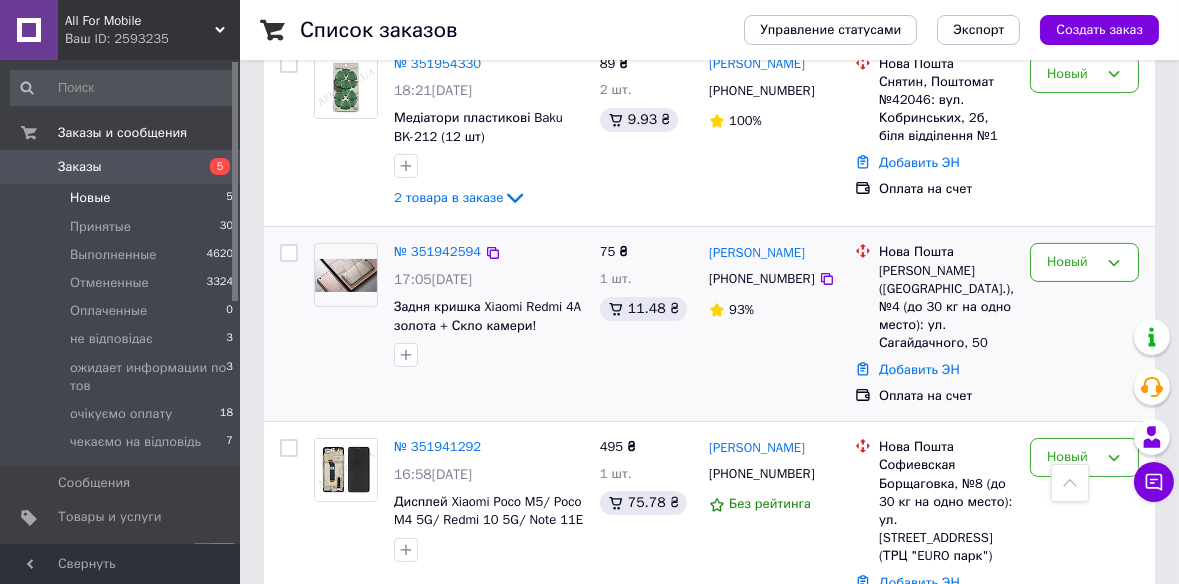 scroll, scrollTop: 653, scrollLeft: 0, axis: vertical 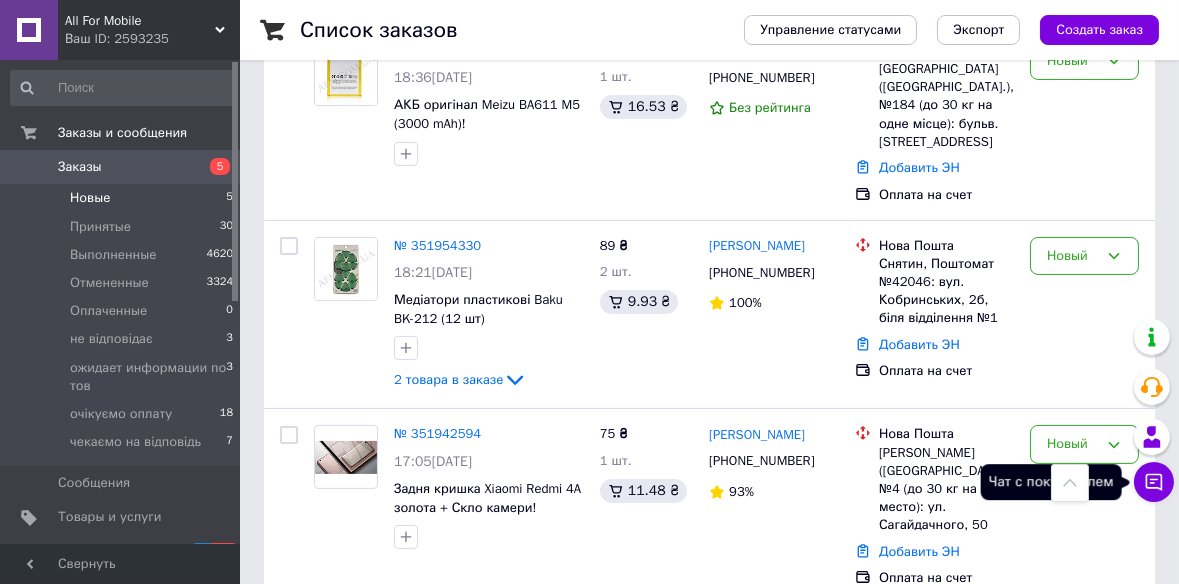click 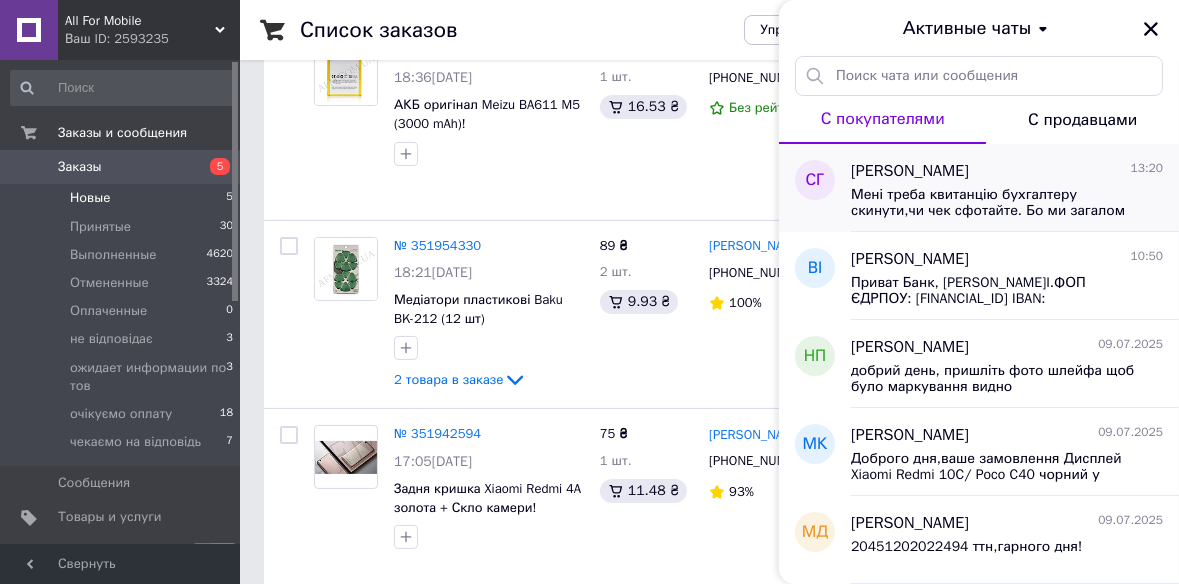 click on "Мені треба квитанцію бухгалтеру скинути,чи чек сфотайте. Бо ми загалом не беремо зразу доставку" at bounding box center (1007, 201) 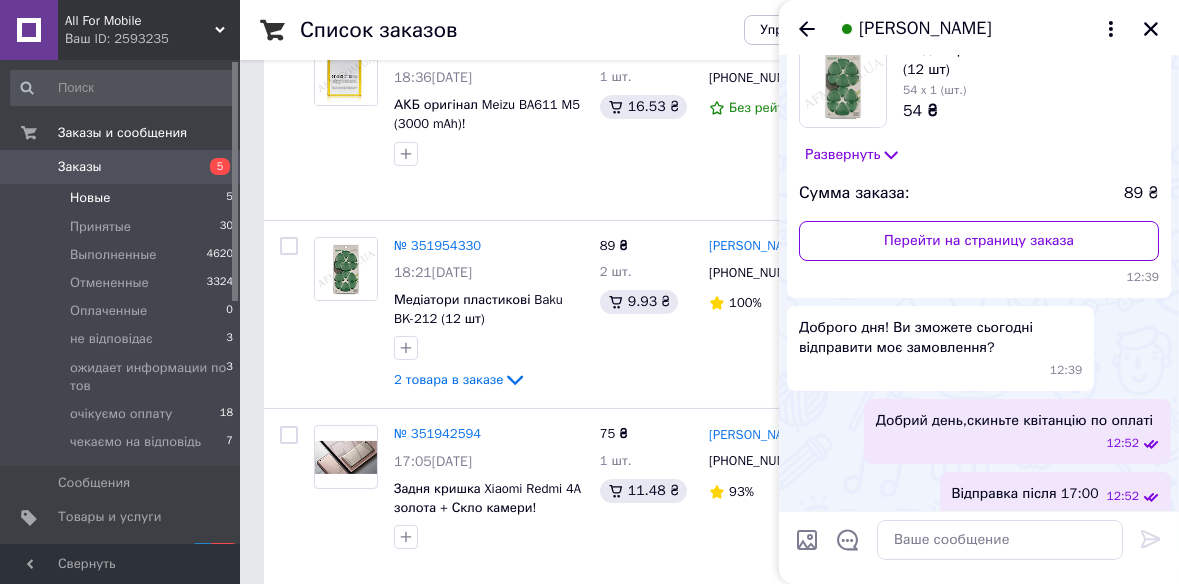 scroll, scrollTop: 73, scrollLeft: 0, axis: vertical 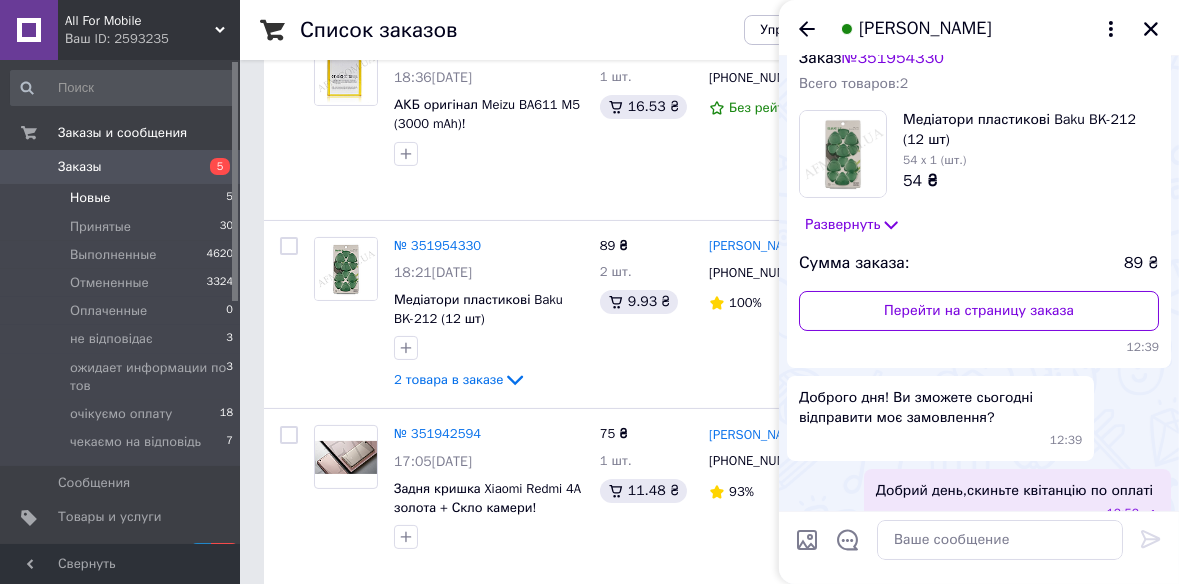 click on "[PERSON_NAME]" at bounding box center (979, 28) 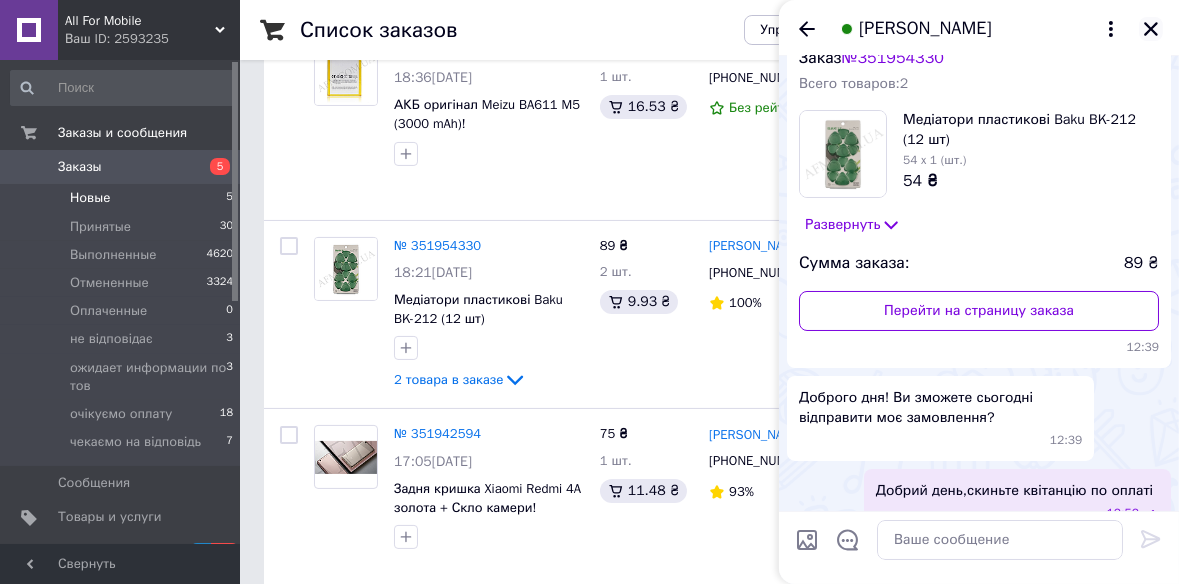 click 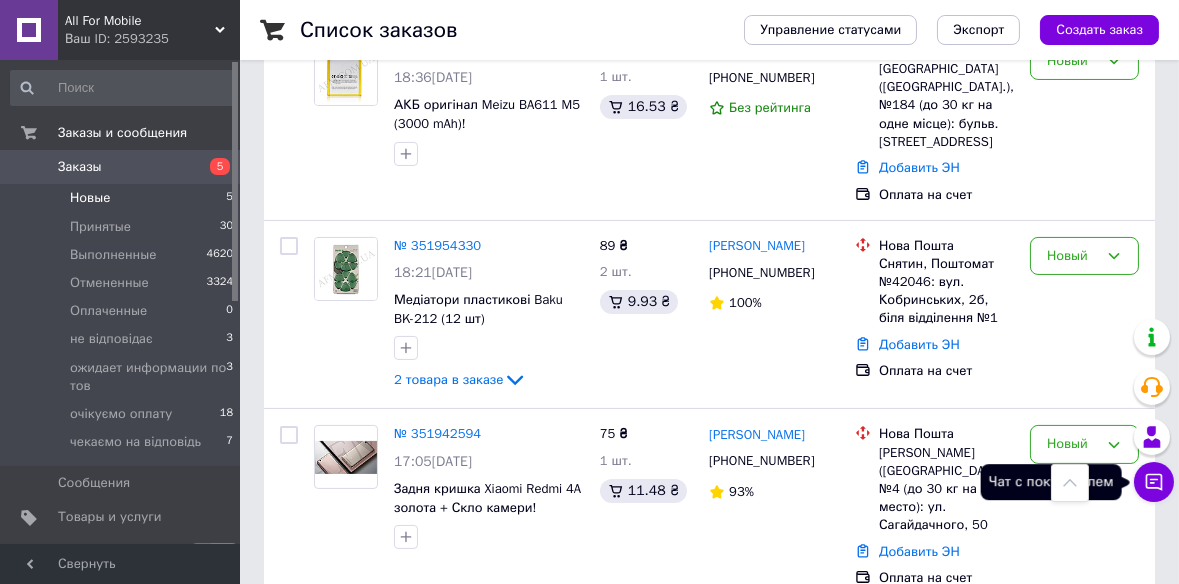 click 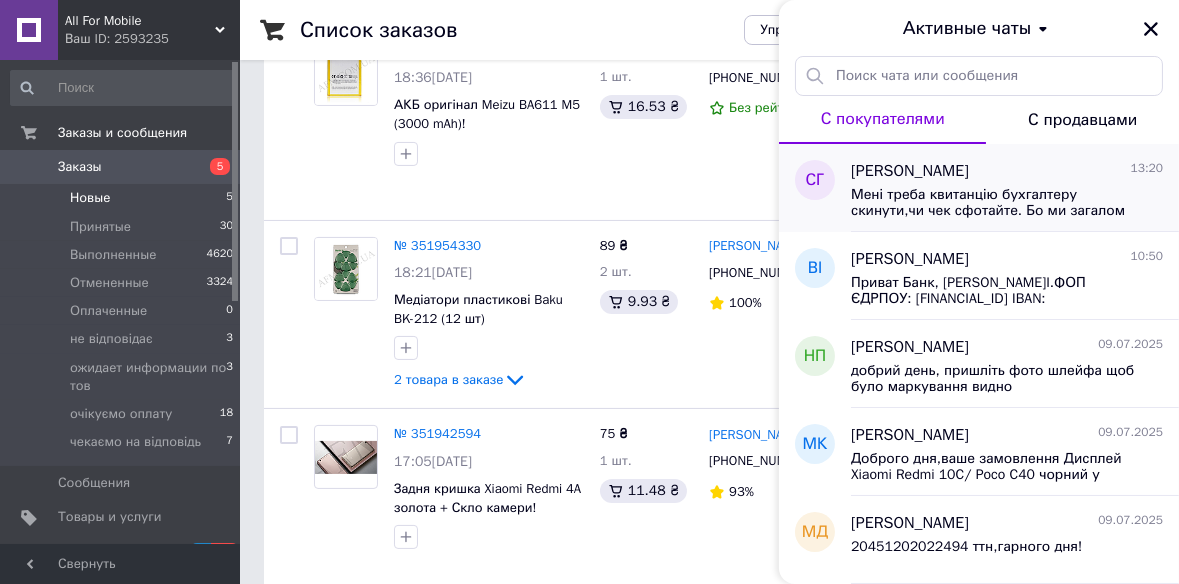 click on "Мені треба квитанцію бухгалтеру скинути,чи чек сфотайте. Бо ми загалом не беремо зразу доставку" at bounding box center [993, 203] 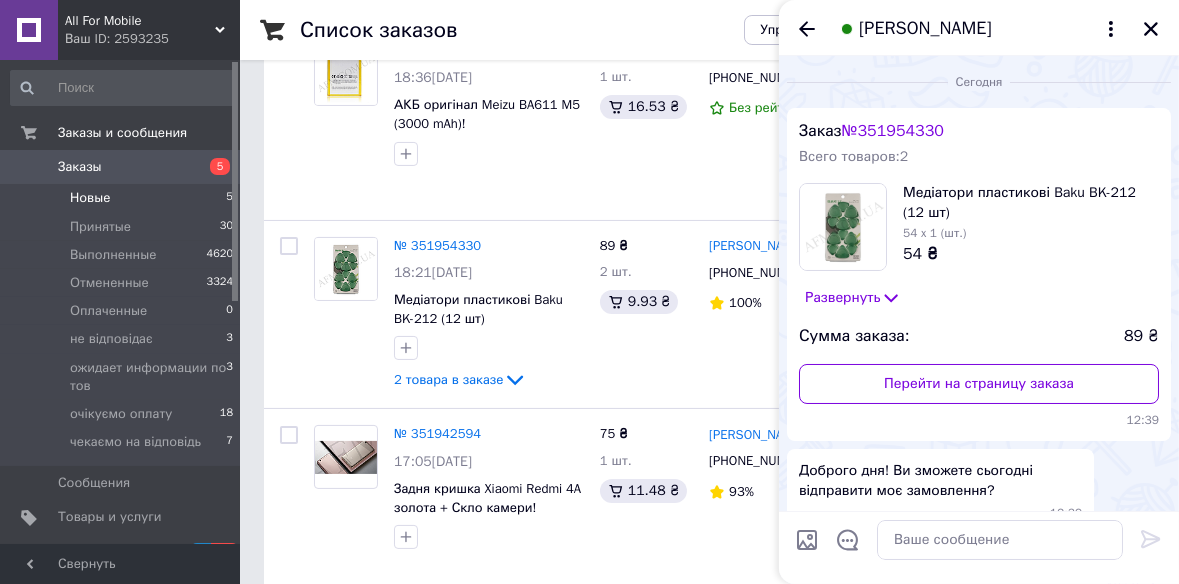 scroll, scrollTop: 437, scrollLeft: 0, axis: vertical 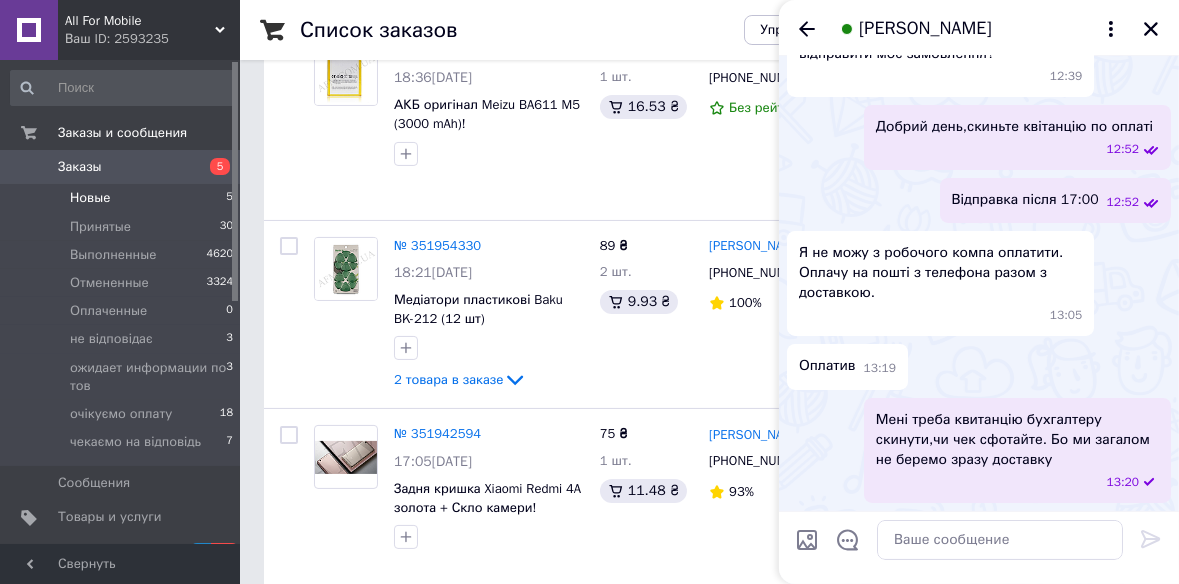 drag, startPoint x: 1072, startPoint y: 466, endPoint x: 1124, endPoint y: 459, distance: 52.46904 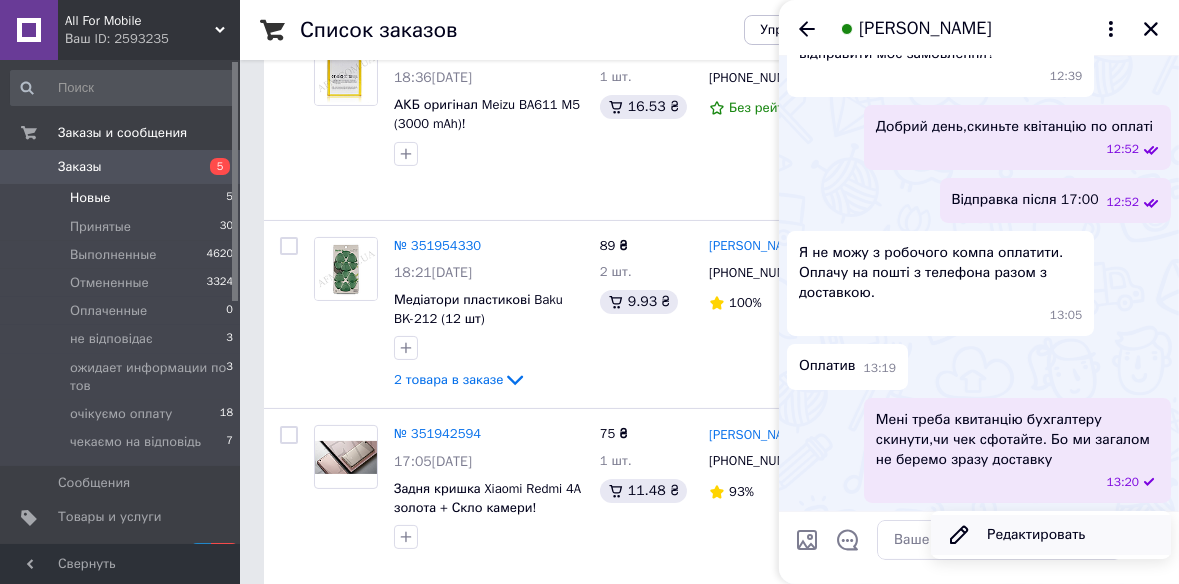 click on "Редактировать" at bounding box center [1051, 535] 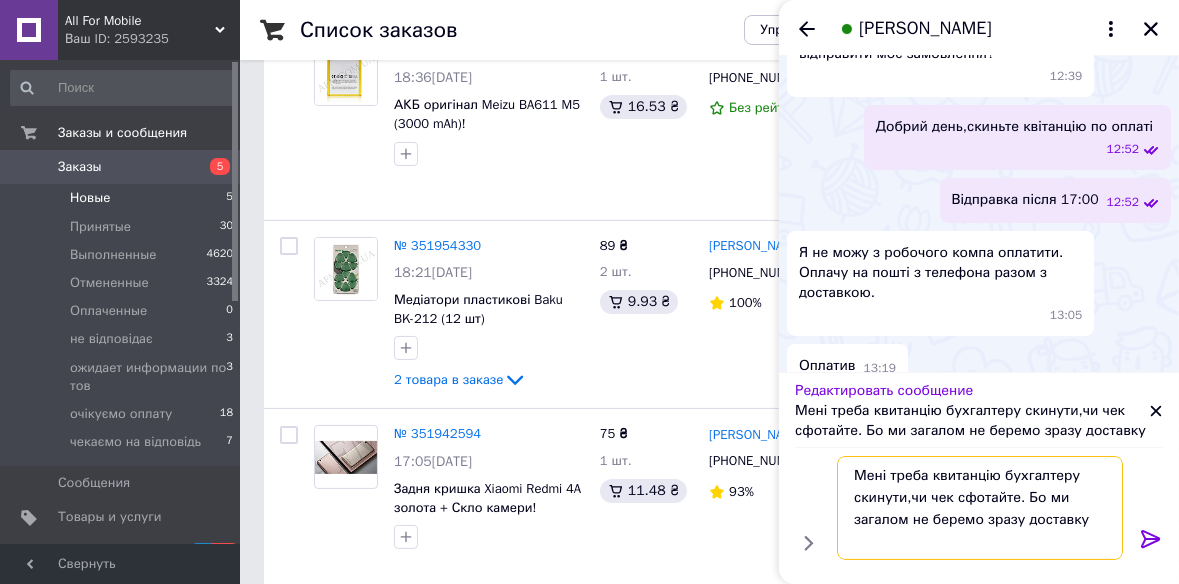 drag, startPoint x: 1077, startPoint y: 515, endPoint x: 825, endPoint y: 452, distance: 259.75565 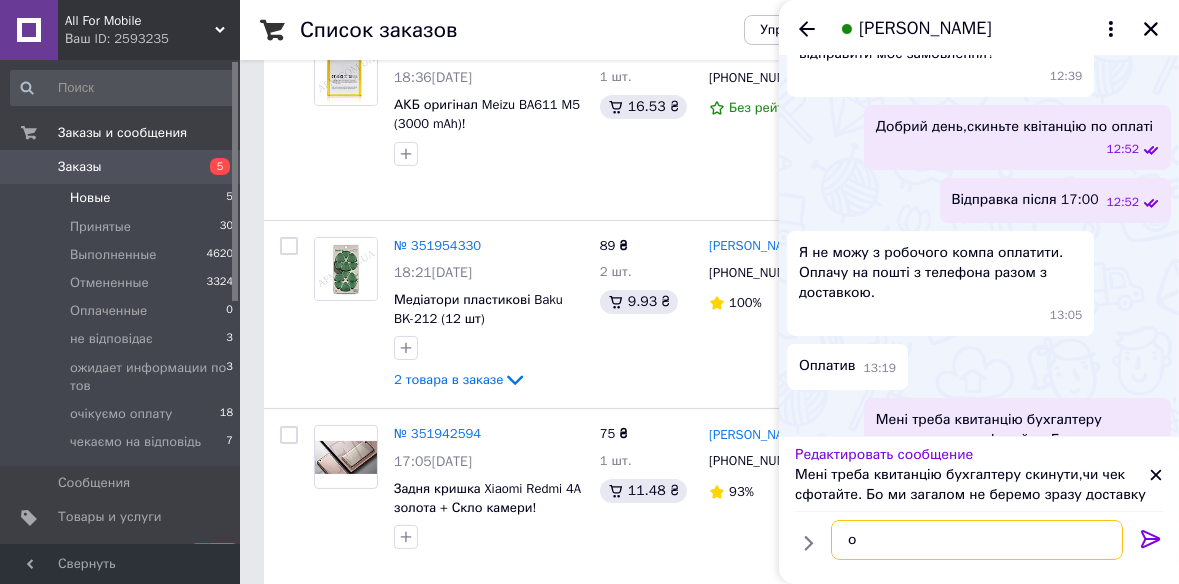 type on "ок" 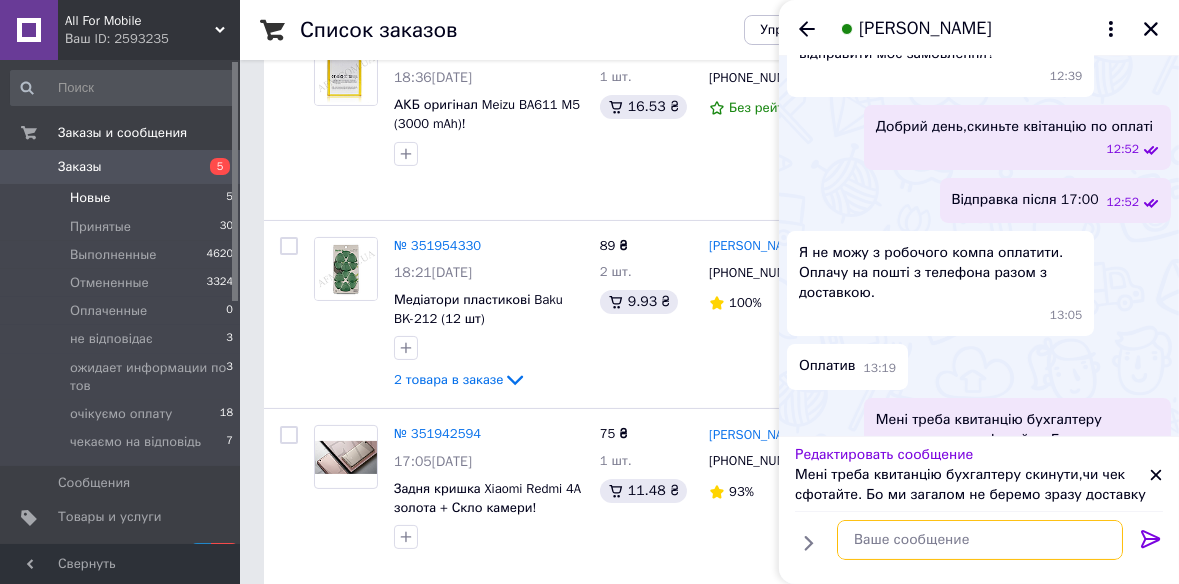 scroll, scrollTop: 377, scrollLeft: 0, axis: vertical 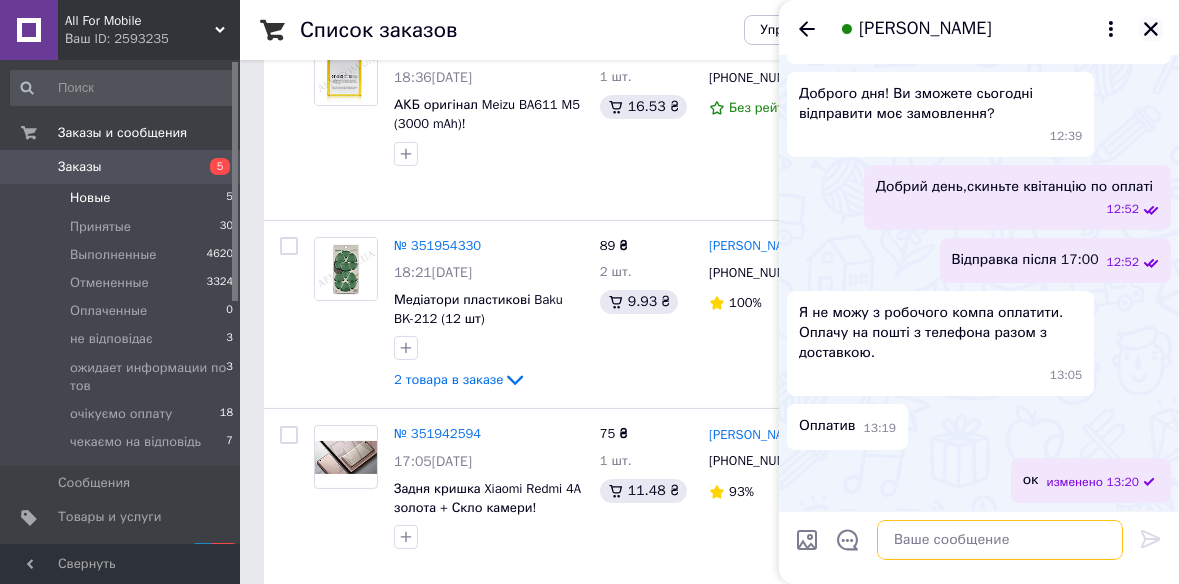 type 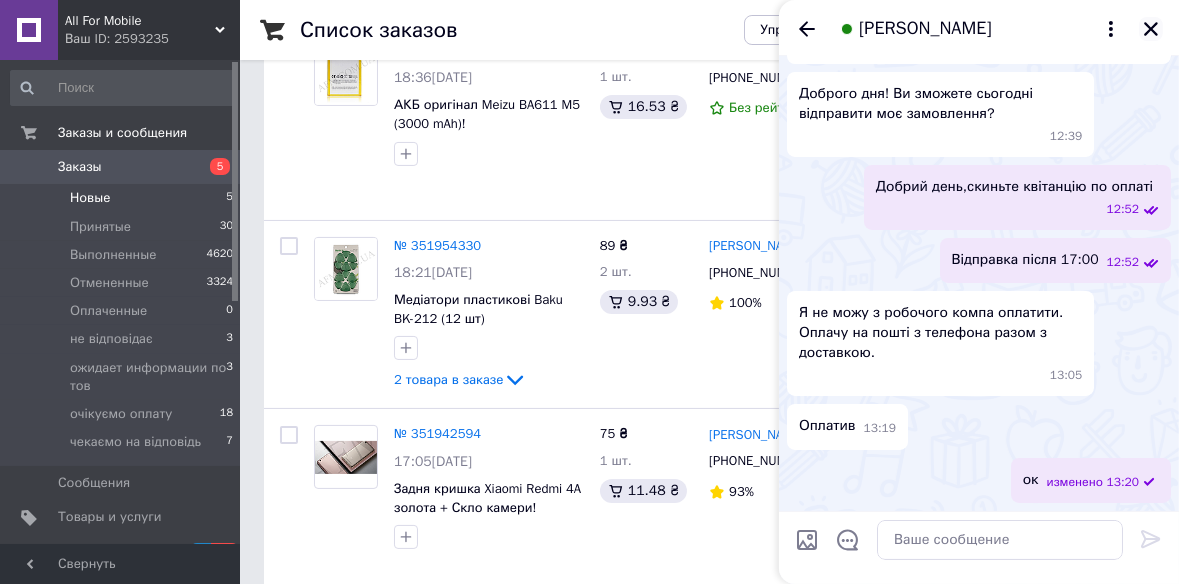 click 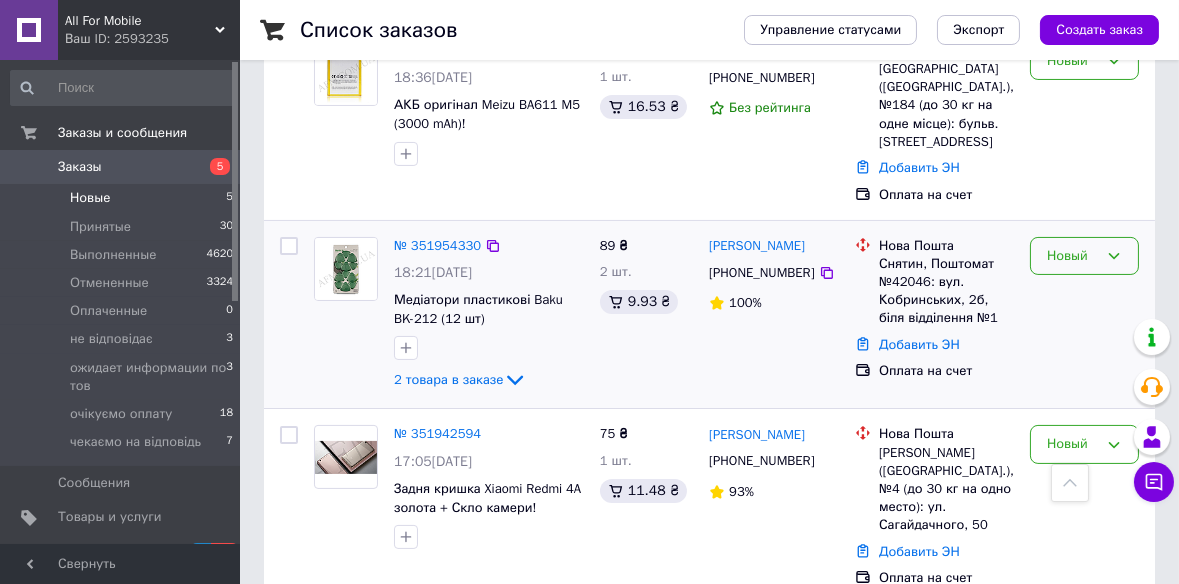 click on "Новый" at bounding box center (1072, 256) 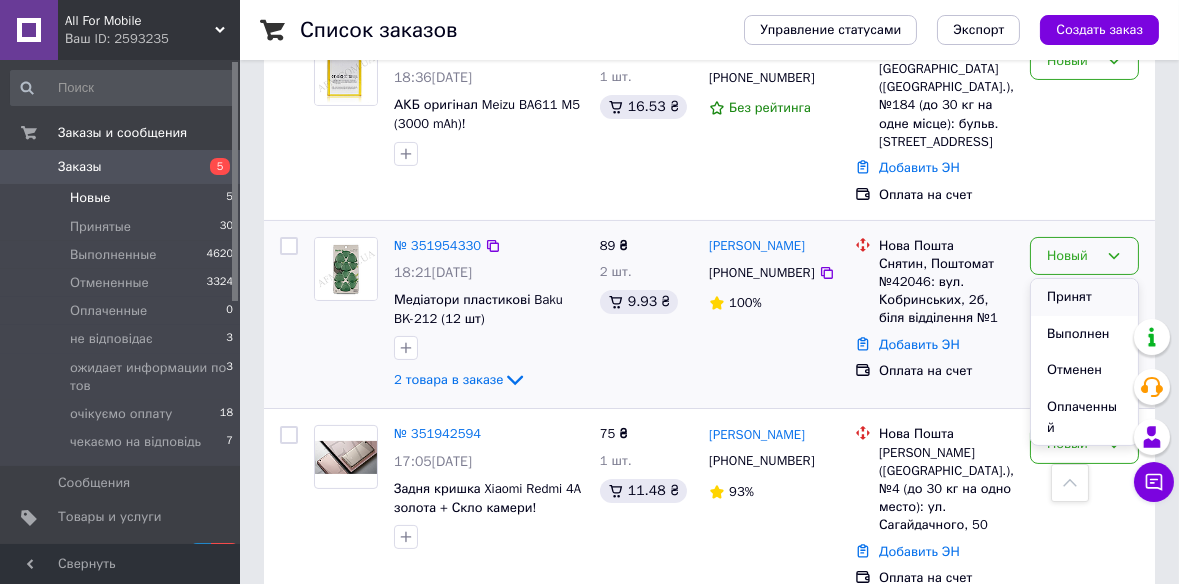 click on "Принят" at bounding box center [1084, 297] 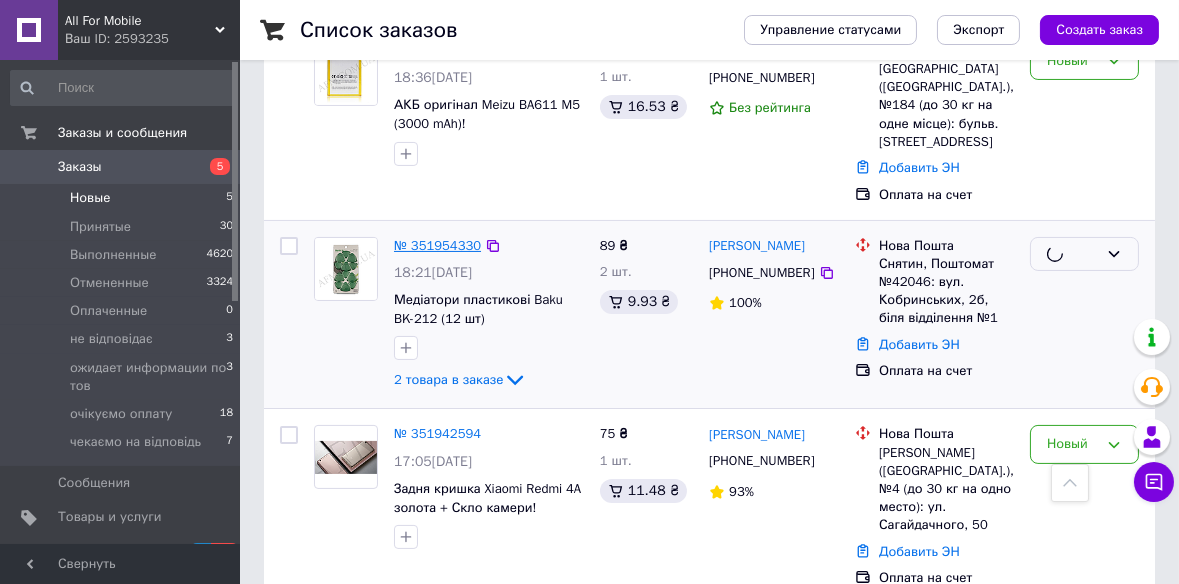 click on "№ 351954330" at bounding box center [437, 245] 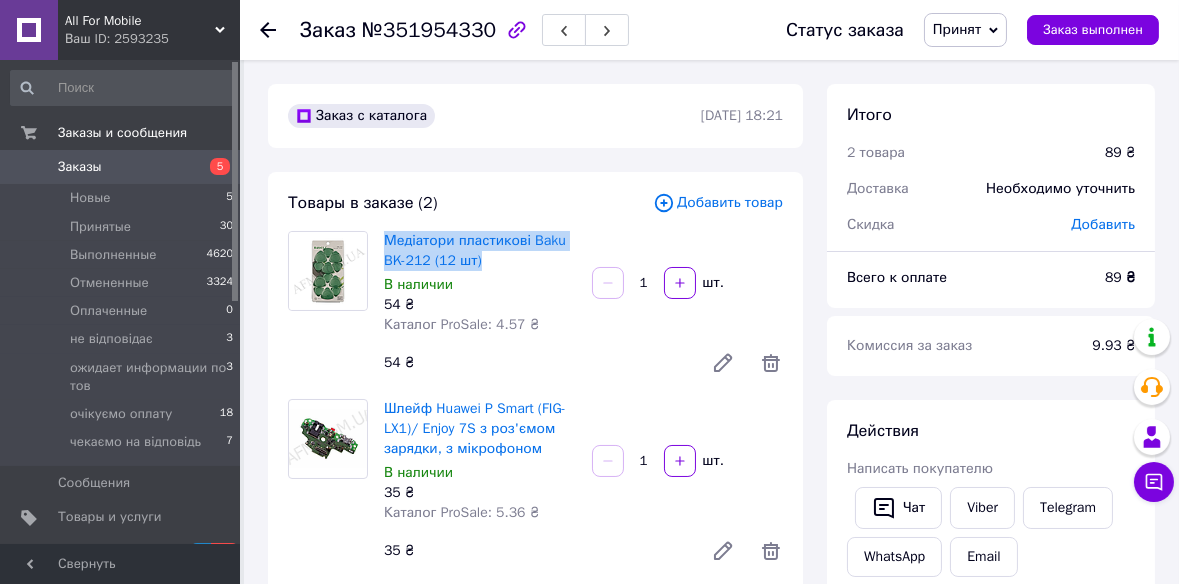 drag, startPoint x: 402, startPoint y: 237, endPoint x: 519, endPoint y: 255, distance: 118.37652 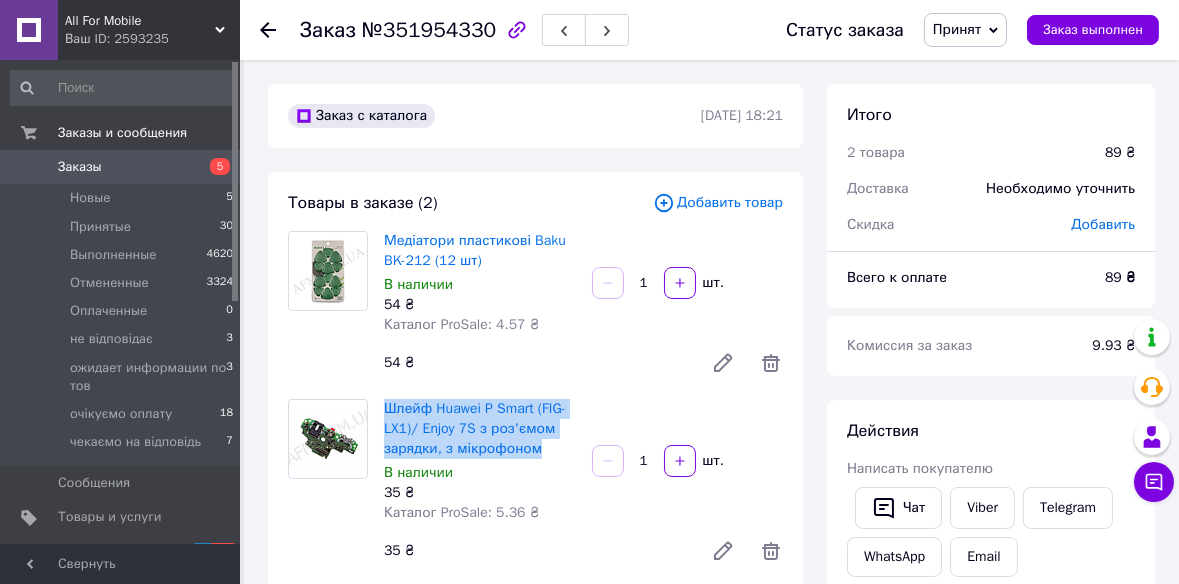 drag, startPoint x: 551, startPoint y: 444, endPoint x: 381, endPoint y: 401, distance: 175.35393 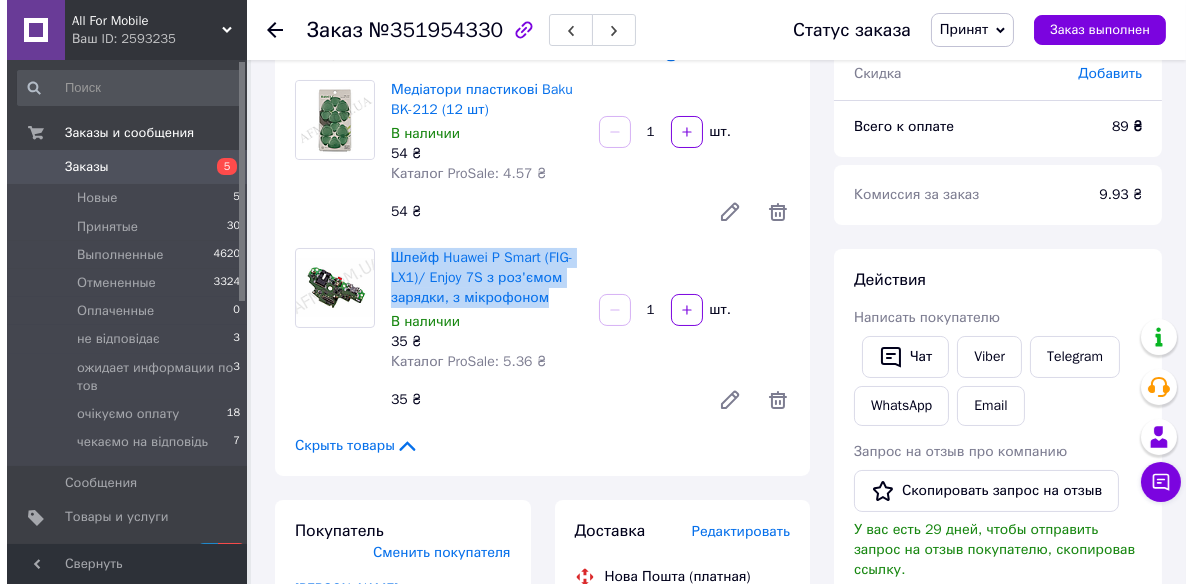 scroll, scrollTop: 363, scrollLeft: 0, axis: vertical 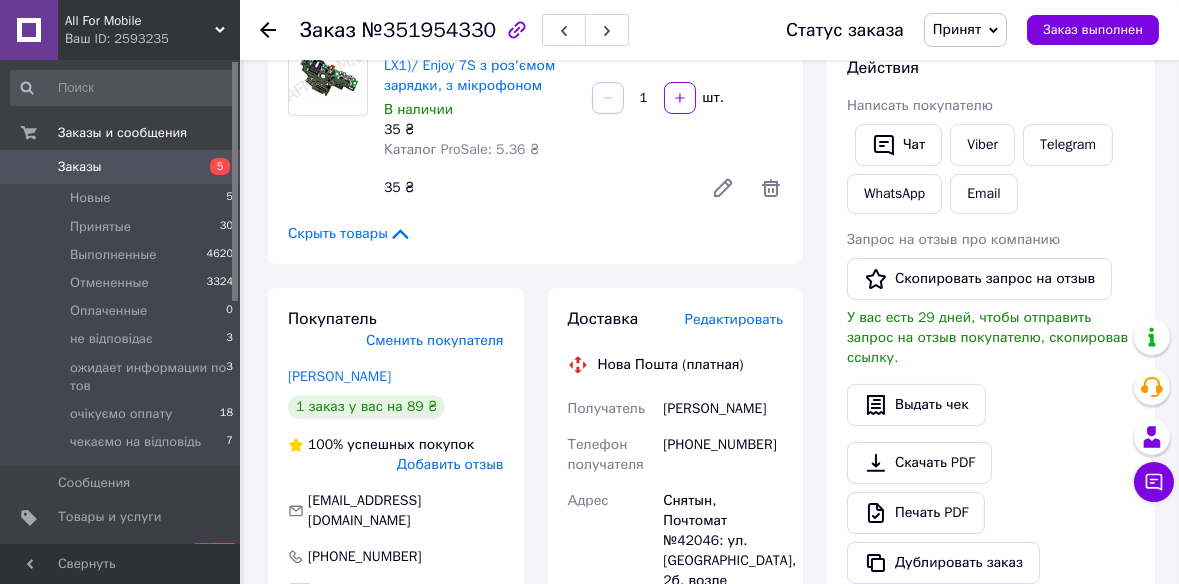 click on "Доставка Редактировать" at bounding box center [676, 319] 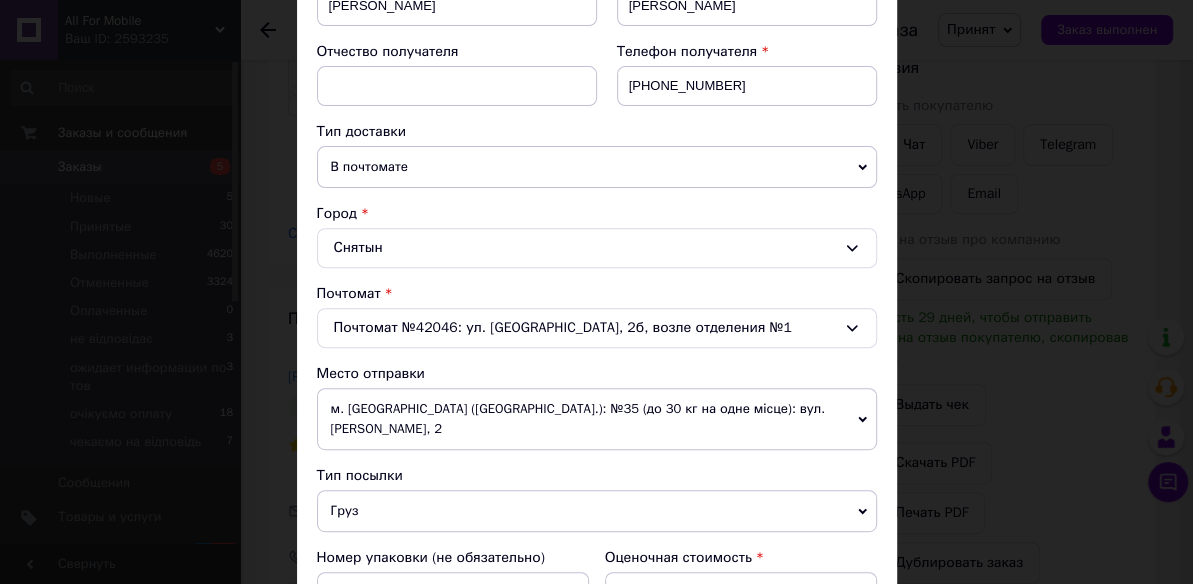 scroll, scrollTop: 727, scrollLeft: 0, axis: vertical 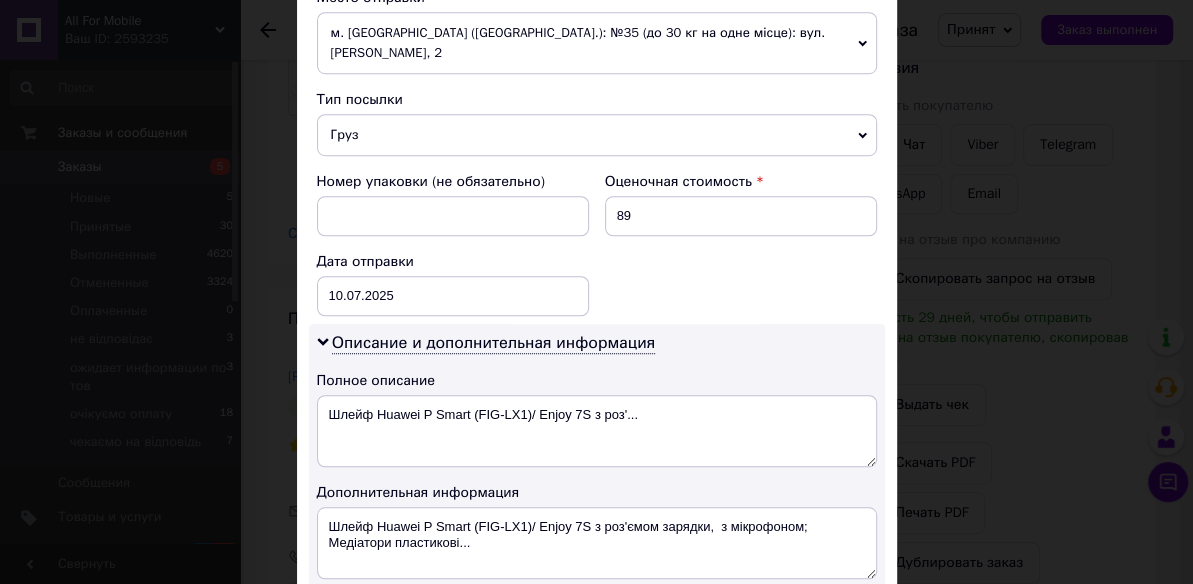 click on "Груз" at bounding box center (597, 135) 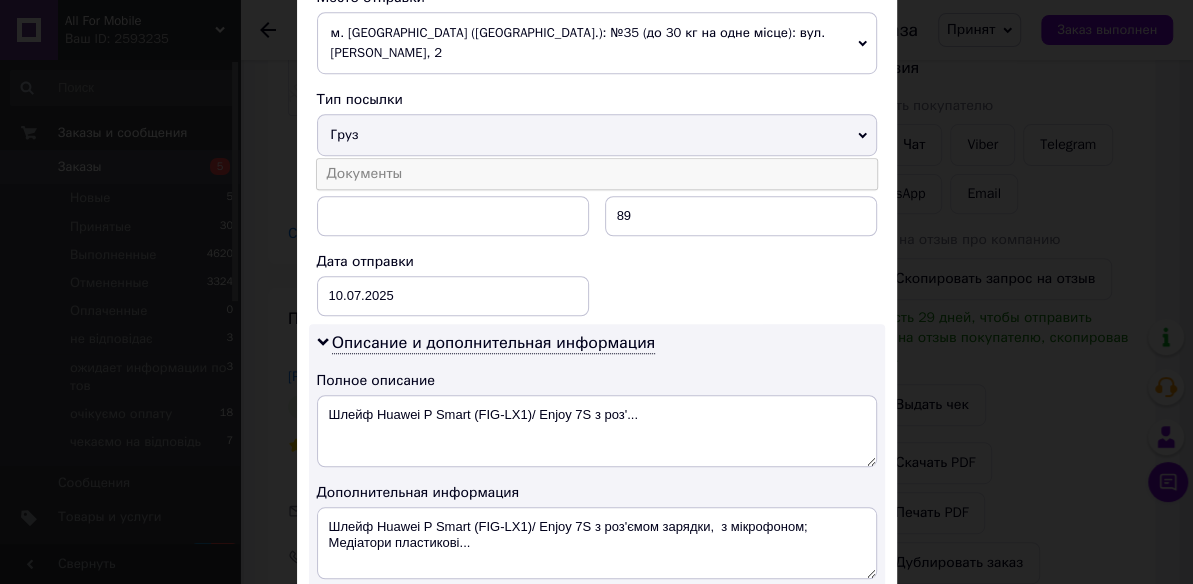 click on "Документы" at bounding box center (597, 174) 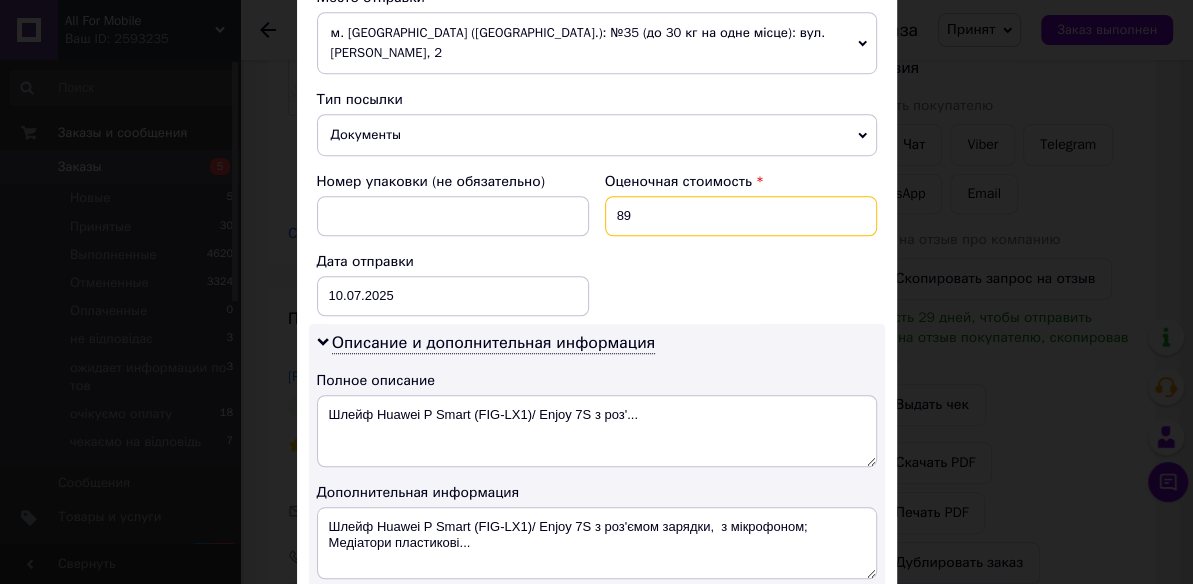 drag, startPoint x: 655, startPoint y: 196, endPoint x: 580, endPoint y: 199, distance: 75.059975 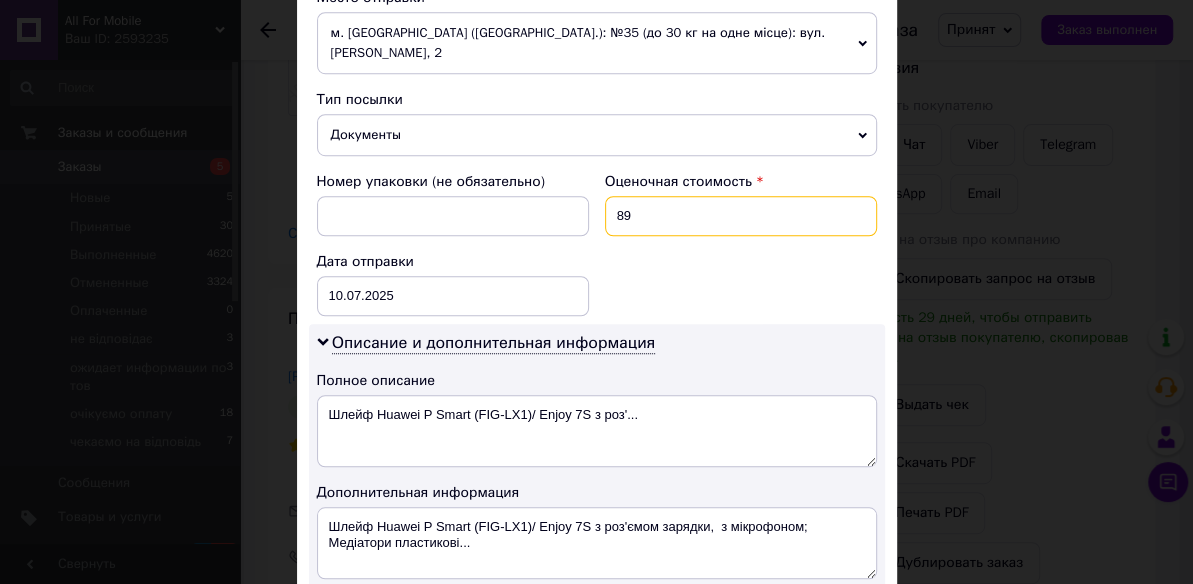 drag, startPoint x: 648, startPoint y: 180, endPoint x: 594, endPoint y: 189, distance: 54.74486 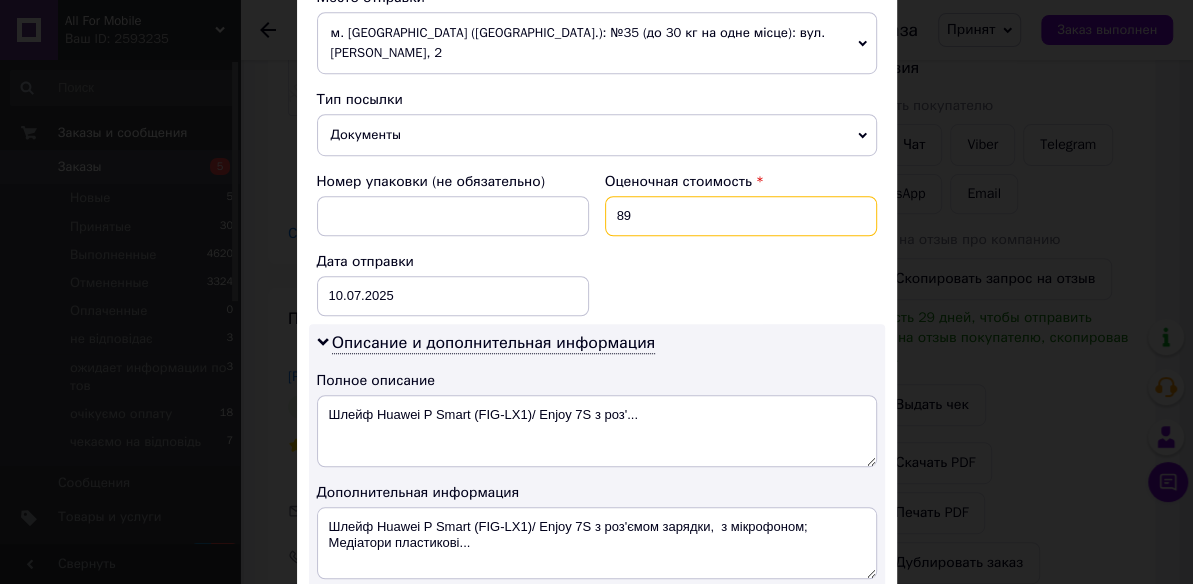 click on "Оценочная стоимость 89" at bounding box center [741, 204] 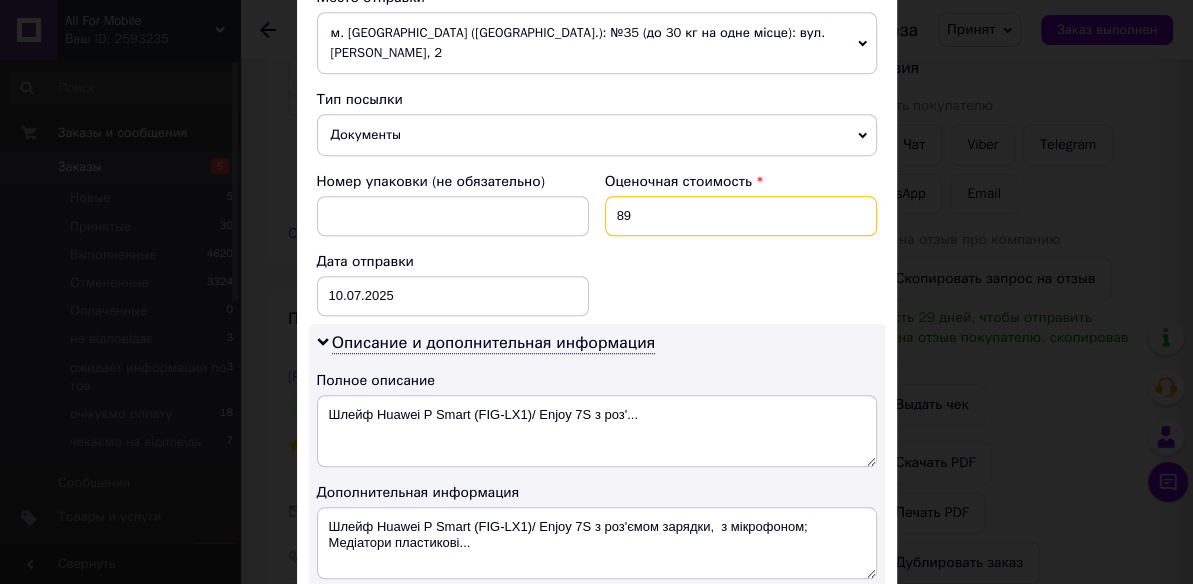 drag, startPoint x: 658, startPoint y: 201, endPoint x: 582, endPoint y: 196, distance: 76.1643 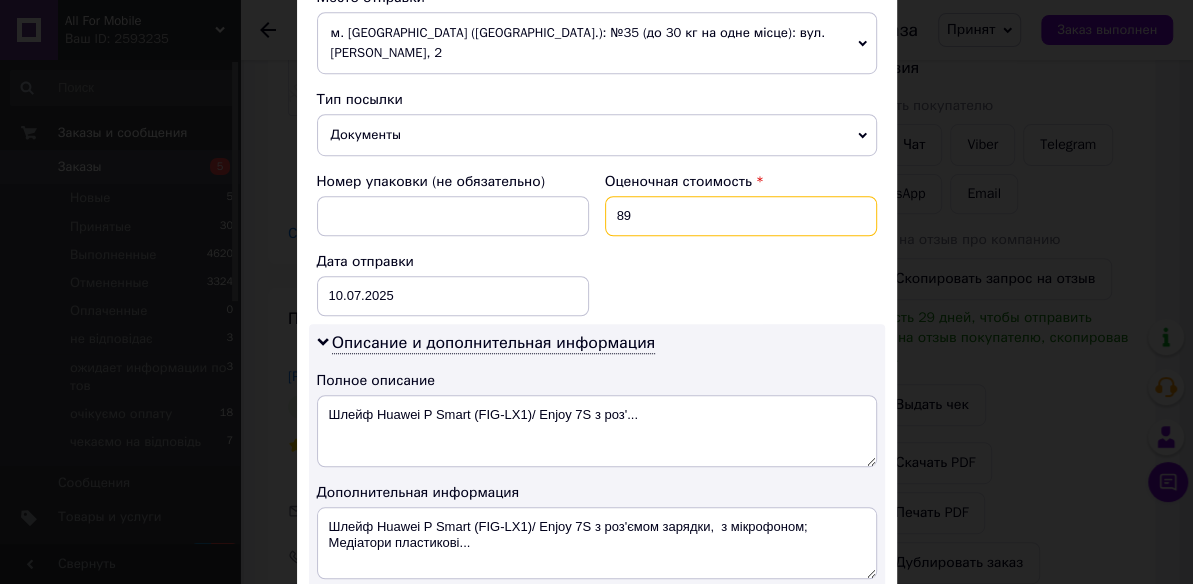 click on "Номер упаковки (не обязательно) Оценочная стоимость 89 Дата отправки 10.07.2025 < 2025 > < Июль > Пн Вт Ср Чт Пт Сб Вс 30 1 2 3 4 5 6 7 8 9 10 11 12 13 14 15 16 17 18 19 20 21 22 23 24 25 26 27 28 29 30 31 1 2 3 4 5 6 7 8 9 10" at bounding box center [597, 244] 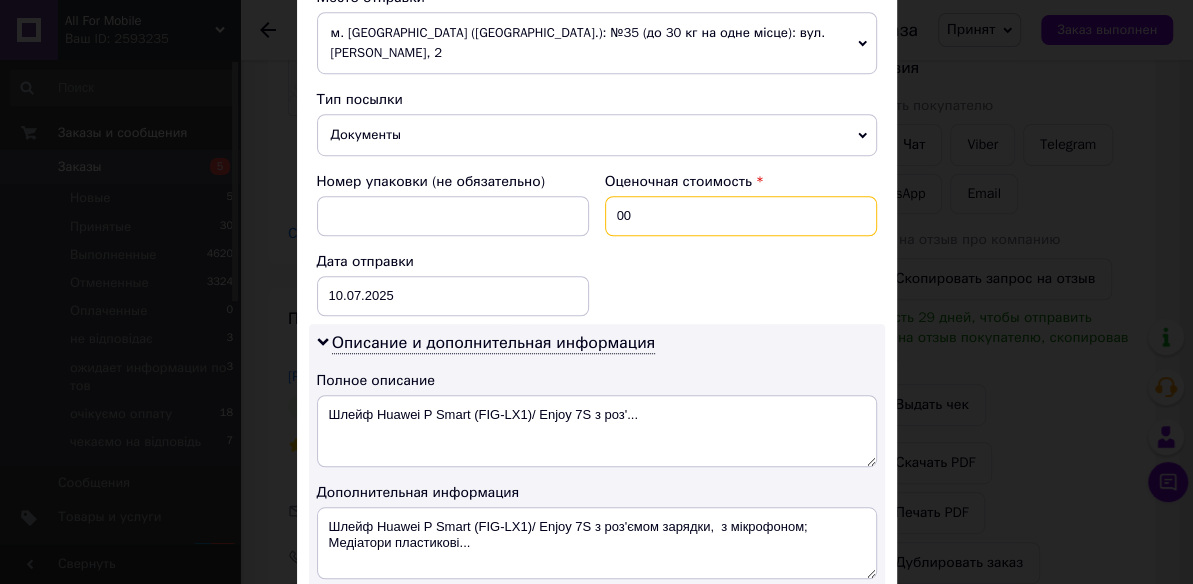 click on "00" at bounding box center (741, 216) 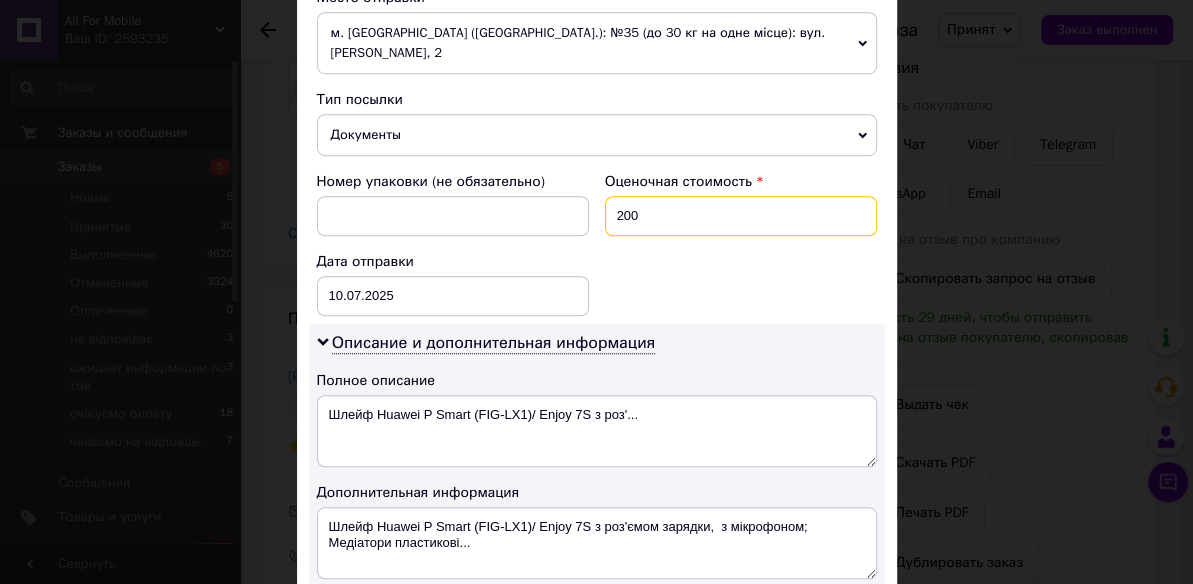 type on "200" 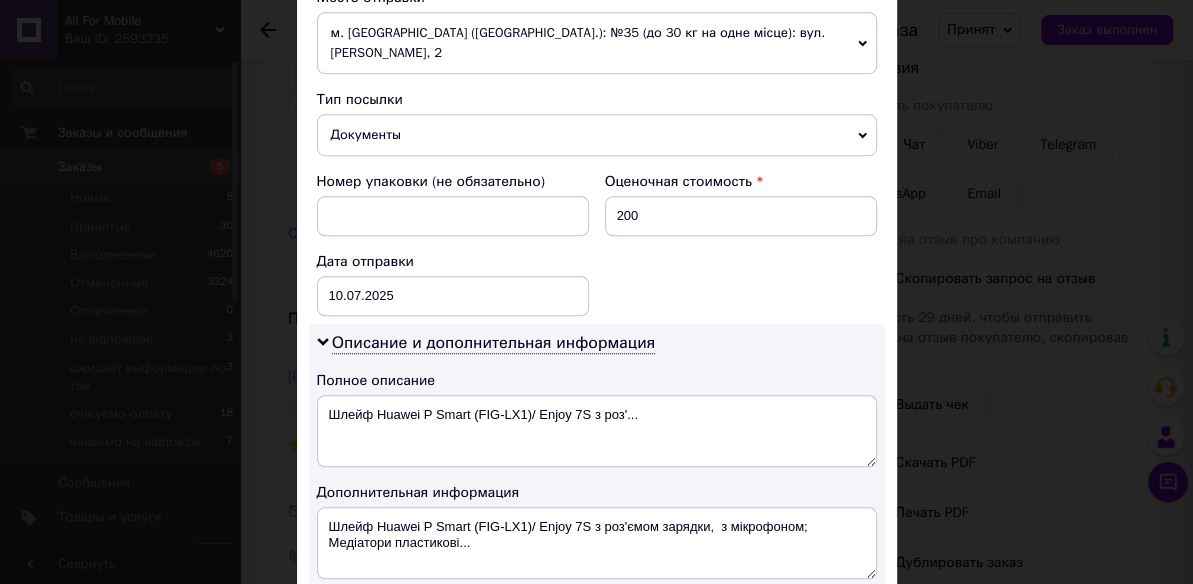 click on "Номер упаковки (не обязательно) Оценочная стоимость 200 Дата отправки 10.07.2025 < 2025 > < Июль > Пн Вт Ср Чт Пт Сб Вс 30 1 2 3 4 5 6 7 8 9 10 11 12 13 14 15 16 17 18 19 20 21 22 23 24 25 26 27 28 29 30 31 1 2 3 4 5 6 7 8 9 10" at bounding box center (597, 244) 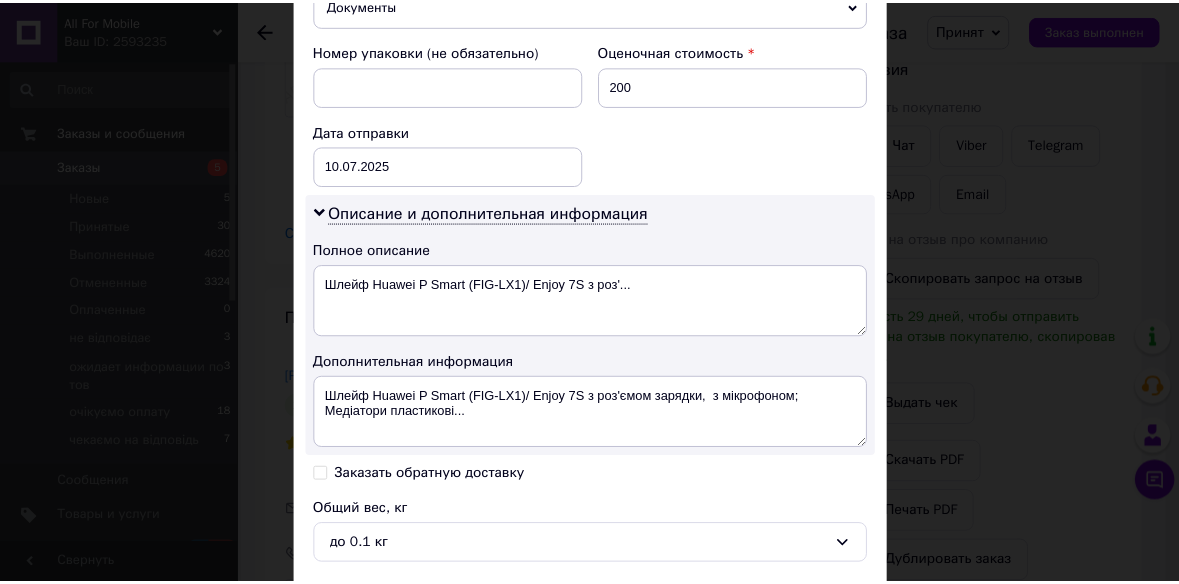scroll, scrollTop: 1020, scrollLeft: 0, axis: vertical 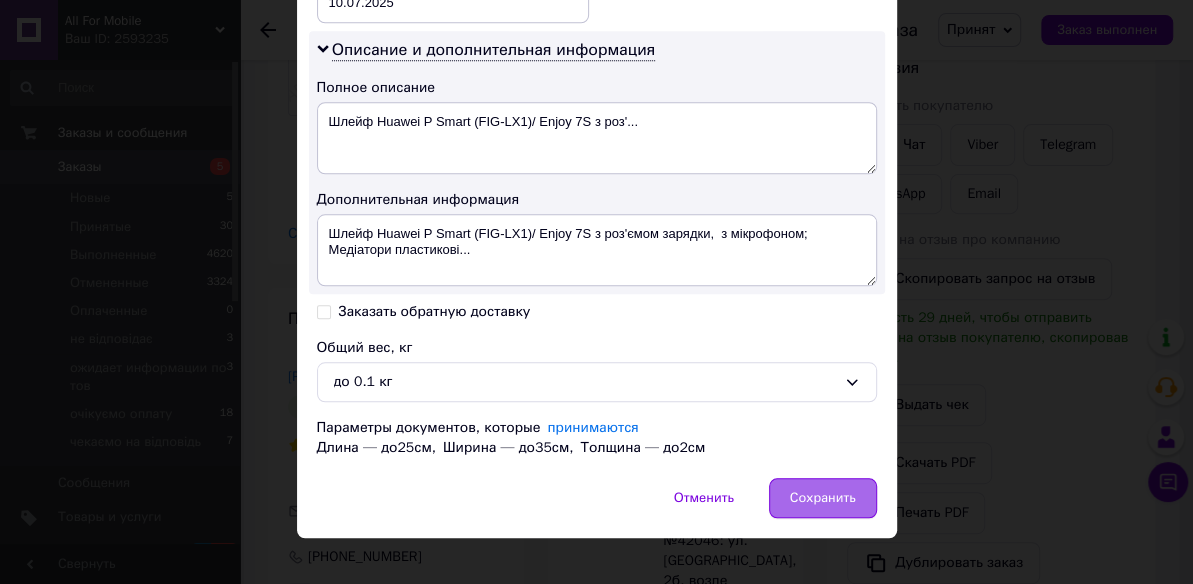 drag, startPoint x: 797, startPoint y: 483, endPoint x: 809, endPoint y: 477, distance: 13.416408 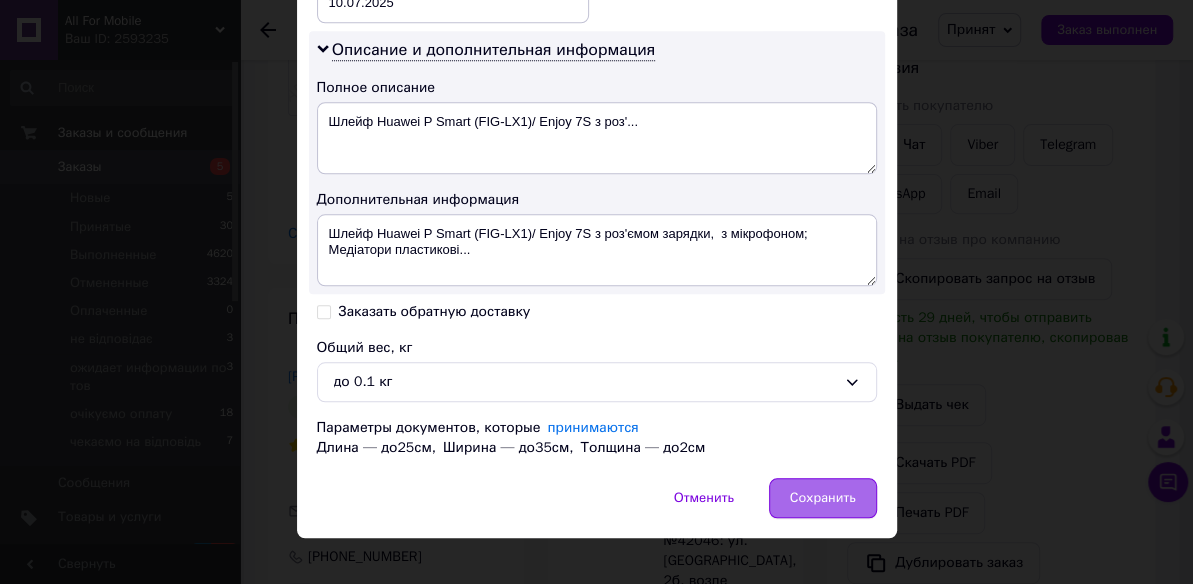 click on "Сохранить" at bounding box center (823, 498) 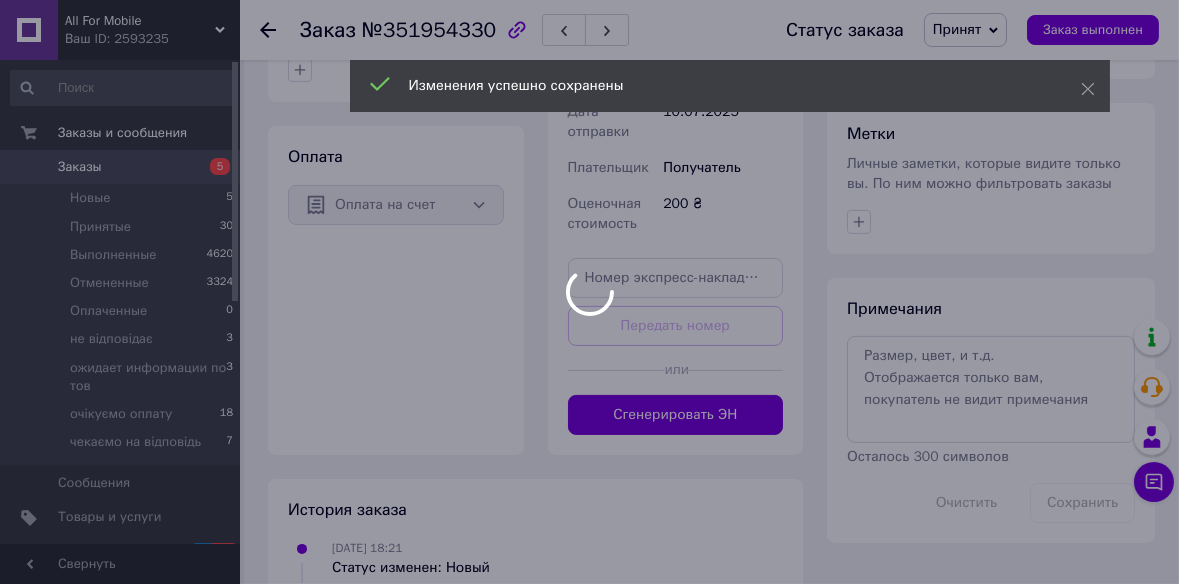 scroll, scrollTop: 909, scrollLeft: 0, axis: vertical 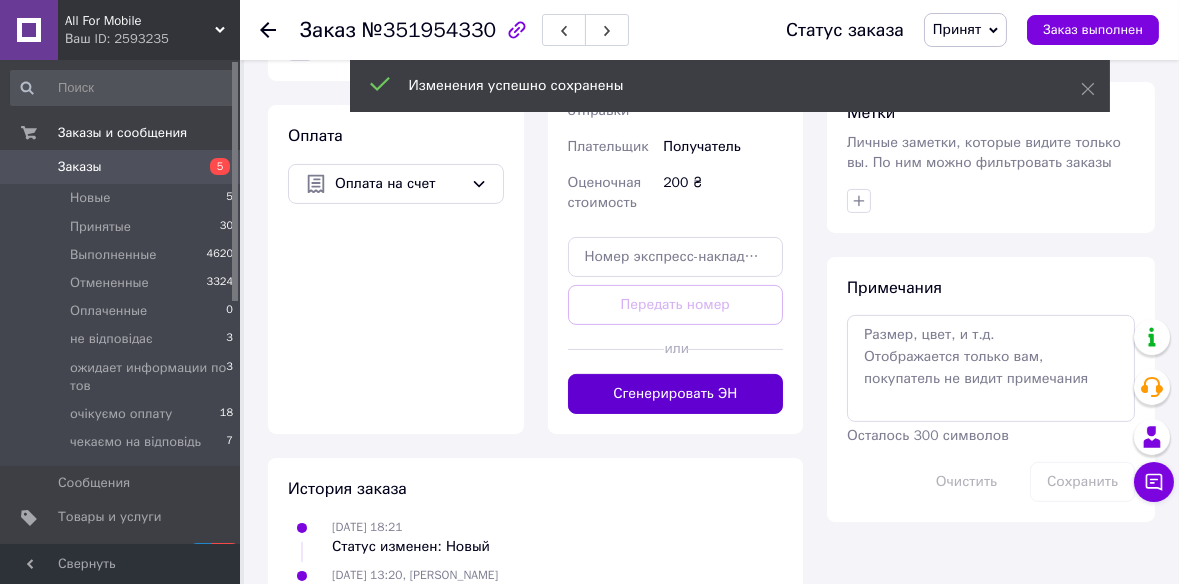 click on "Сгенерировать ЭН" at bounding box center (676, 394) 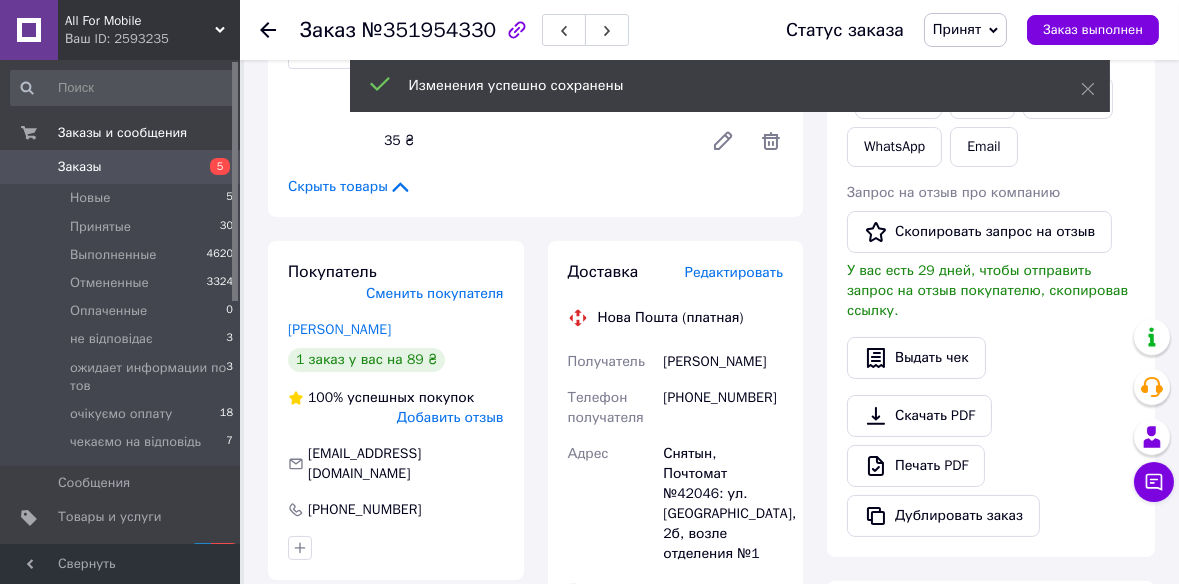 scroll, scrollTop: 363, scrollLeft: 0, axis: vertical 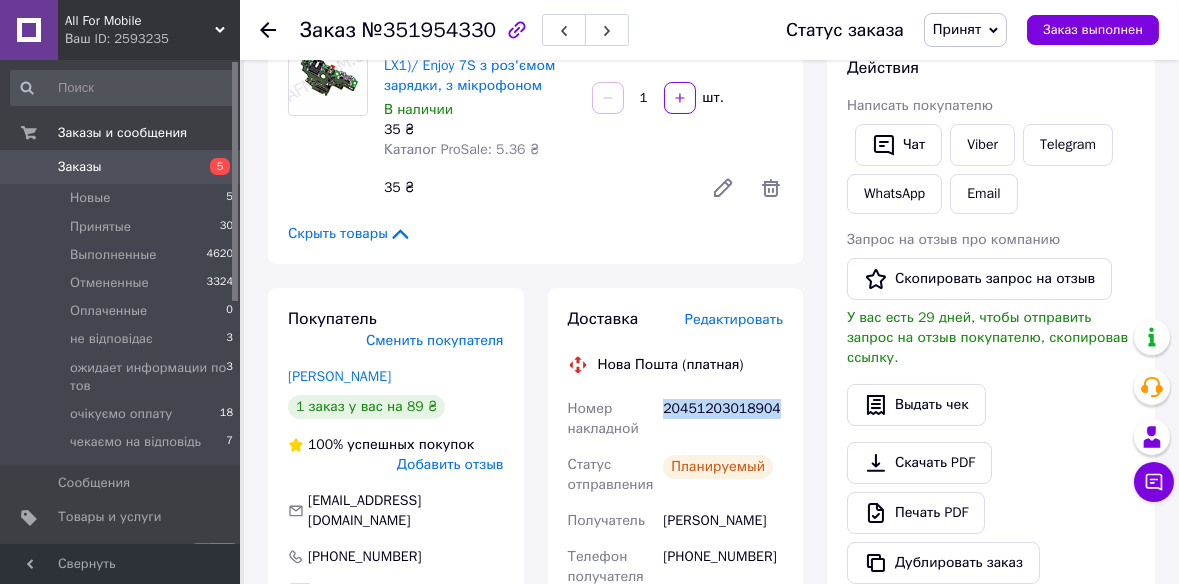 copy on "20451203018904" 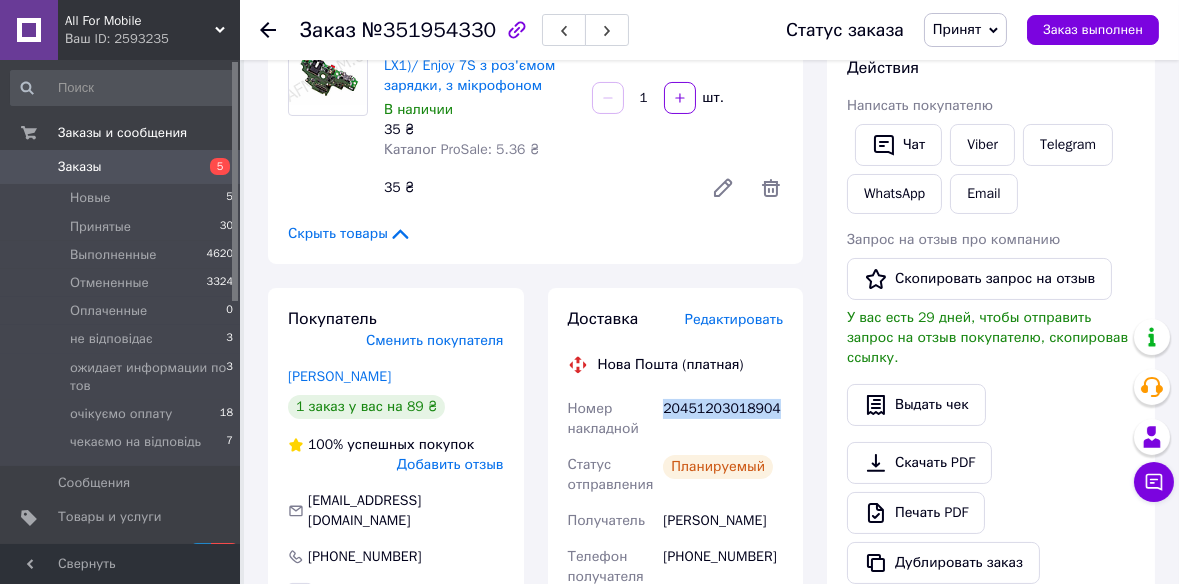 copy on "Гуленко Сергій" 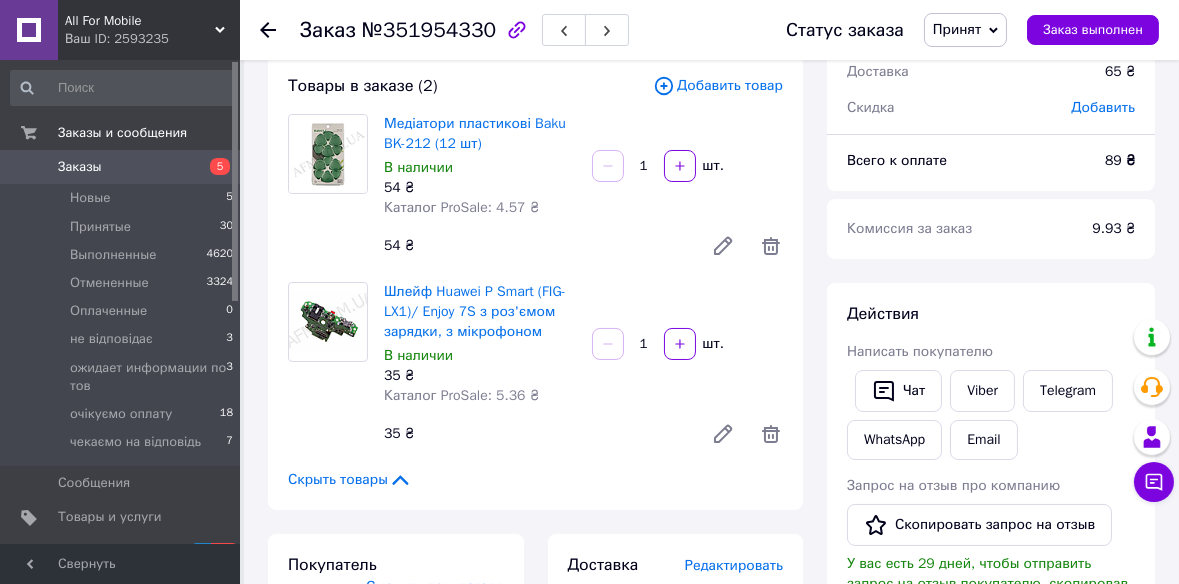 scroll, scrollTop: 90, scrollLeft: 0, axis: vertical 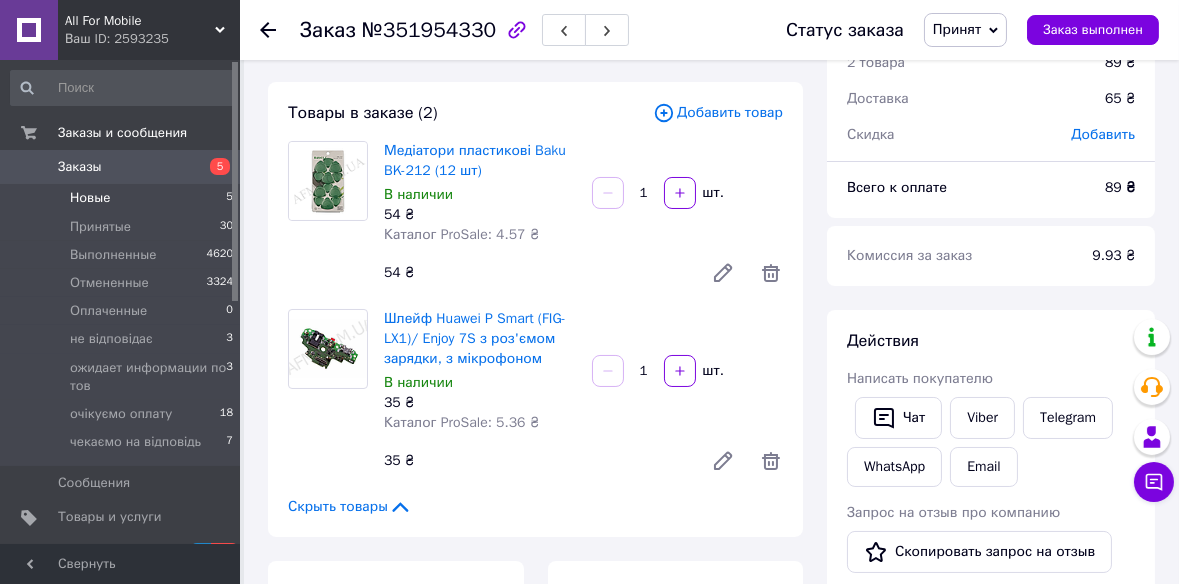 click on "Новые 5" at bounding box center (122, 198) 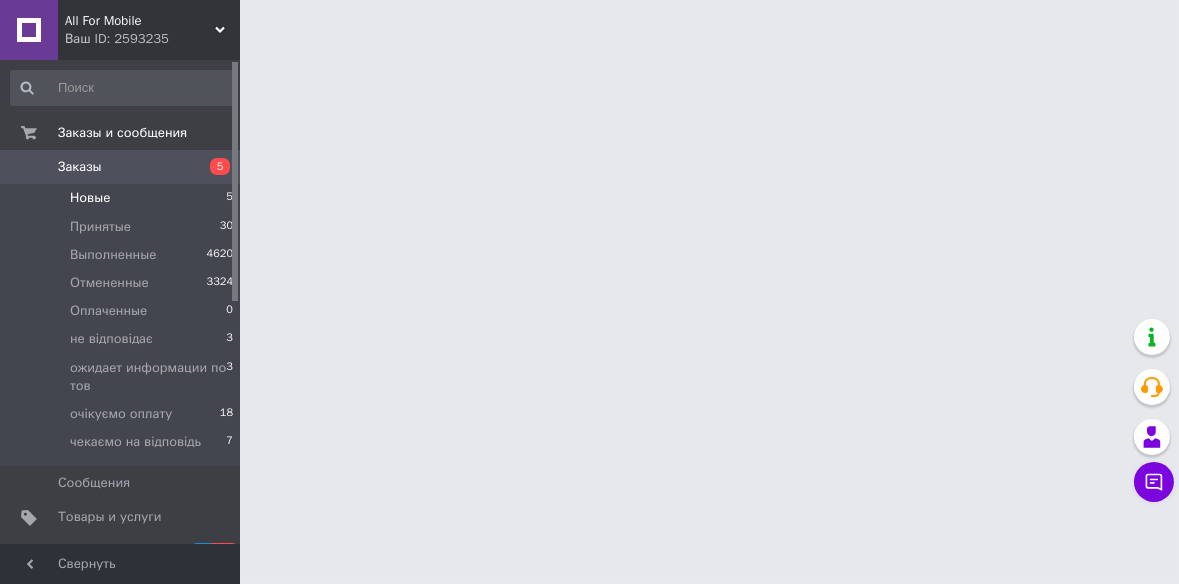scroll, scrollTop: 0, scrollLeft: 0, axis: both 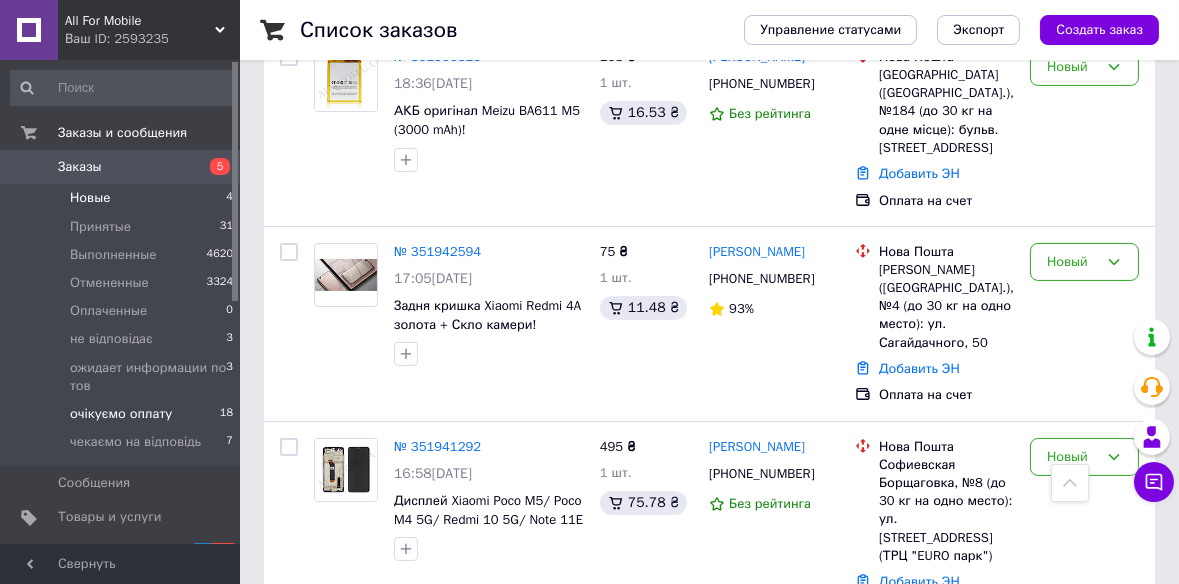 click on "очікуємо оплату" at bounding box center [121, 414] 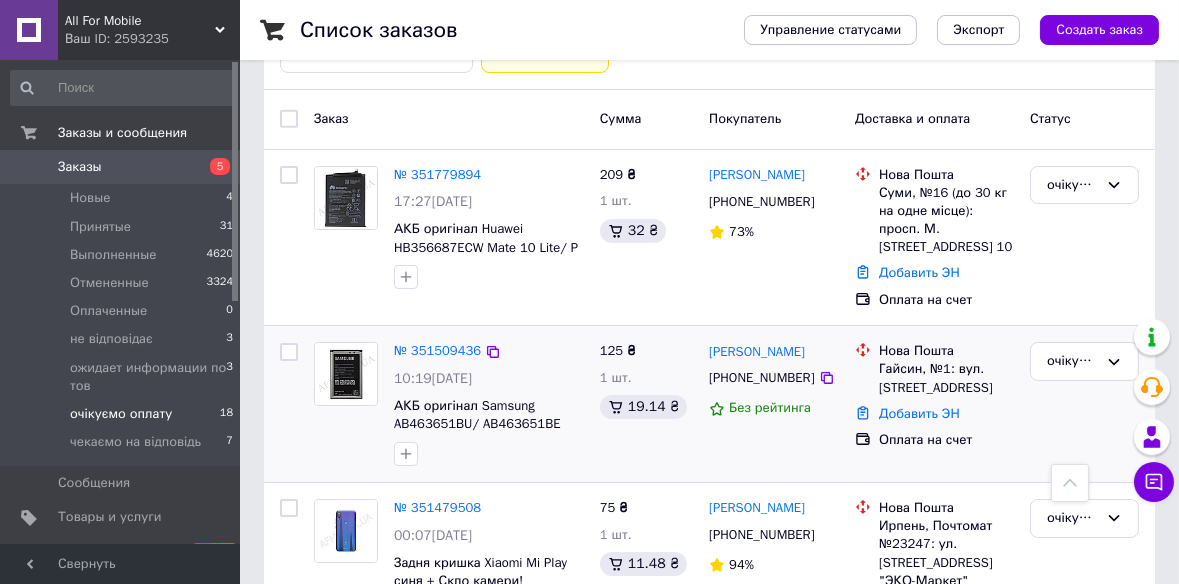 scroll, scrollTop: 272, scrollLeft: 0, axis: vertical 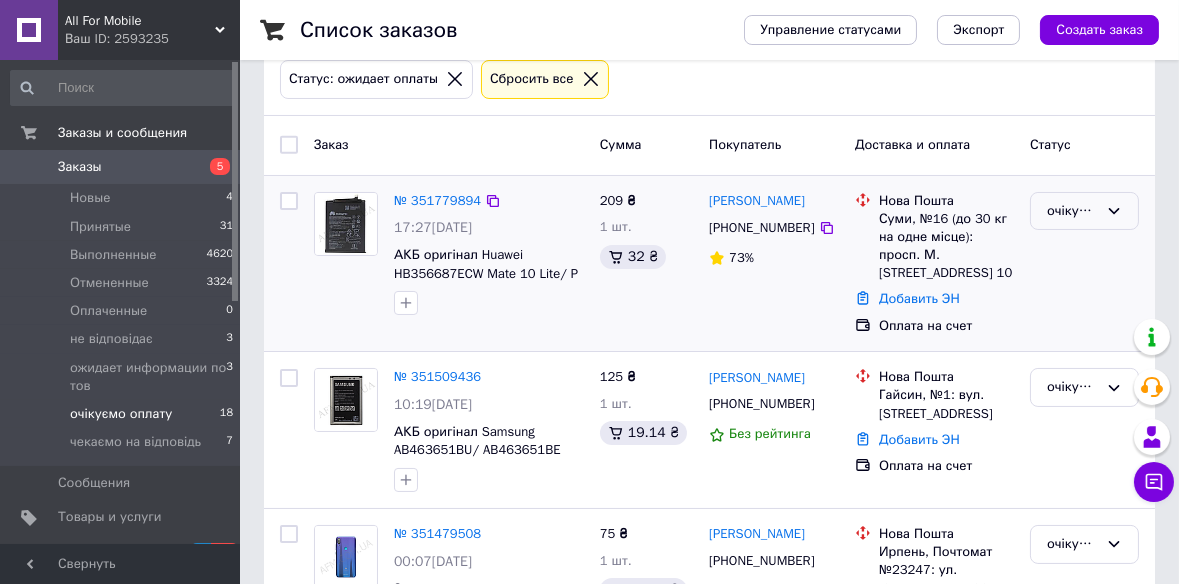 drag, startPoint x: 1078, startPoint y: 205, endPoint x: 1085, endPoint y: 218, distance: 14.764823 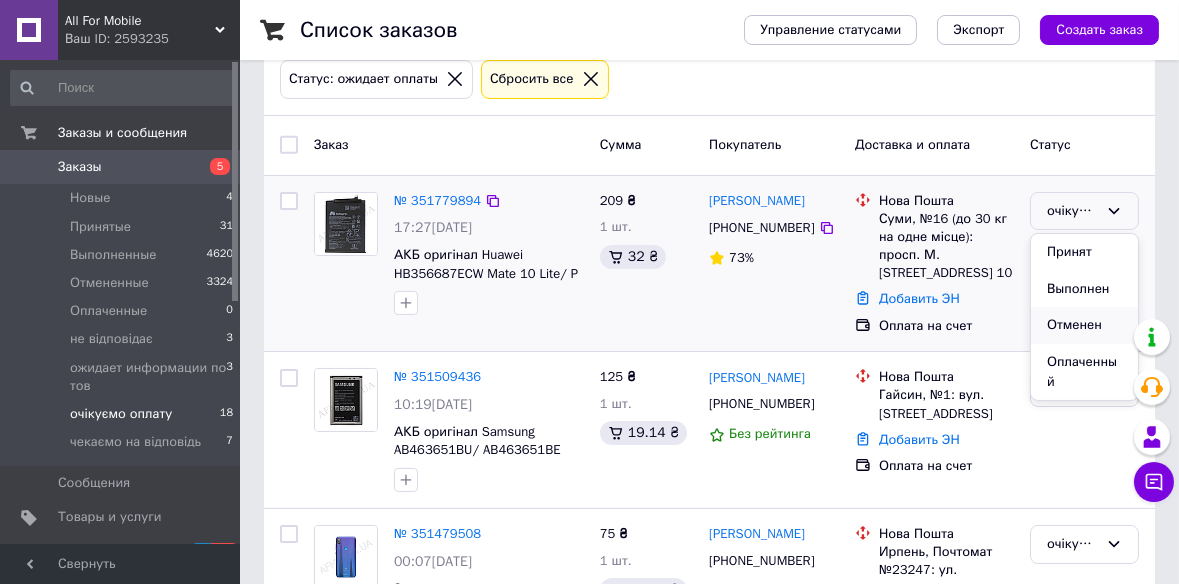 click on "Отменен" at bounding box center [1084, 325] 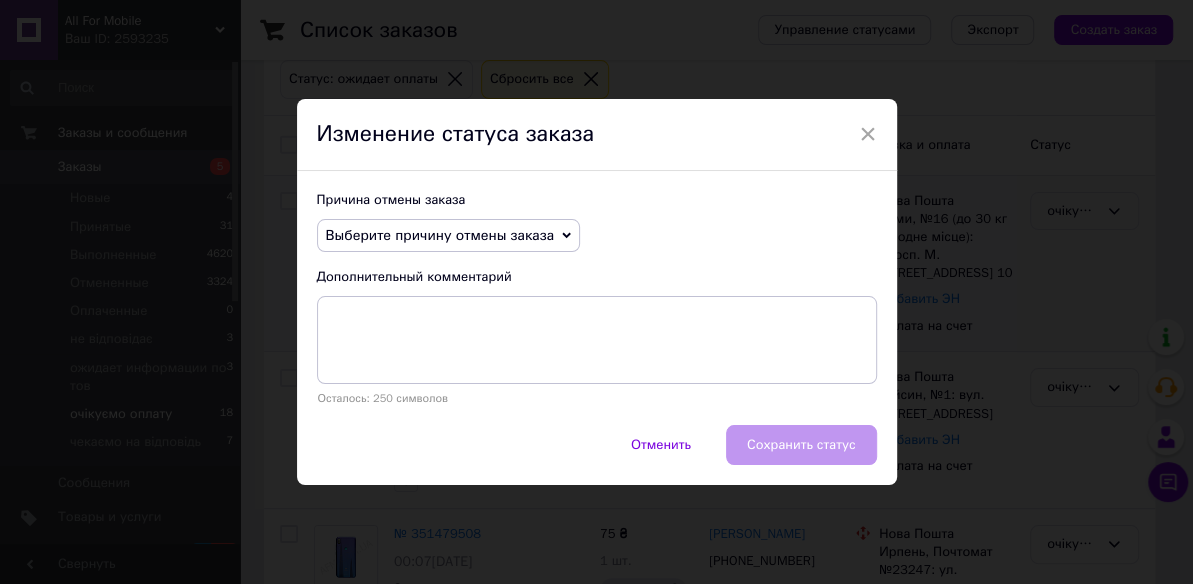drag, startPoint x: 490, startPoint y: 242, endPoint x: 447, endPoint y: 277, distance: 55.443665 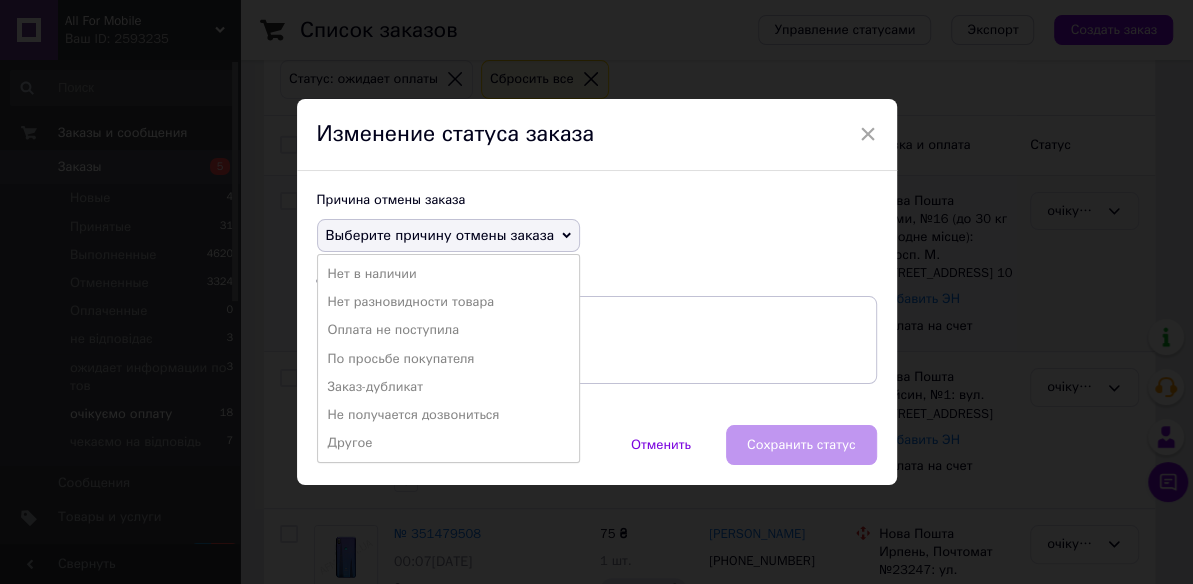 drag, startPoint x: 433, startPoint y: 328, endPoint x: 521, endPoint y: 394, distance: 110 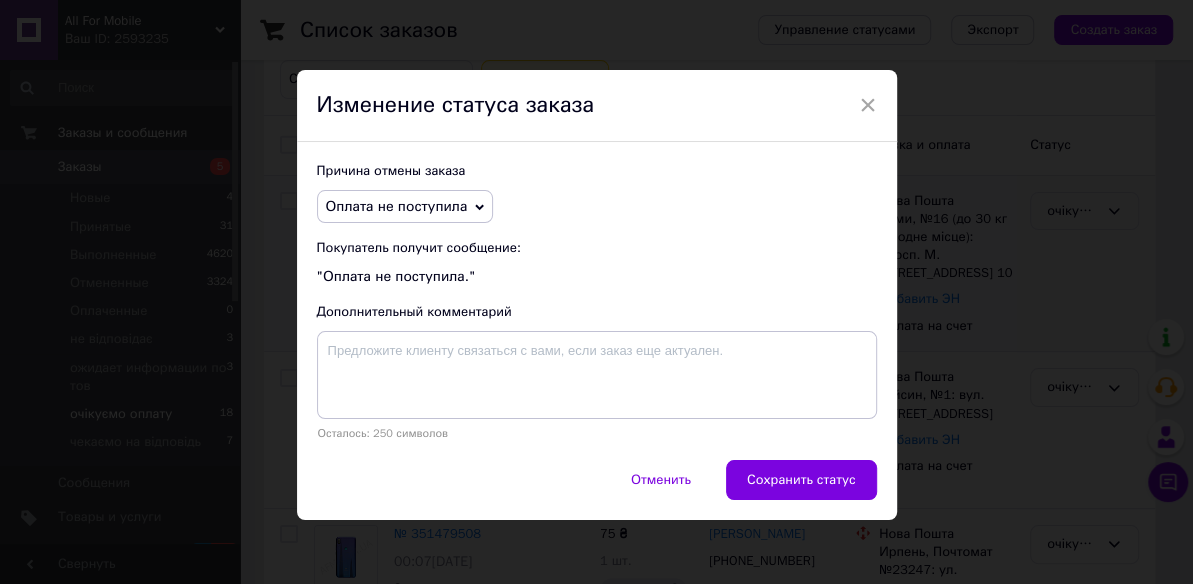 drag, startPoint x: 764, startPoint y: 489, endPoint x: 767, endPoint y: 478, distance: 11.401754 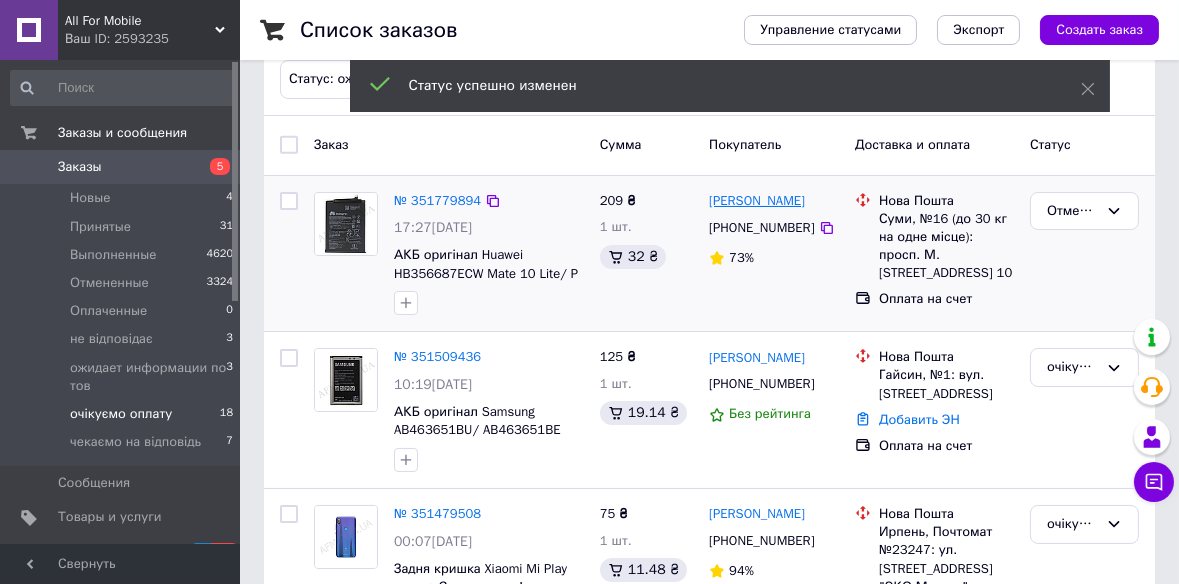 click on "[PERSON_NAME]" at bounding box center [757, 201] 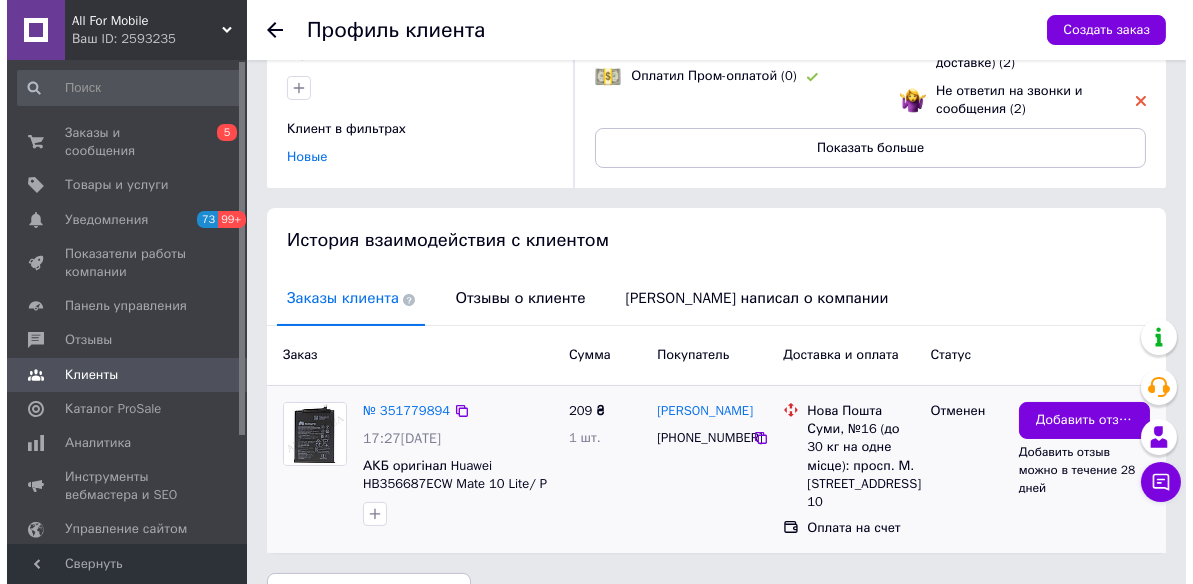 scroll, scrollTop: 292, scrollLeft: 0, axis: vertical 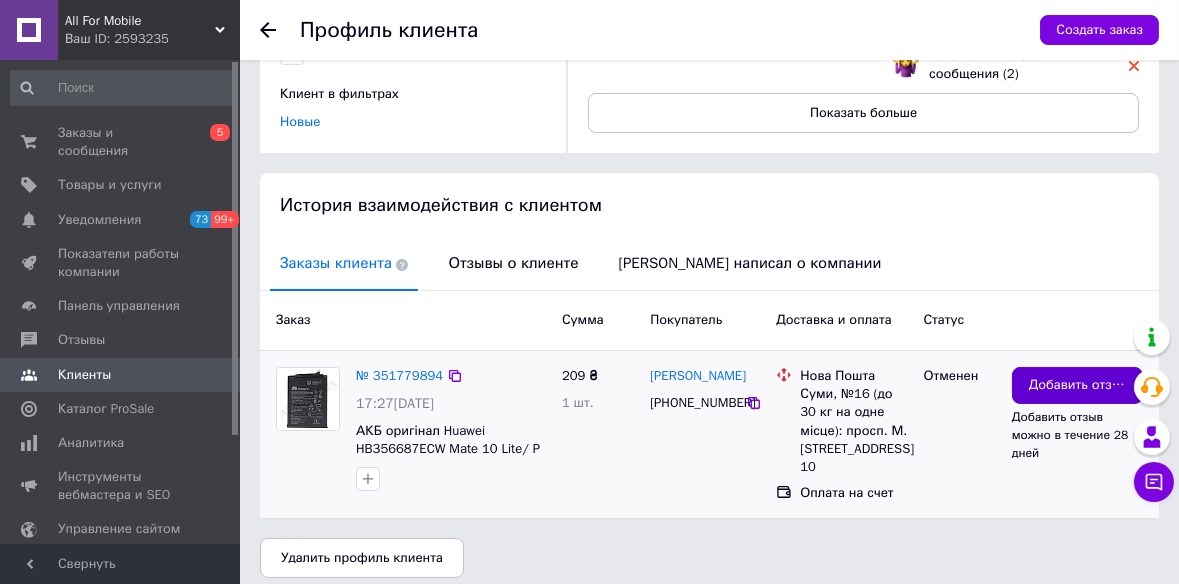 click on "Добавить отзыв" at bounding box center [1077, 385] 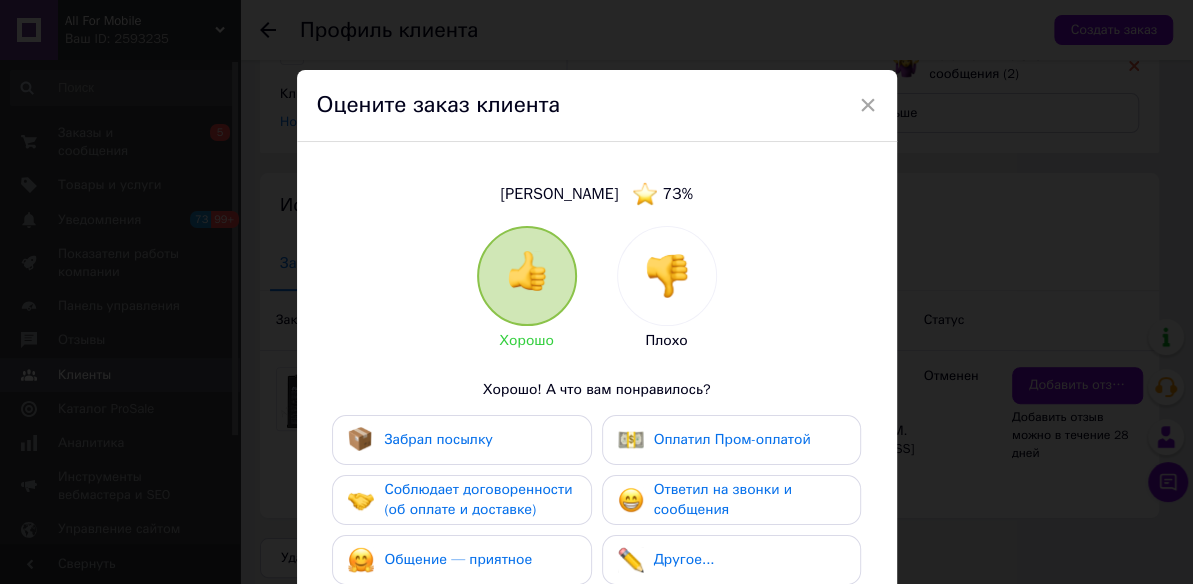 click at bounding box center (667, 276) 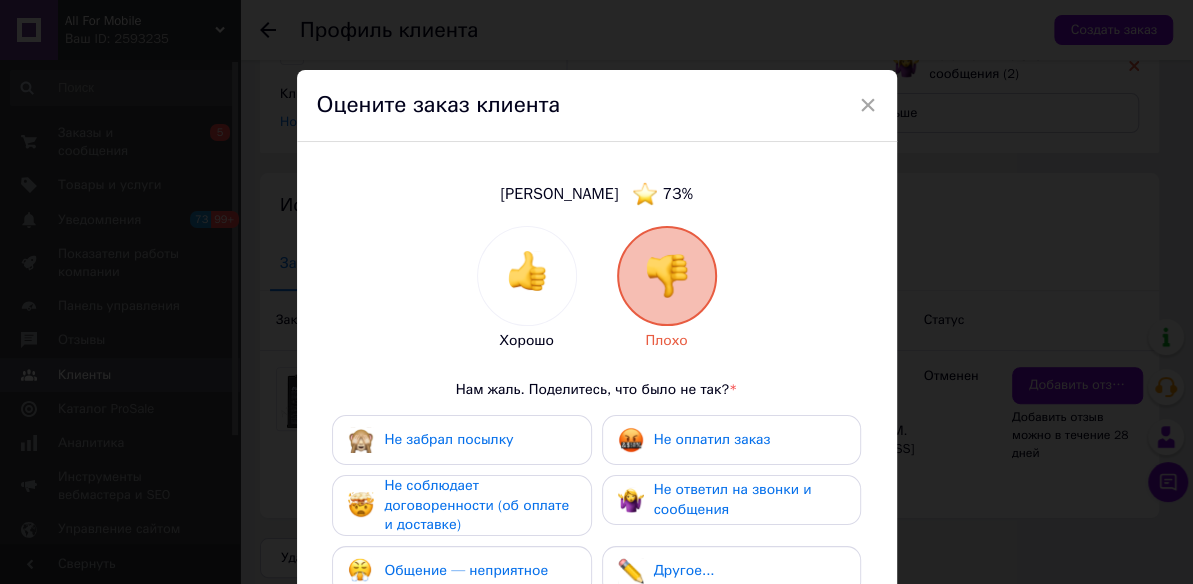 drag, startPoint x: 513, startPoint y: 500, endPoint x: 571, endPoint y: 461, distance: 69.89278 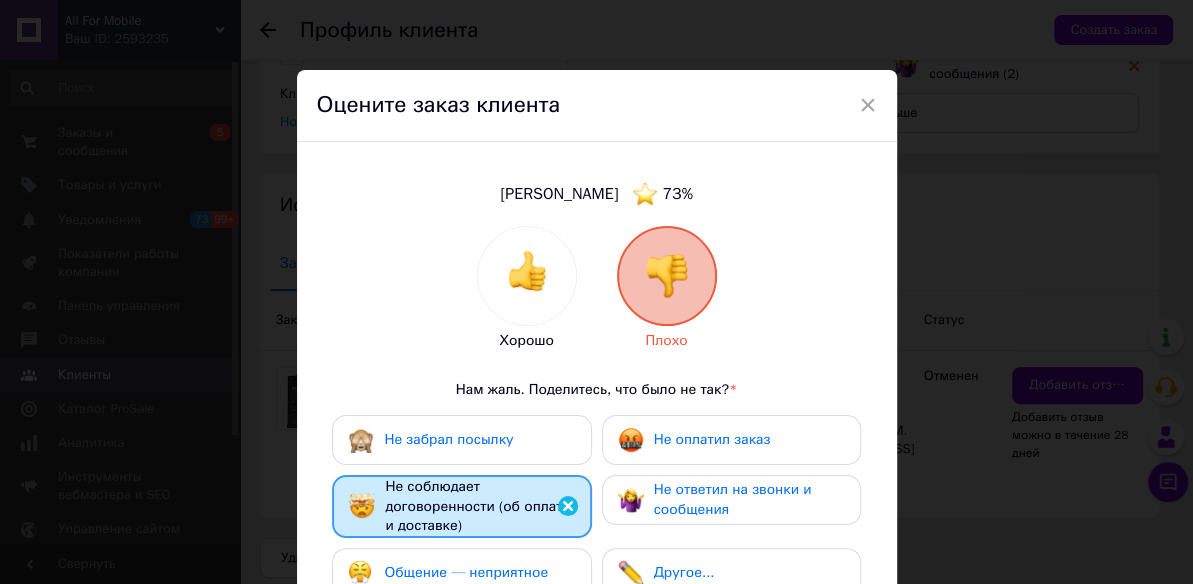 click on "Не оплатил заказ" at bounding box center (712, 439) 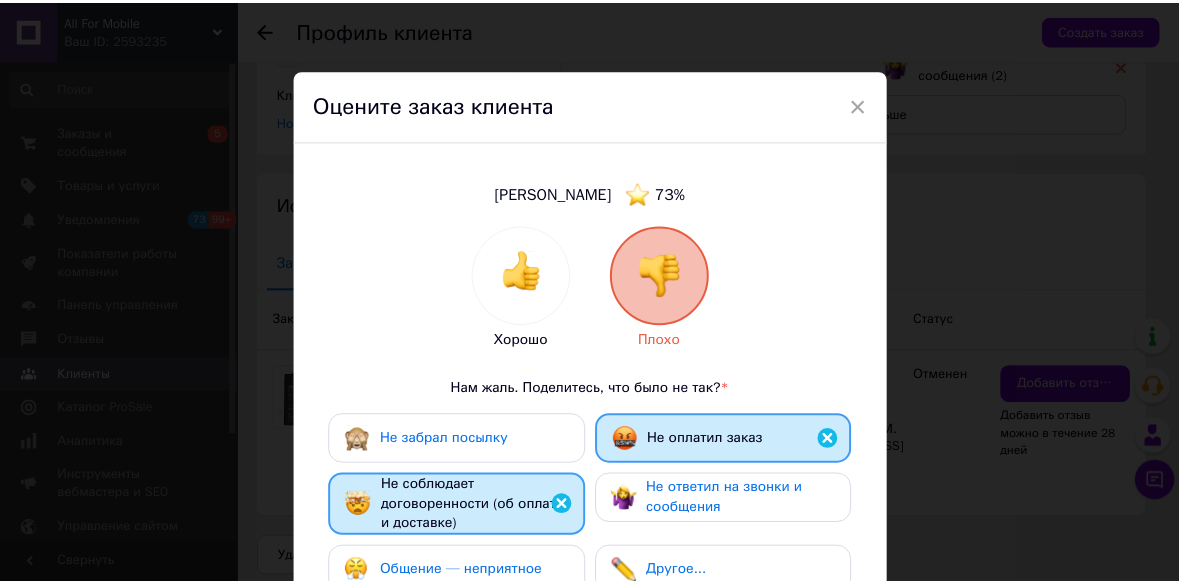 scroll, scrollTop: 420, scrollLeft: 0, axis: vertical 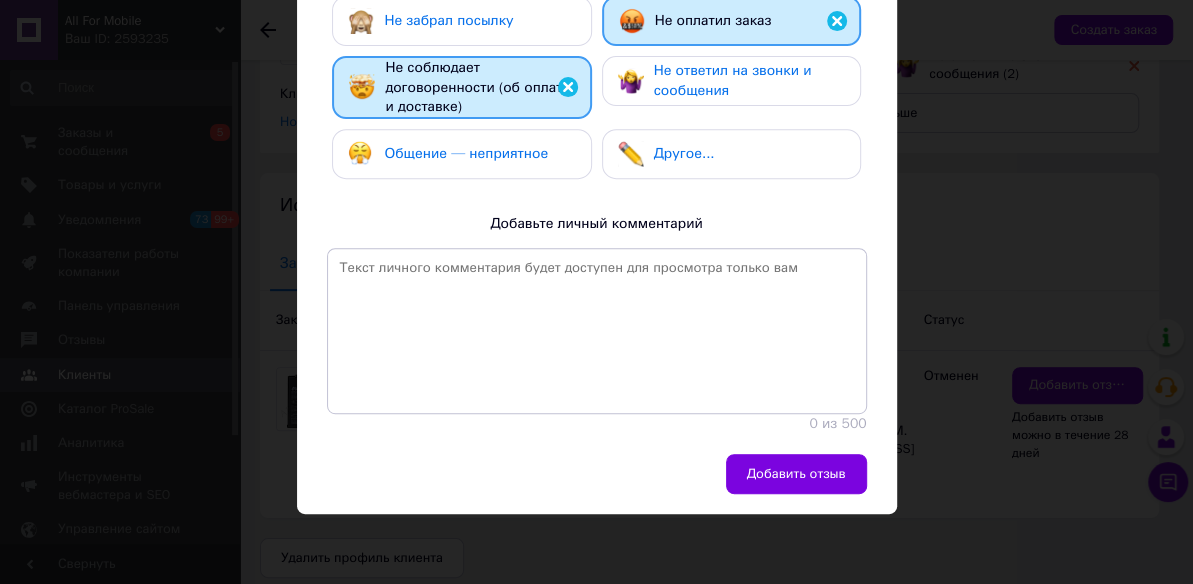 click on "Добавить отзыв" at bounding box center (597, 484) 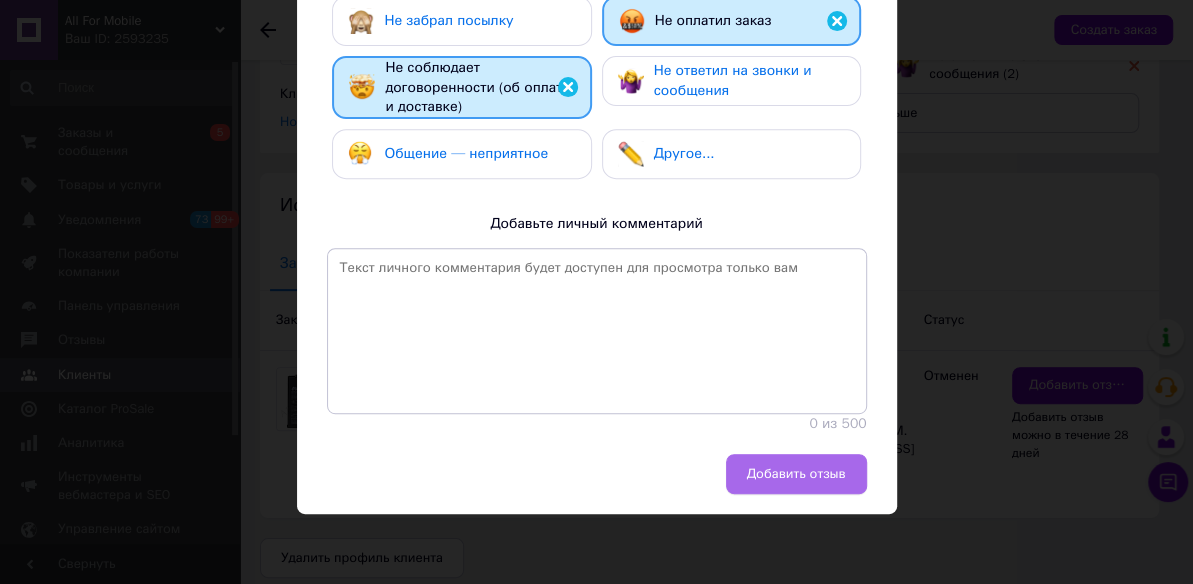 click on "Добавить отзыв" at bounding box center (796, 474) 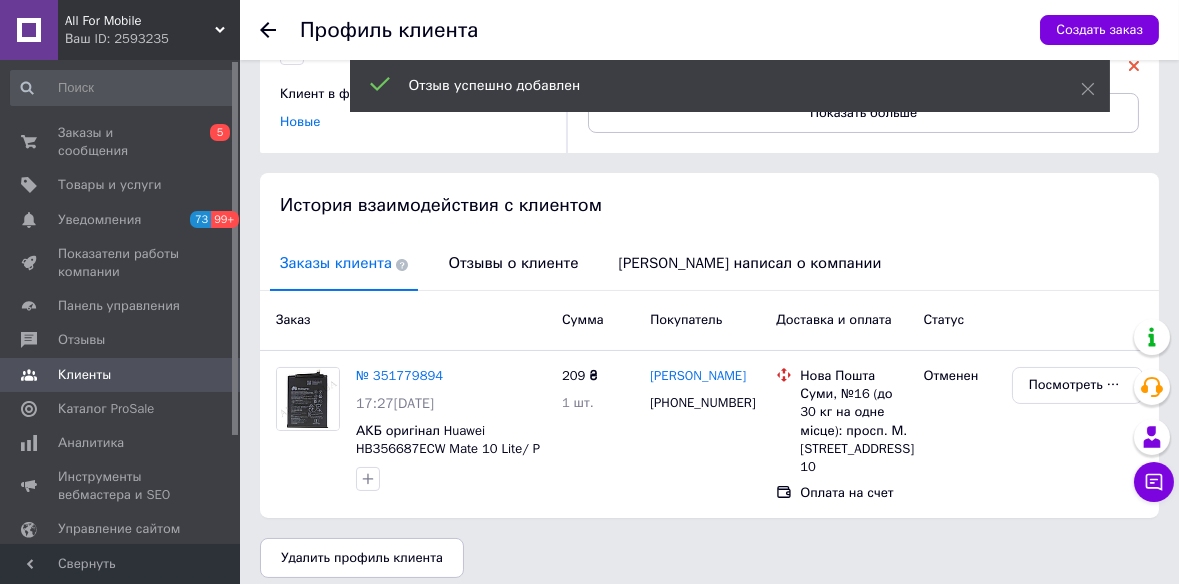 click 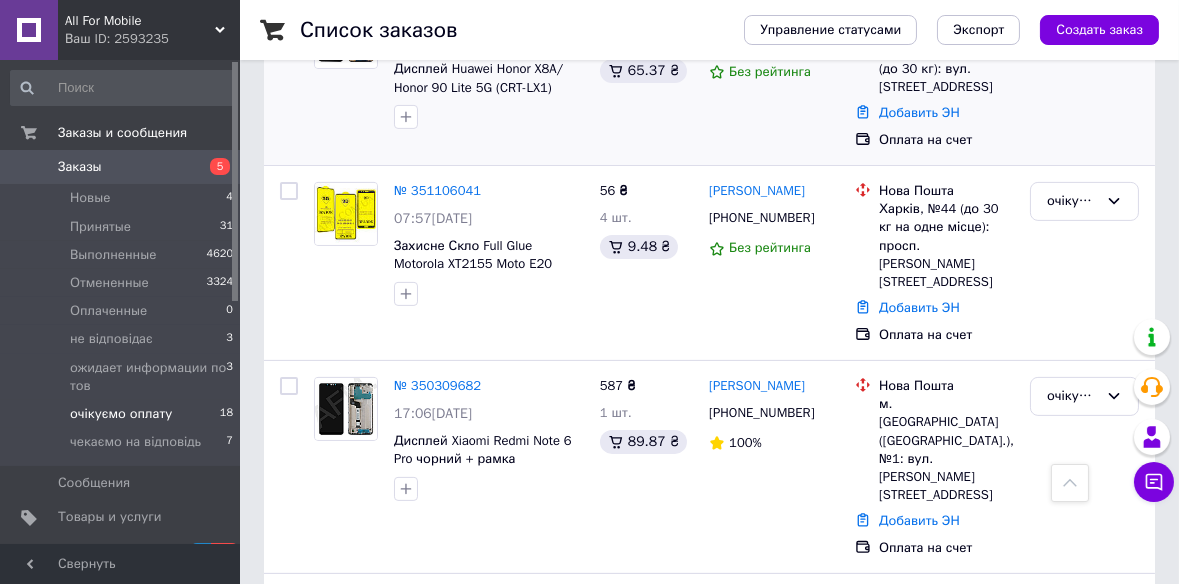 scroll, scrollTop: 1000, scrollLeft: 0, axis: vertical 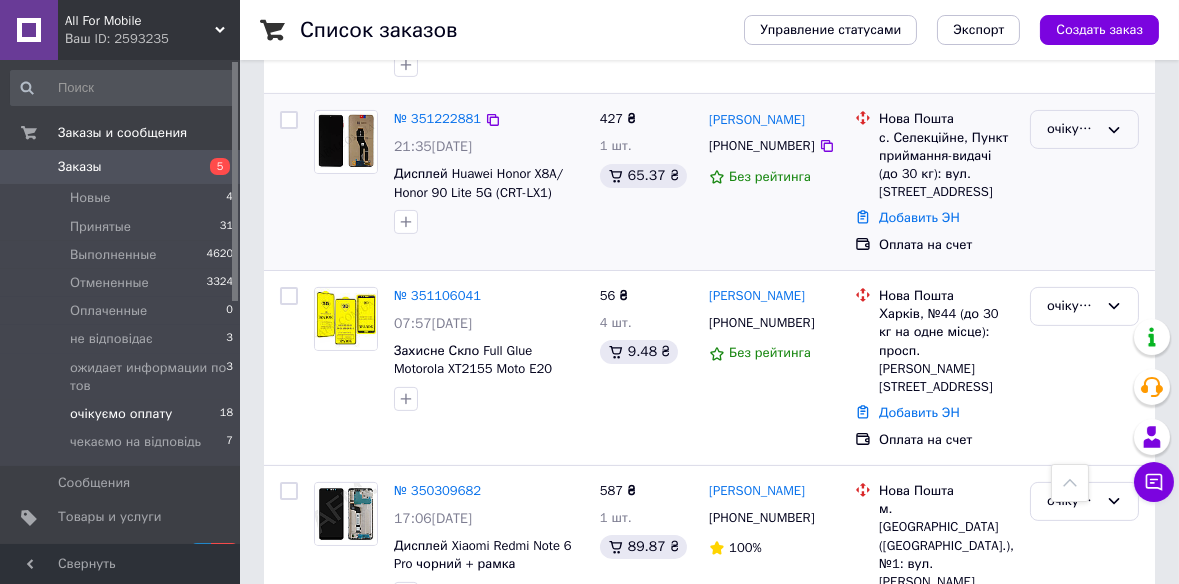 click on "очікуємо оплату" at bounding box center [1072, 129] 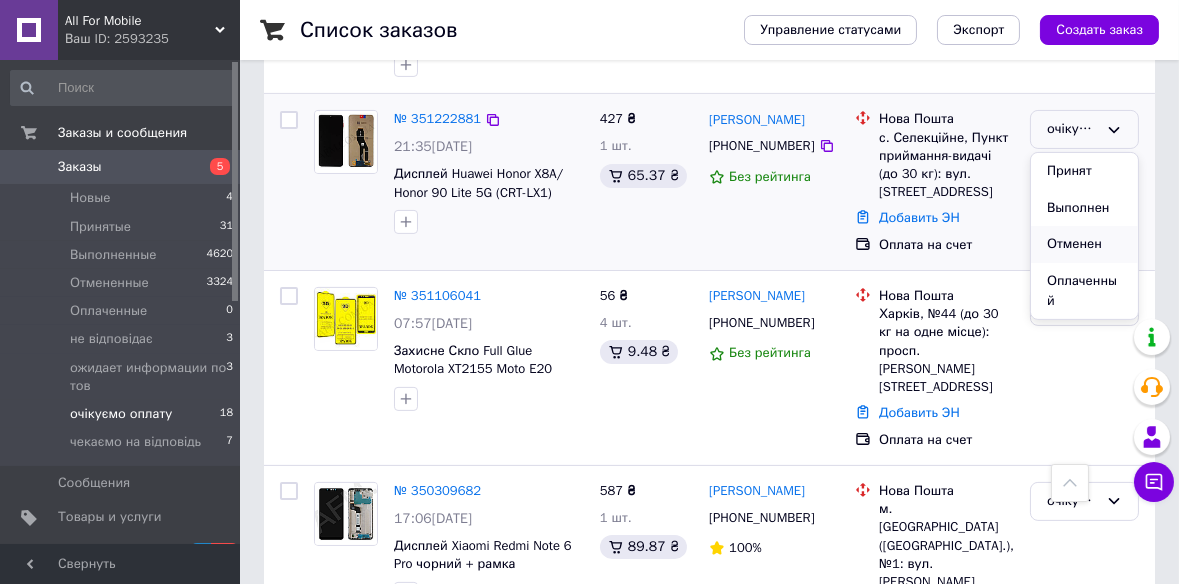click on "Отменен" at bounding box center (1084, 244) 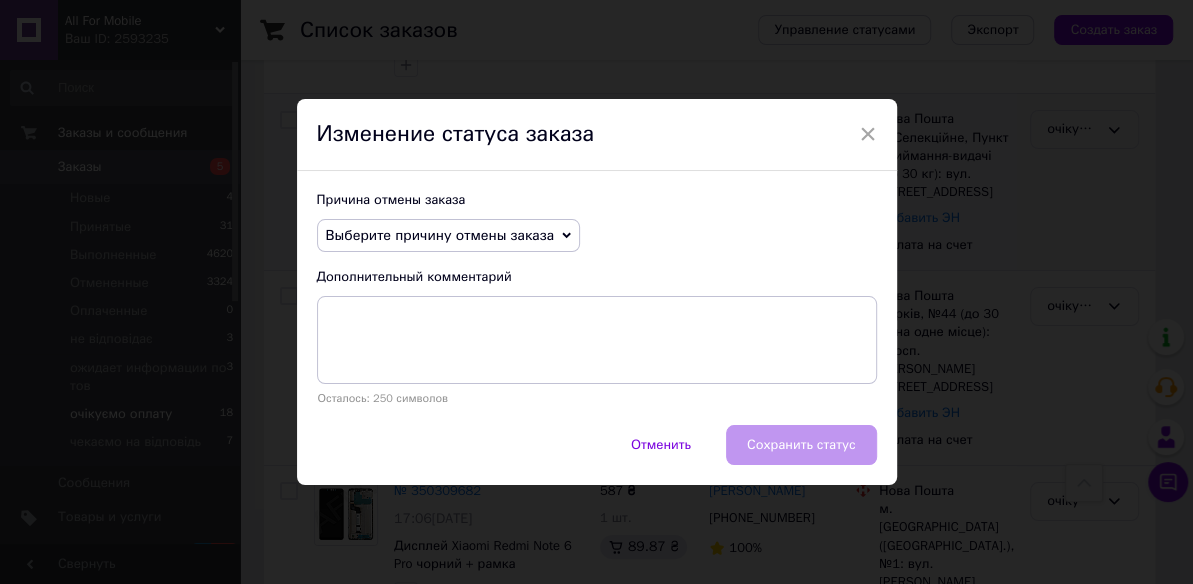 click on "Выберите причину отмены заказа" at bounding box center (440, 235) 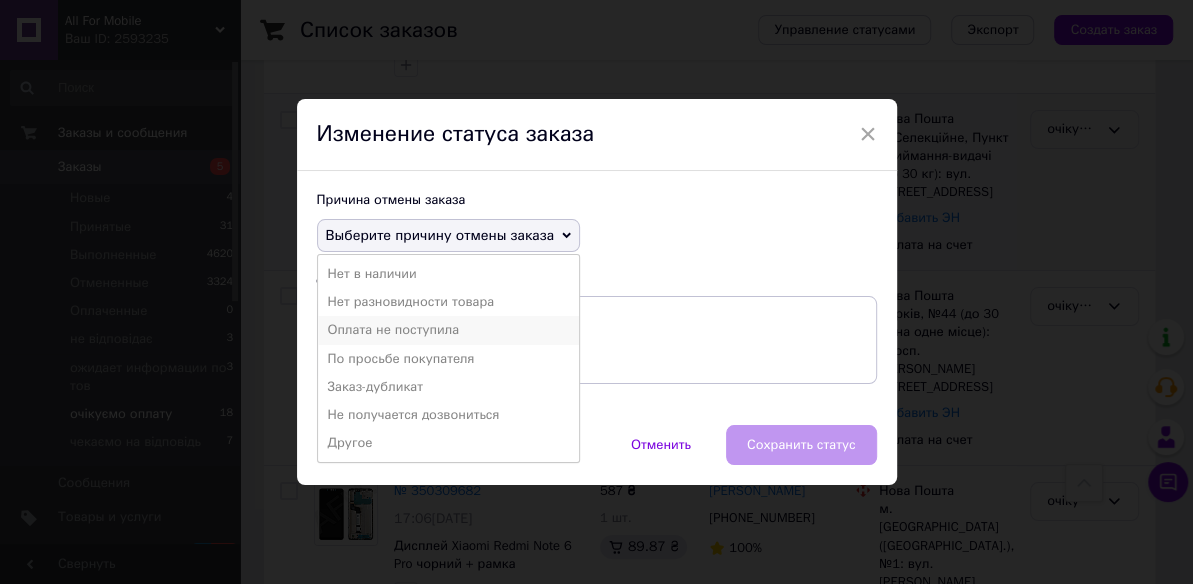 click on "Оплата не поступила" at bounding box center [448, 330] 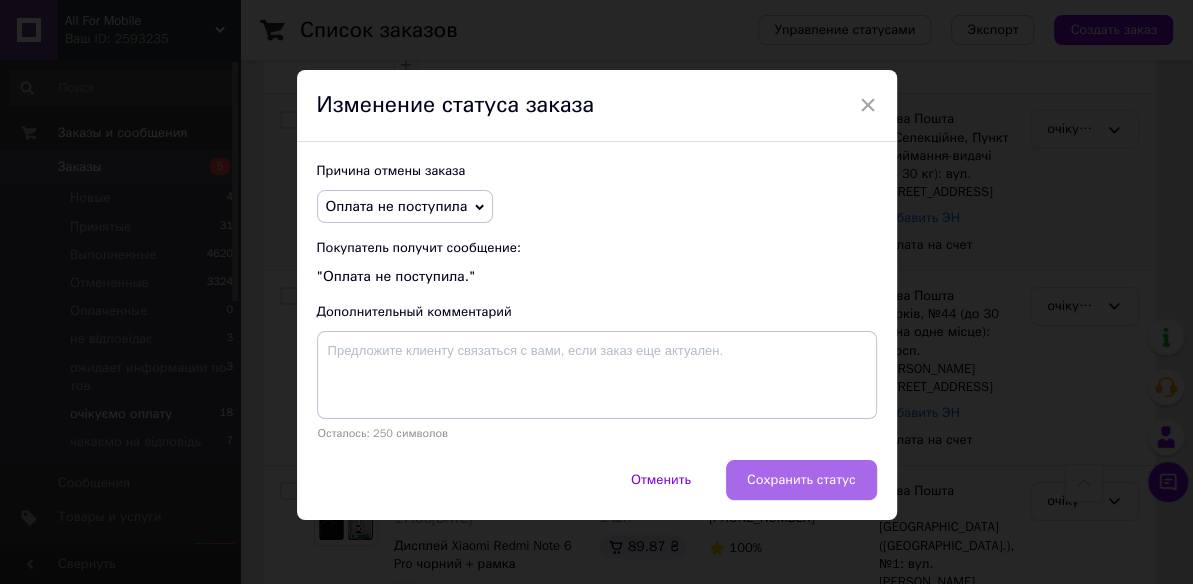 click on "Сохранить статус" at bounding box center (801, 480) 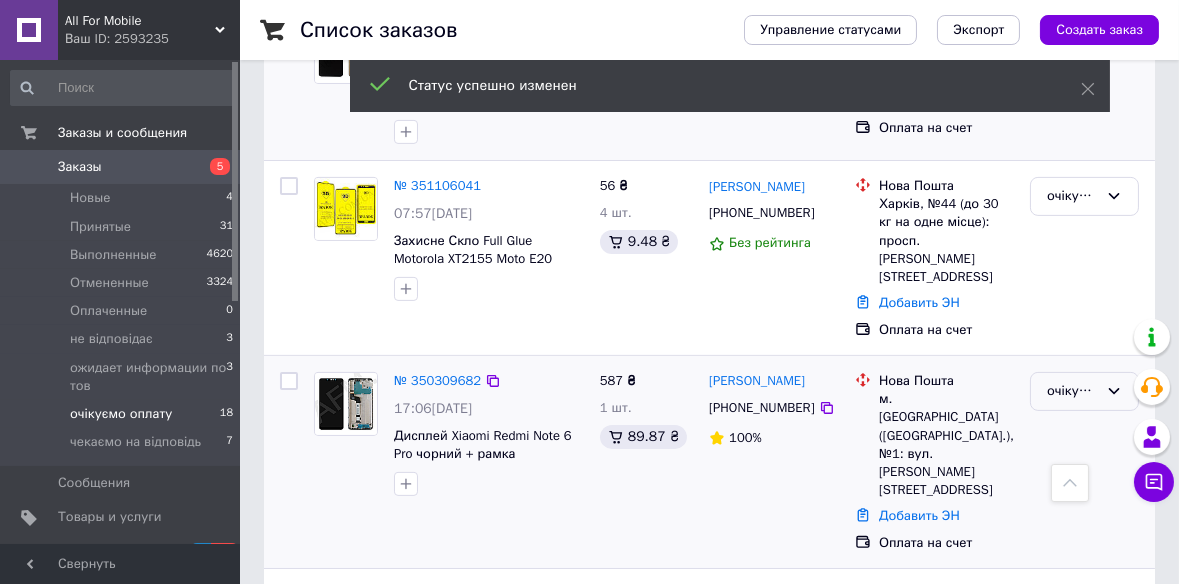 scroll, scrollTop: 1181, scrollLeft: 0, axis: vertical 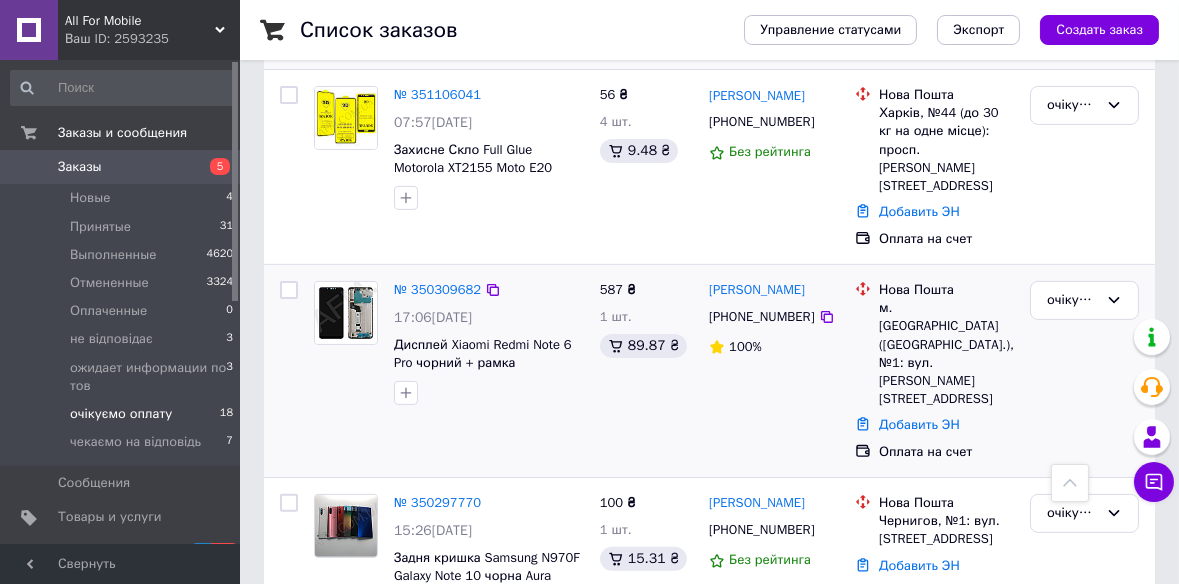 click on "очікуємо оплату" at bounding box center (1084, 371) 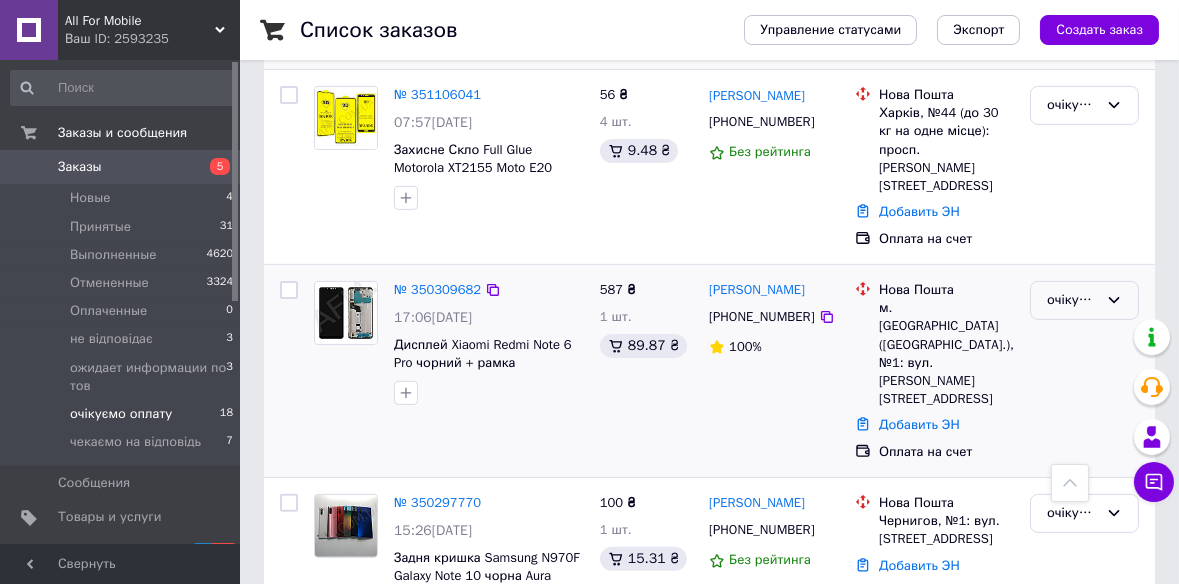 click on "очікуємо оплату" at bounding box center (1072, 300) 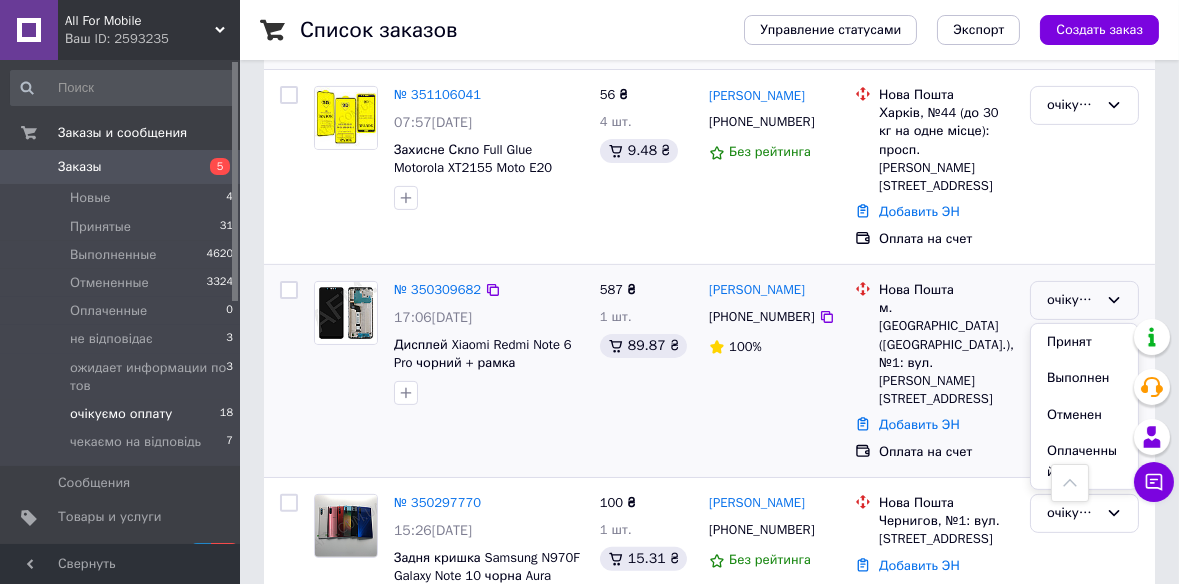 drag, startPoint x: 1064, startPoint y: 373, endPoint x: 1009, endPoint y: 368, distance: 55.226807 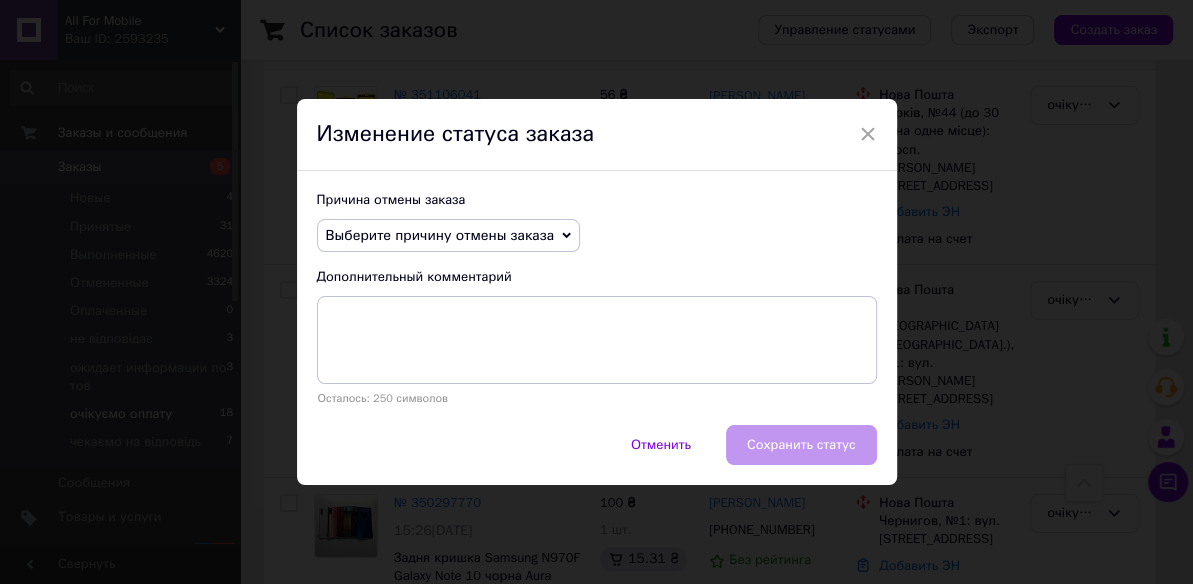 click on "Выберите причину отмены заказа" at bounding box center [440, 235] 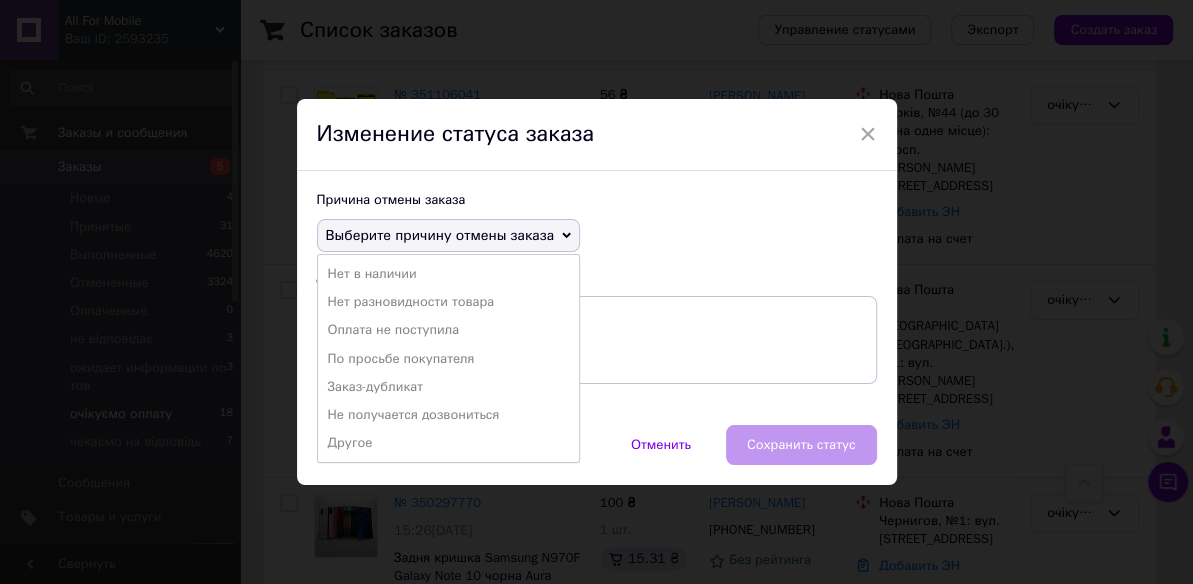 click on "Оплата не поступила" at bounding box center [448, 330] 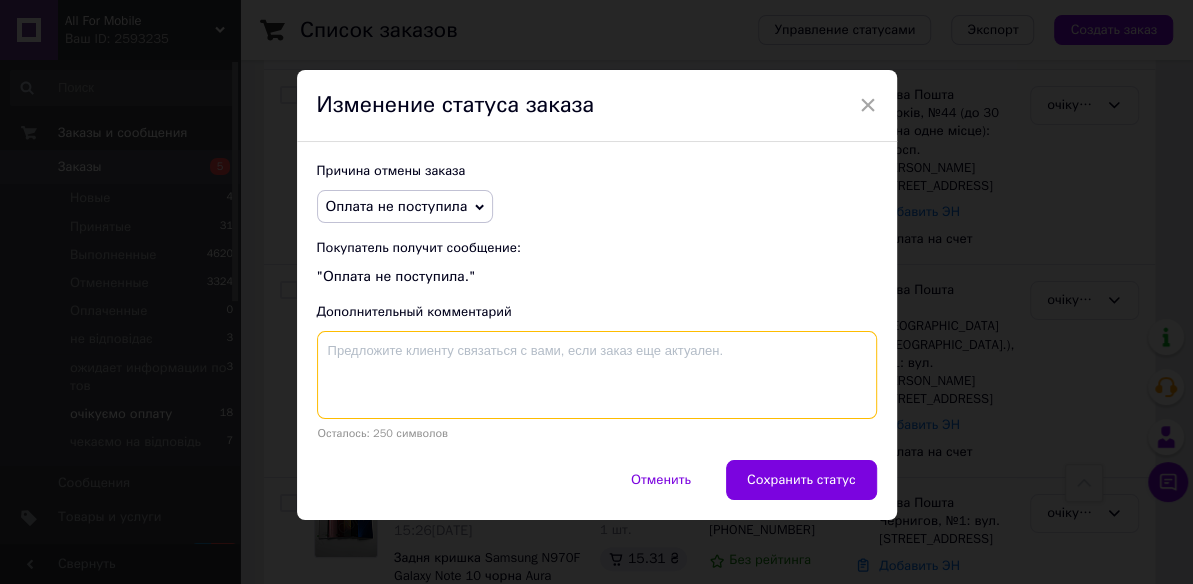 click at bounding box center [597, 375] 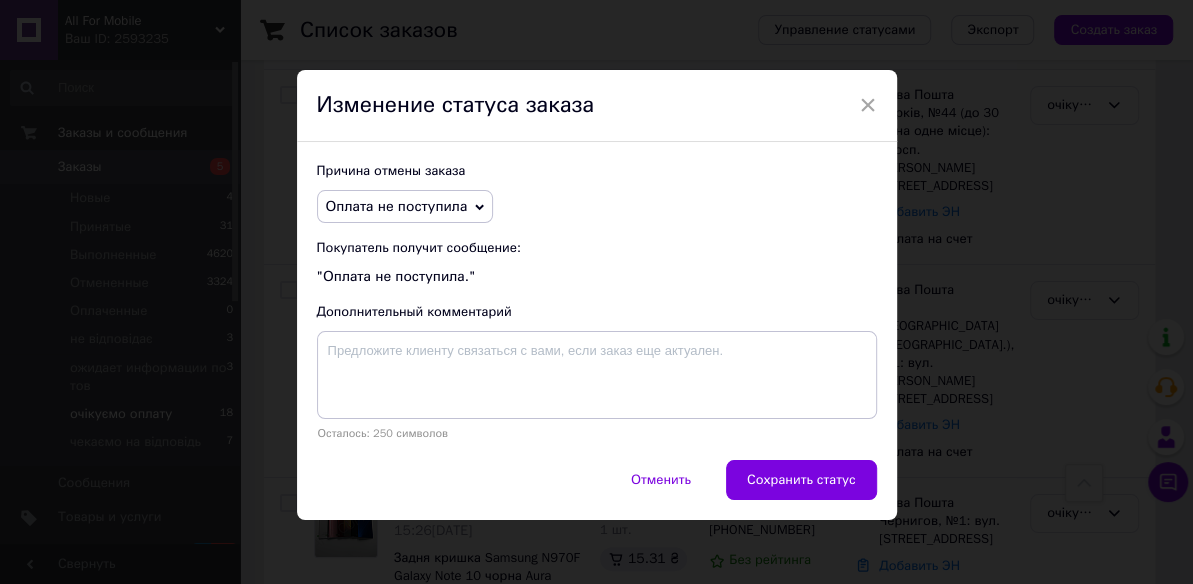 click on "Сохранить статус" at bounding box center [801, 480] 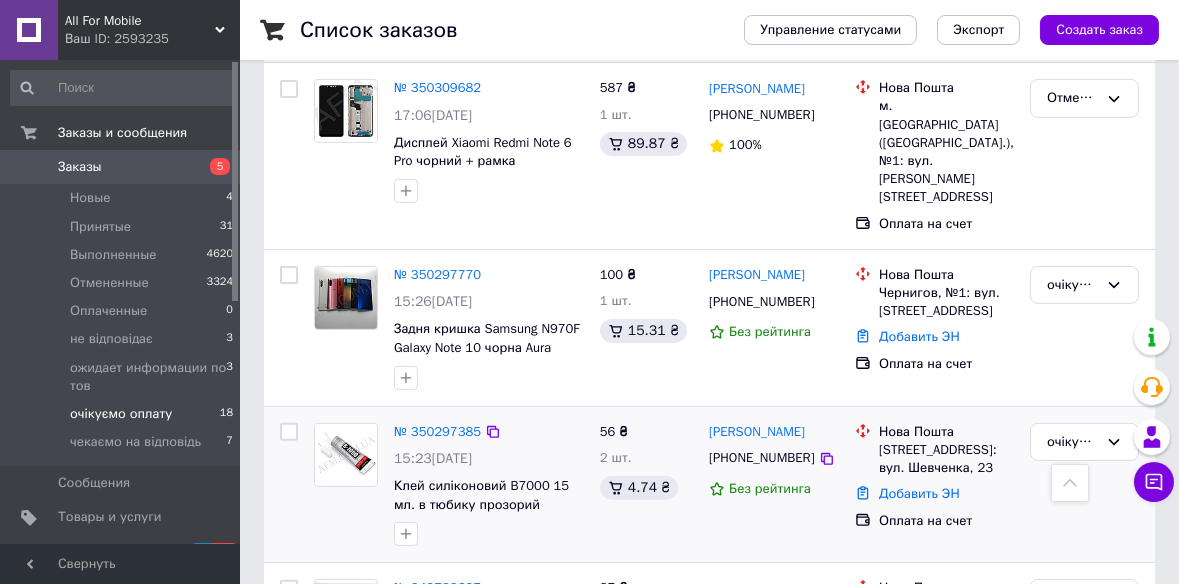 scroll, scrollTop: 1258, scrollLeft: 0, axis: vertical 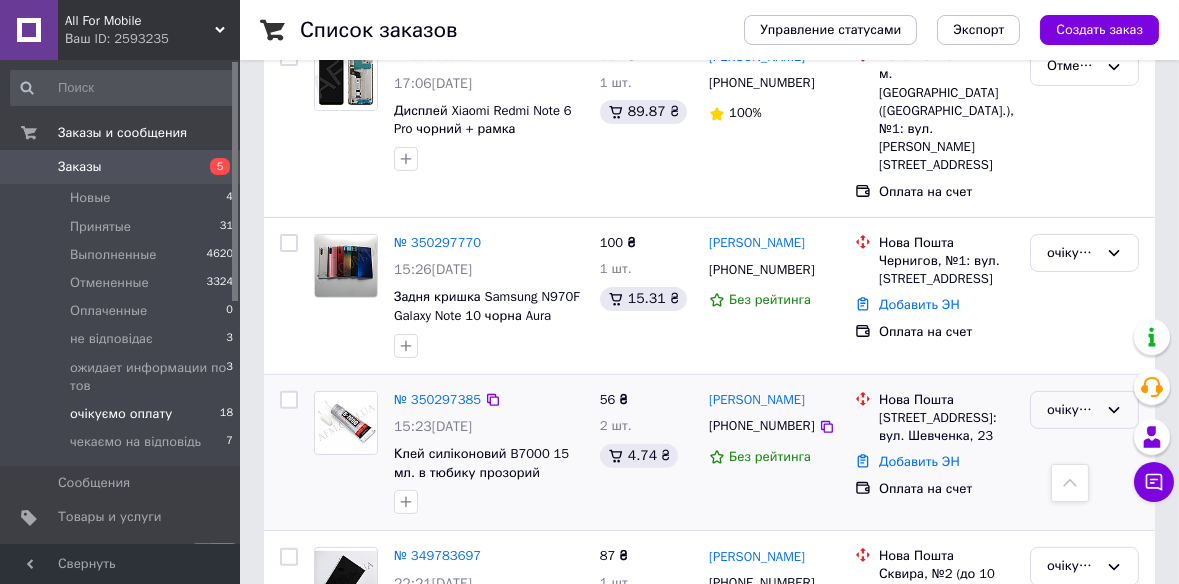 click on "очікуємо оплату" at bounding box center [1084, 410] 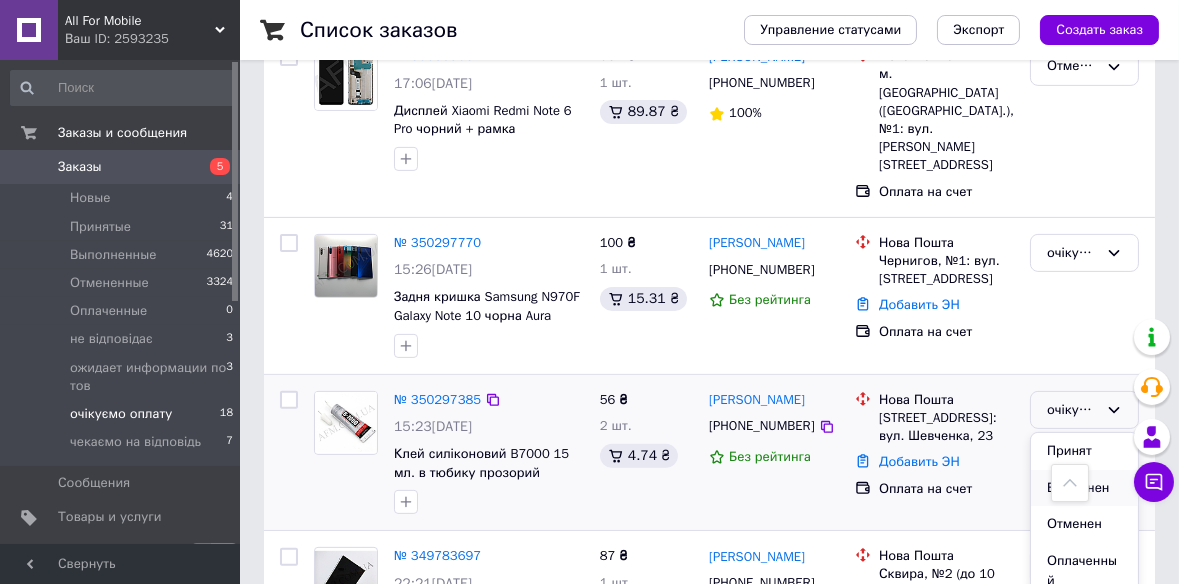 click on "Выполнен" at bounding box center (1084, 488) 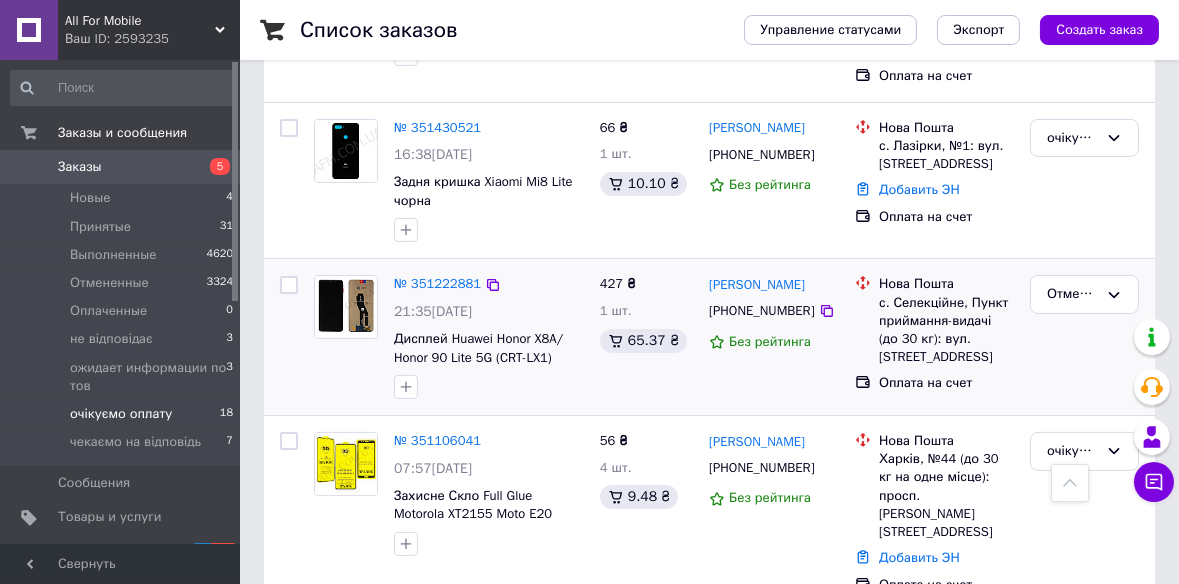 scroll, scrollTop: 803, scrollLeft: 0, axis: vertical 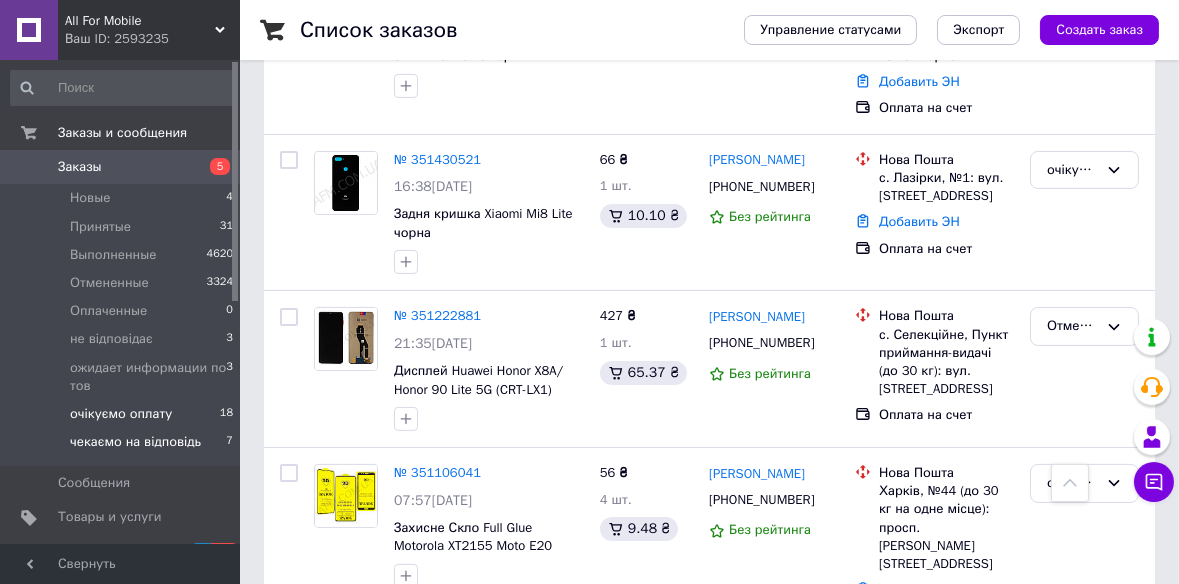 click on "чекаємо на відповідь" at bounding box center (135, 442) 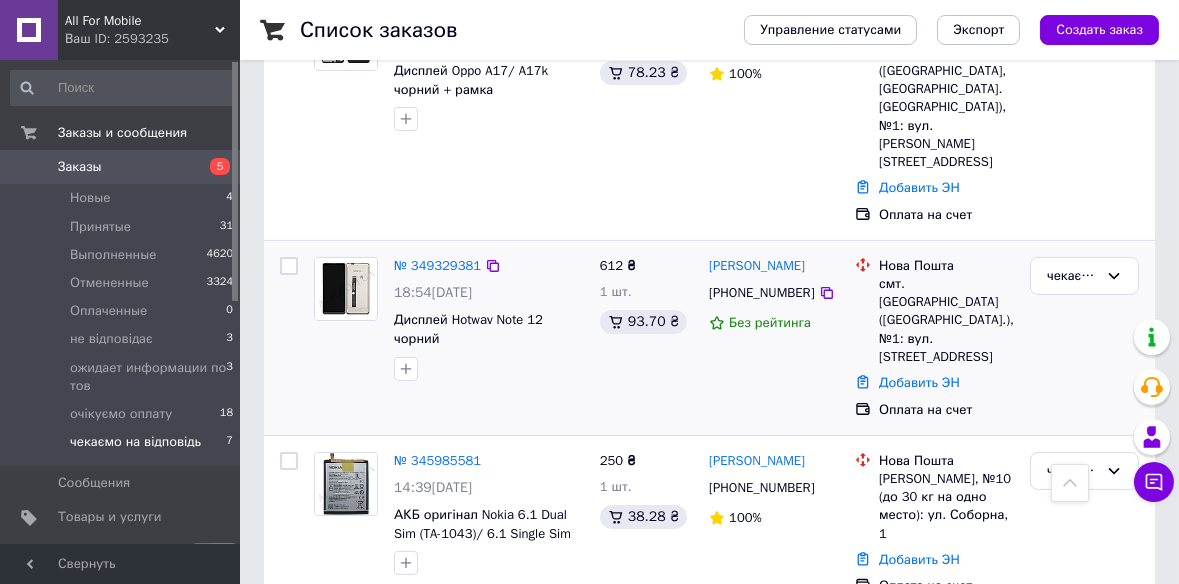 scroll, scrollTop: 970, scrollLeft: 0, axis: vertical 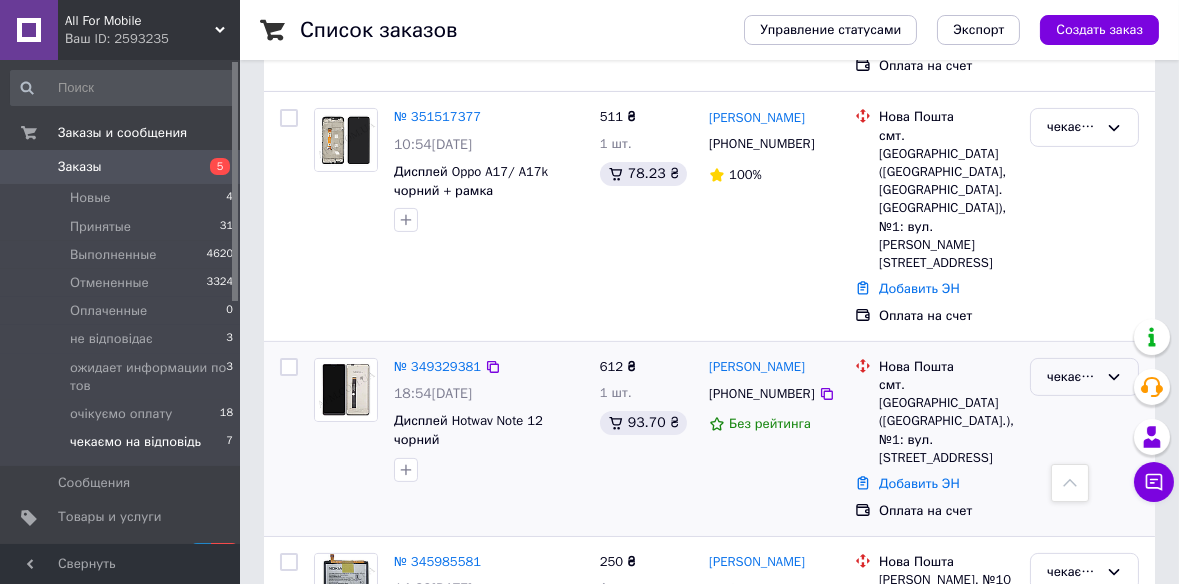 click on "чекаємо на відповідь" at bounding box center [1072, 377] 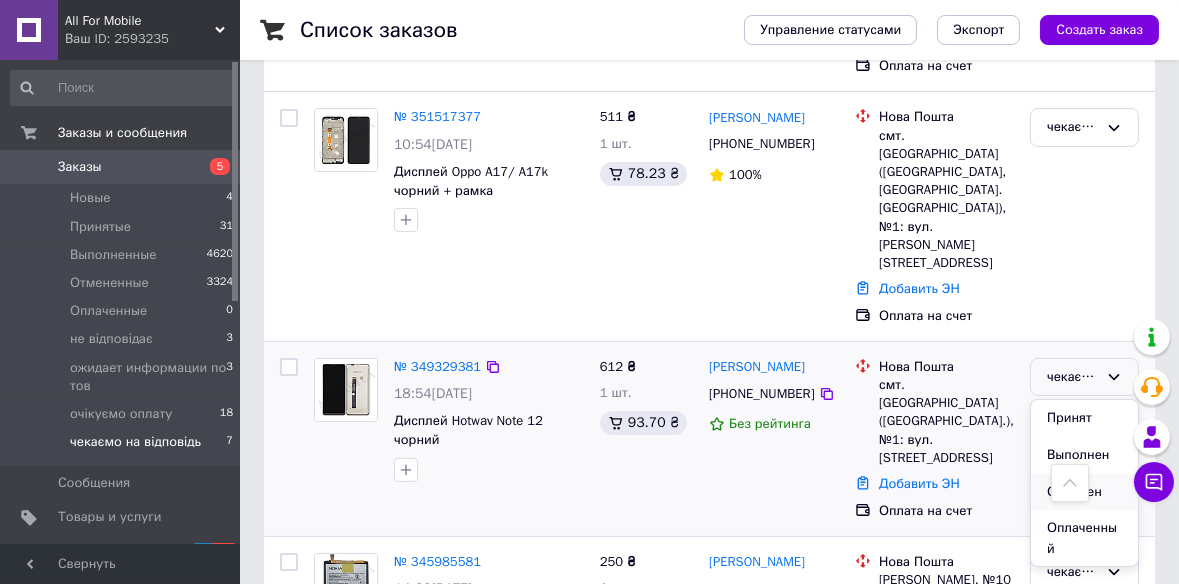 click on "Отменен" at bounding box center [1084, 492] 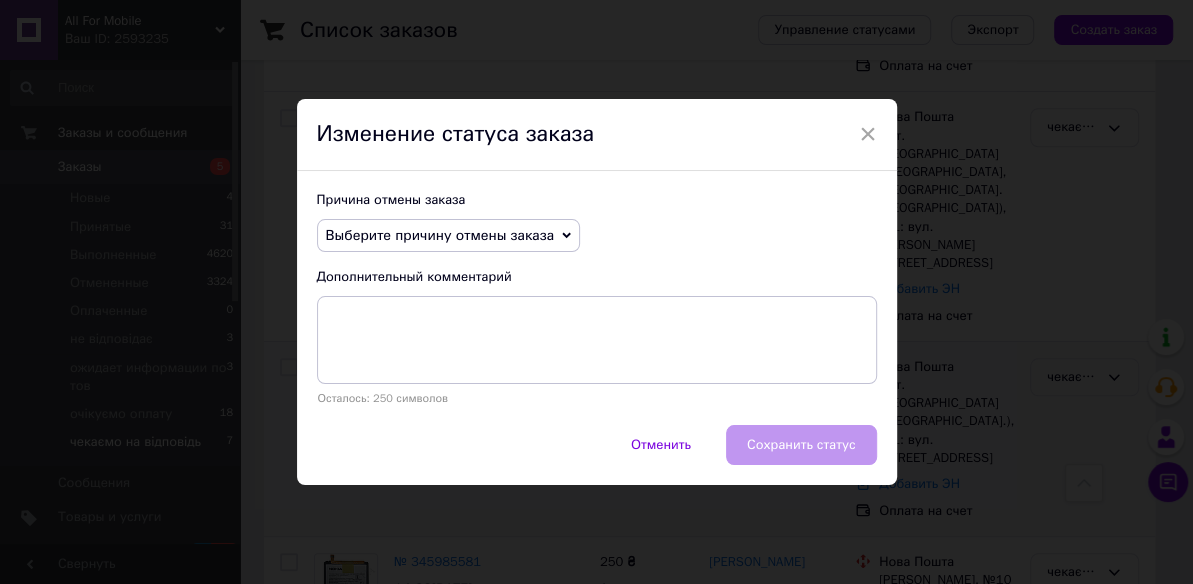 click on "Выберите причину отмены заказа" at bounding box center (440, 235) 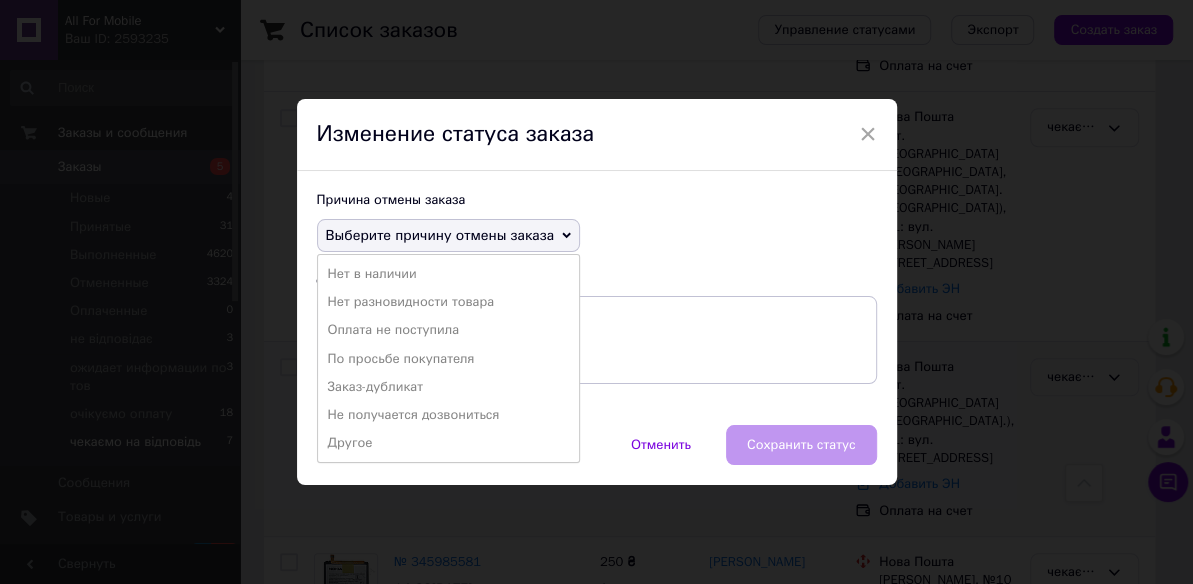 drag, startPoint x: 417, startPoint y: 338, endPoint x: 613, endPoint y: 428, distance: 215.67569 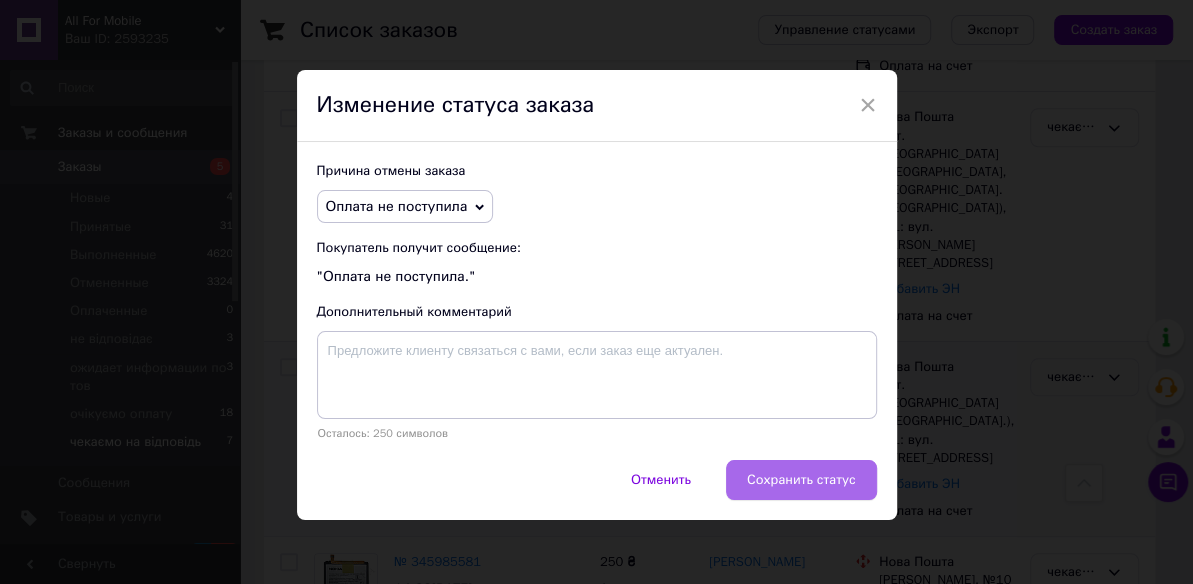 click on "Сохранить статус" at bounding box center [801, 480] 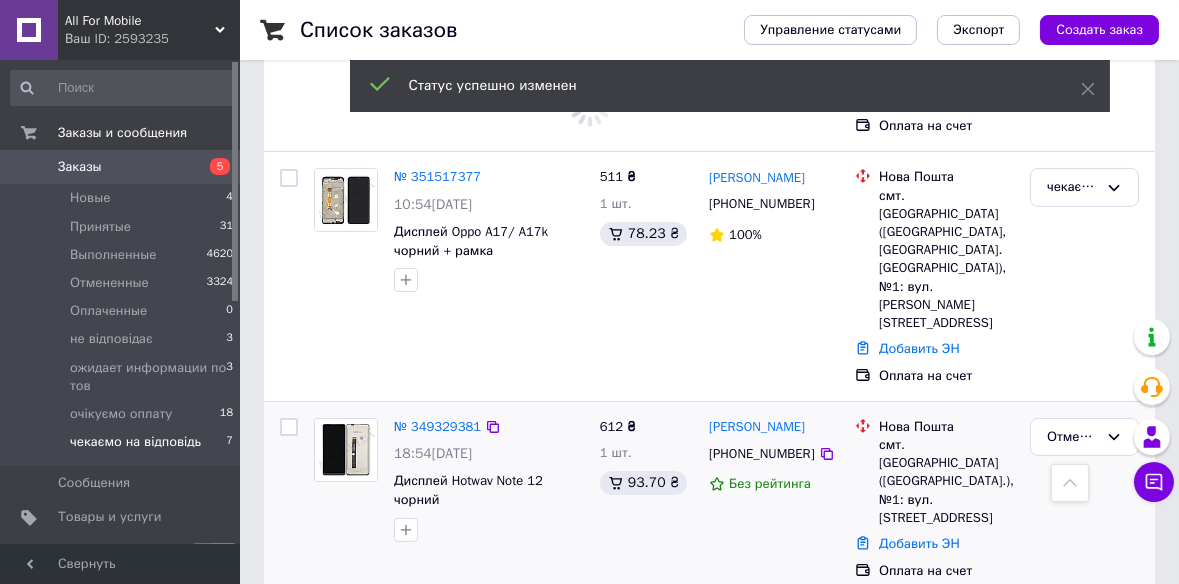 scroll, scrollTop: 880, scrollLeft: 0, axis: vertical 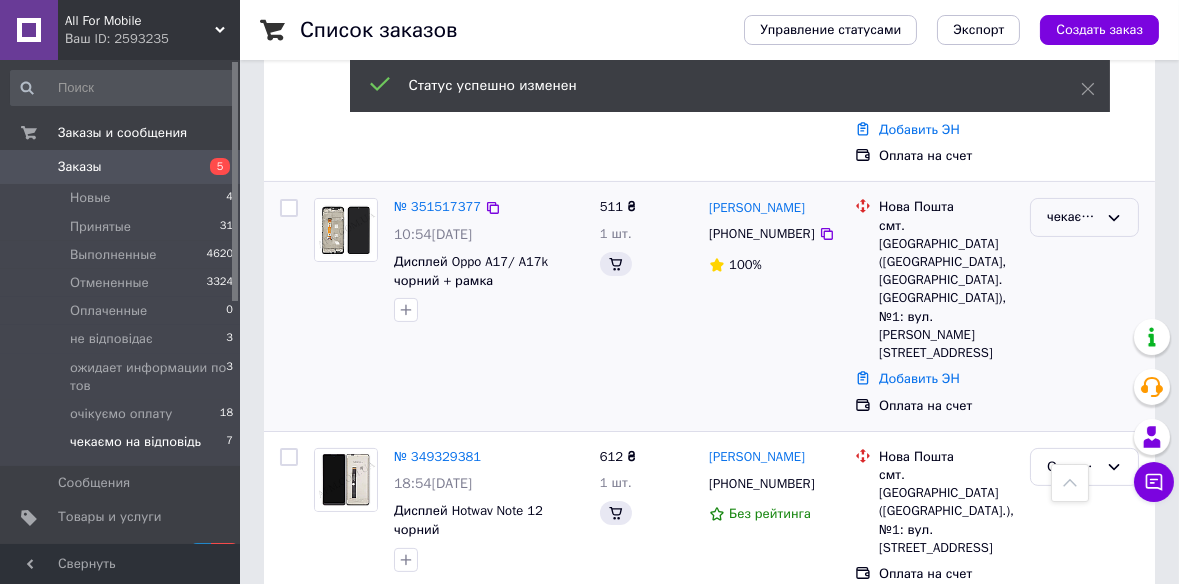 click on "чекаємо на відповідь" at bounding box center [1072, 217] 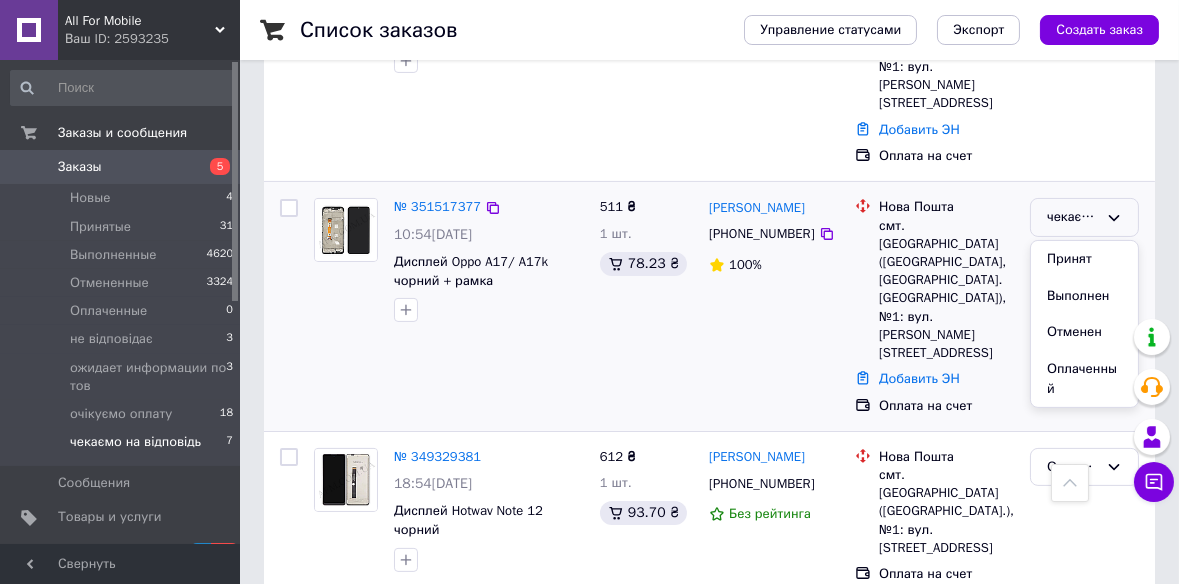 drag, startPoint x: 1077, startPoint y: 252, endPoint x: 1022, endPoint y: 247, distance: 55.226807 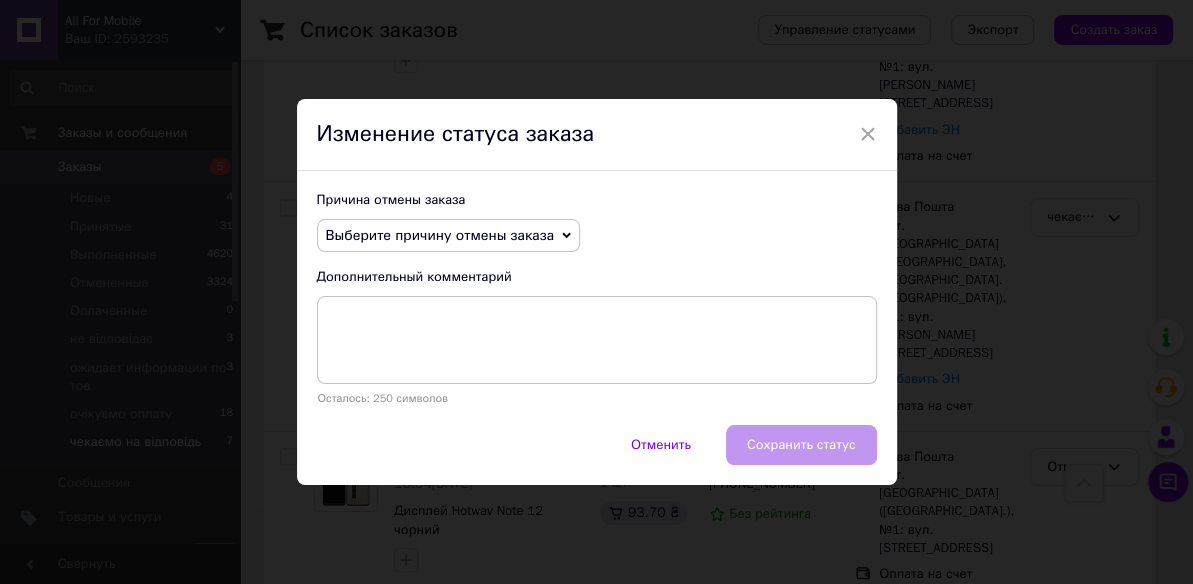 click on "Выберите причину отмены заказа" at bounding box center [440, 235] 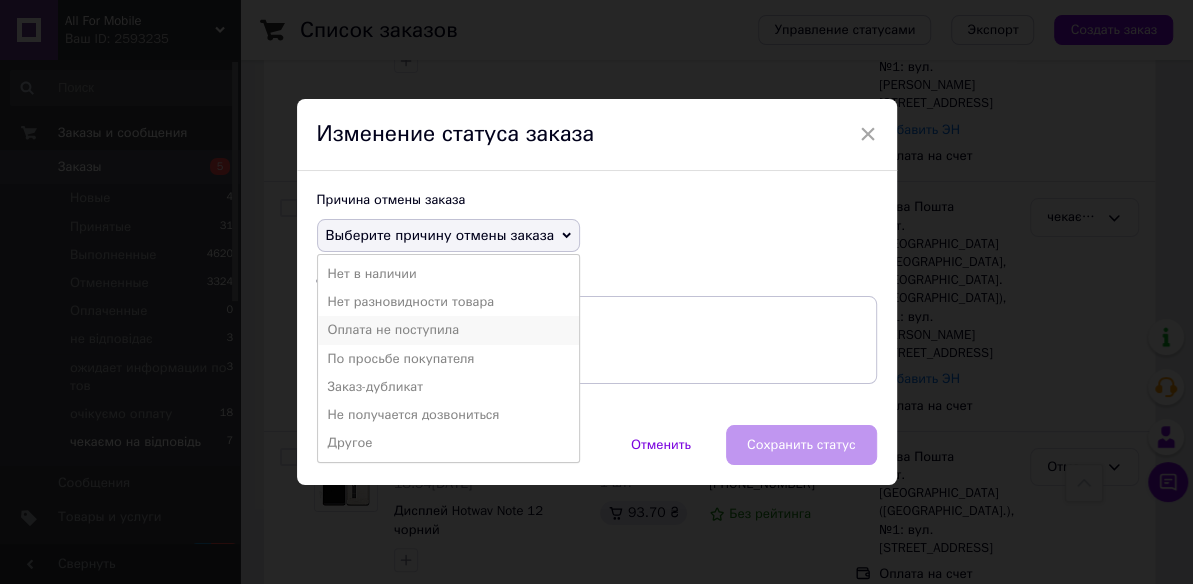 click on "Оплата не поступила" at bounding box center (448, 330) 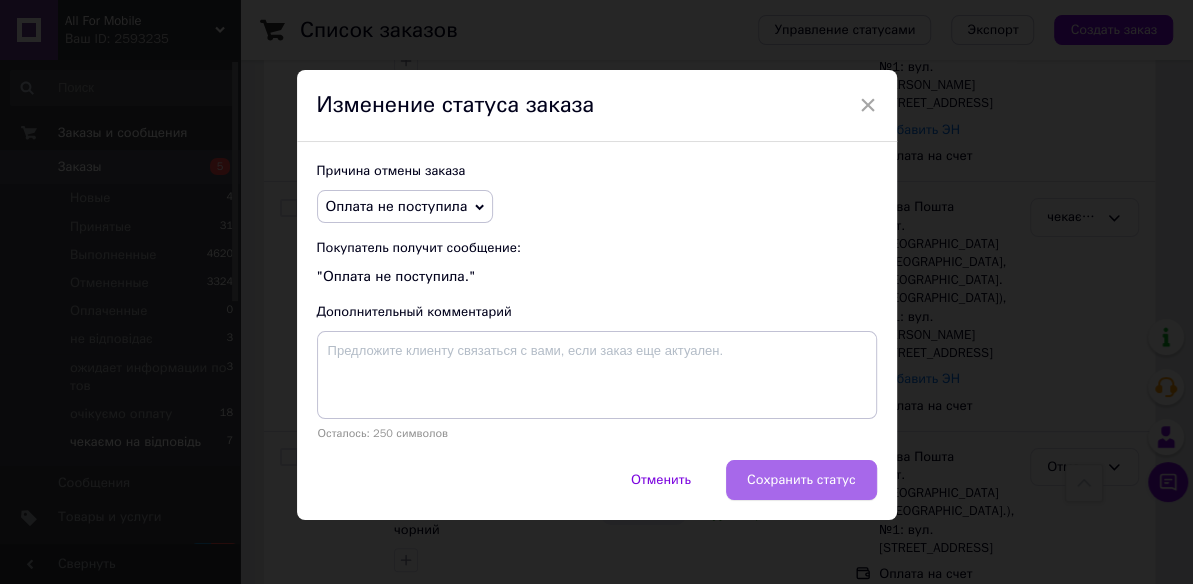 click on "Сохранить статус" at bounding box center (801, 480) 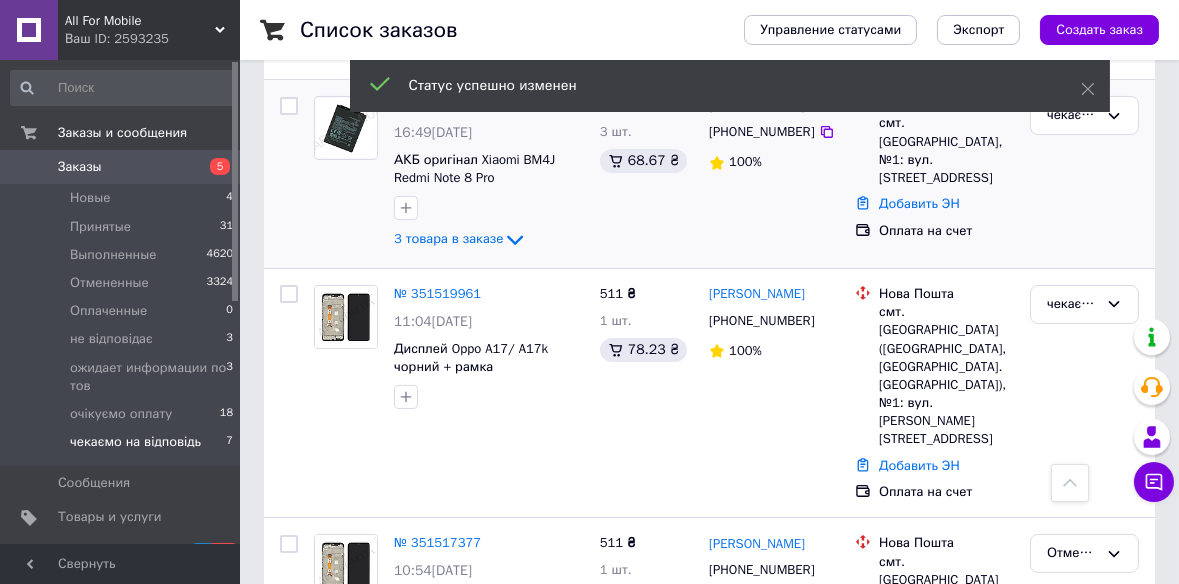 scroll, scrollTop: 516, scrollLeft: 0, axis: vertical 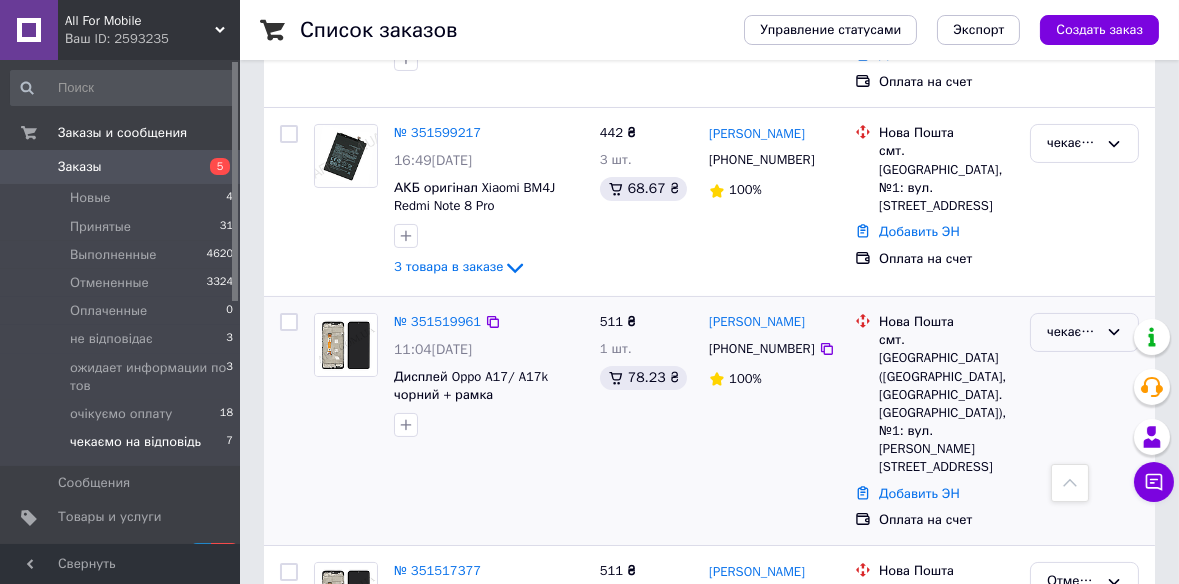 click on "чекаємо на відповідь" at bounding box center [1072, 332] 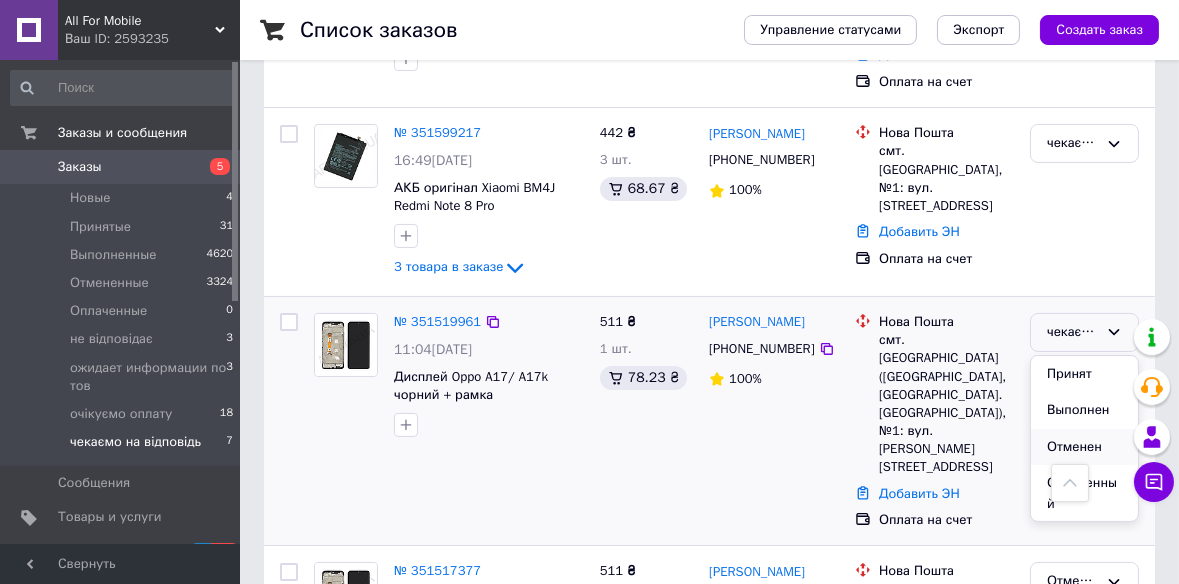 click on "Отменен" at bounding box center (1084, 447) 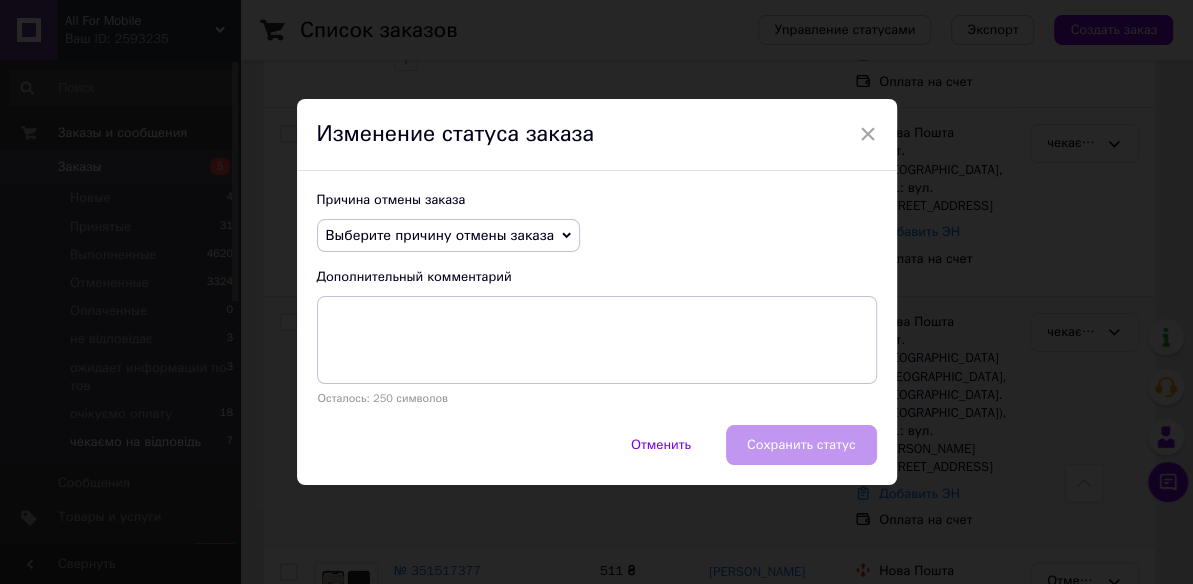 click on "Выберите причину отмены заказа" at bounding box center (440, 235) 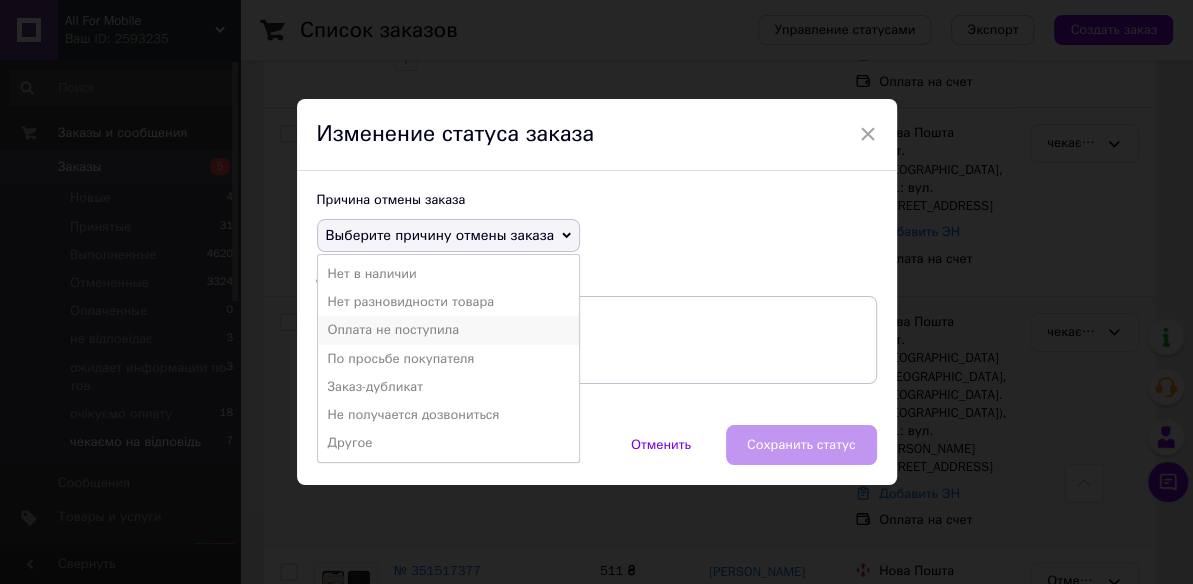 click on "Оплата не поступила" at bounding box center [448, 330] 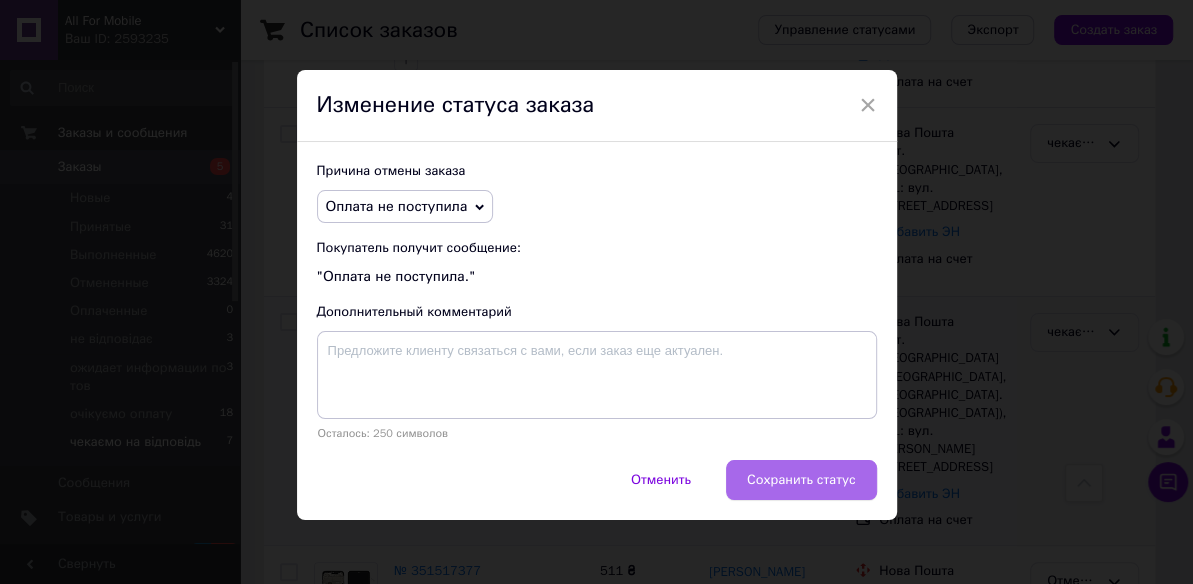 click on "Сохранить статус" at bounding box center (801, 480) 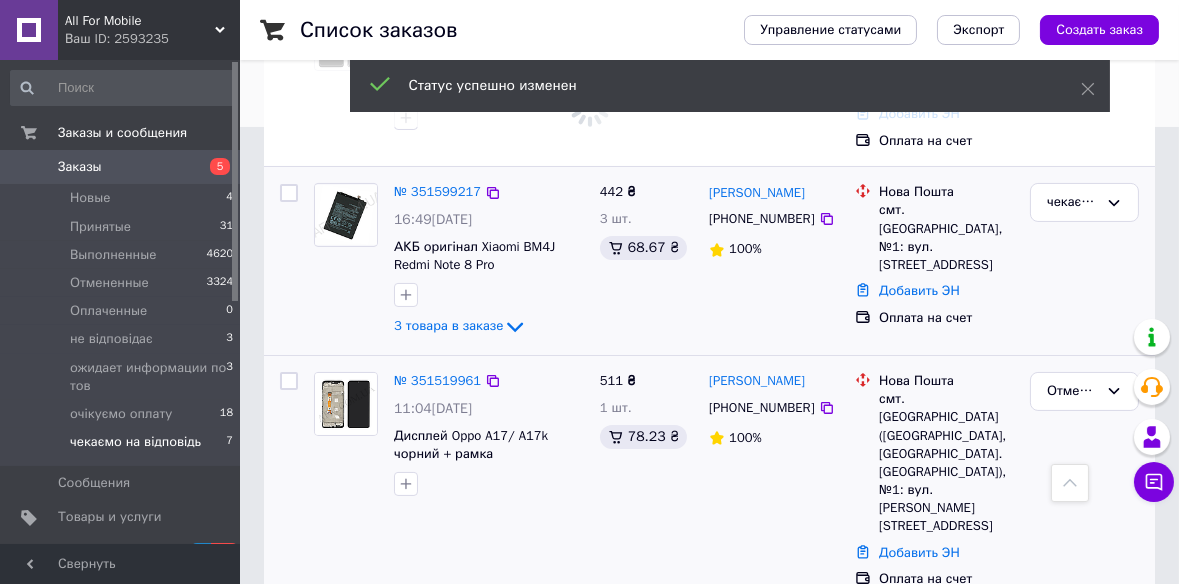 scroll, scrollTop: 425, scrollLeft: 0, axis: vertical 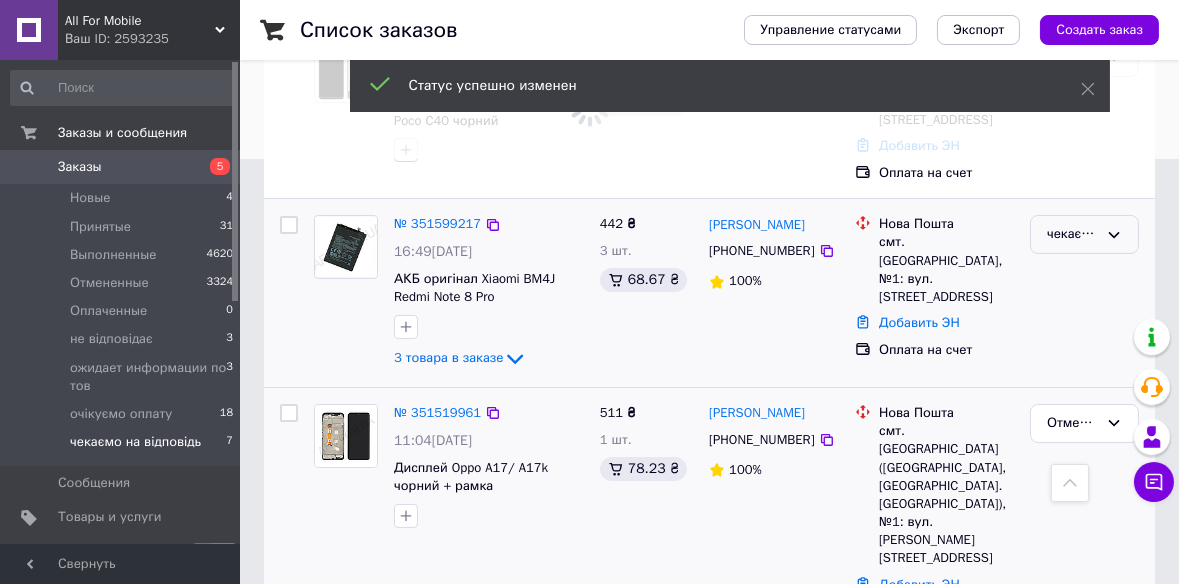 click 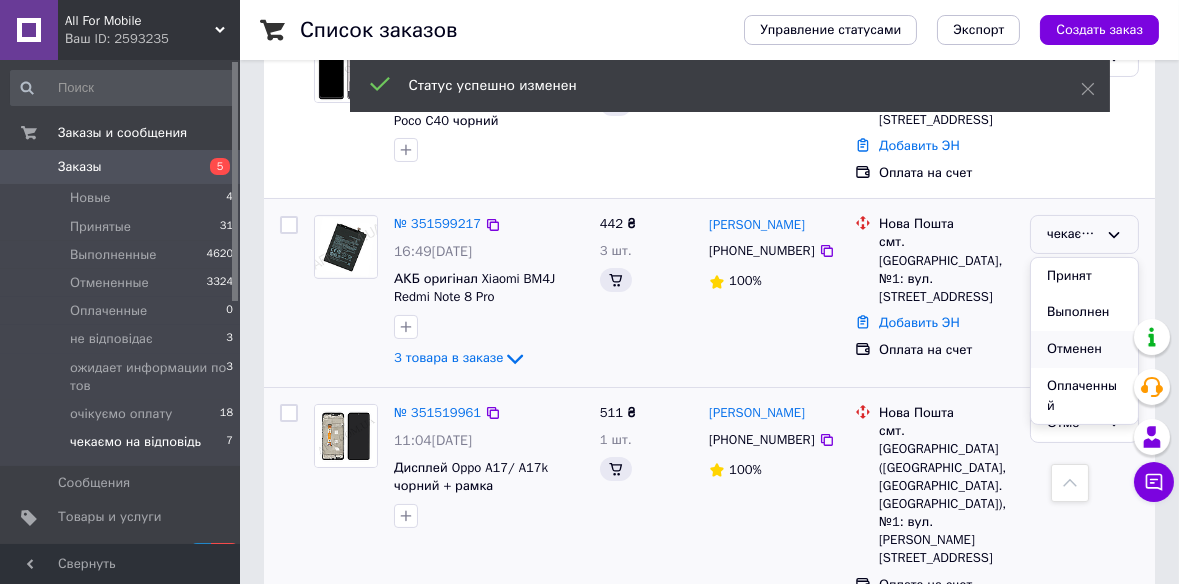 click on "Отменен" at bounding box center [1084, 349] 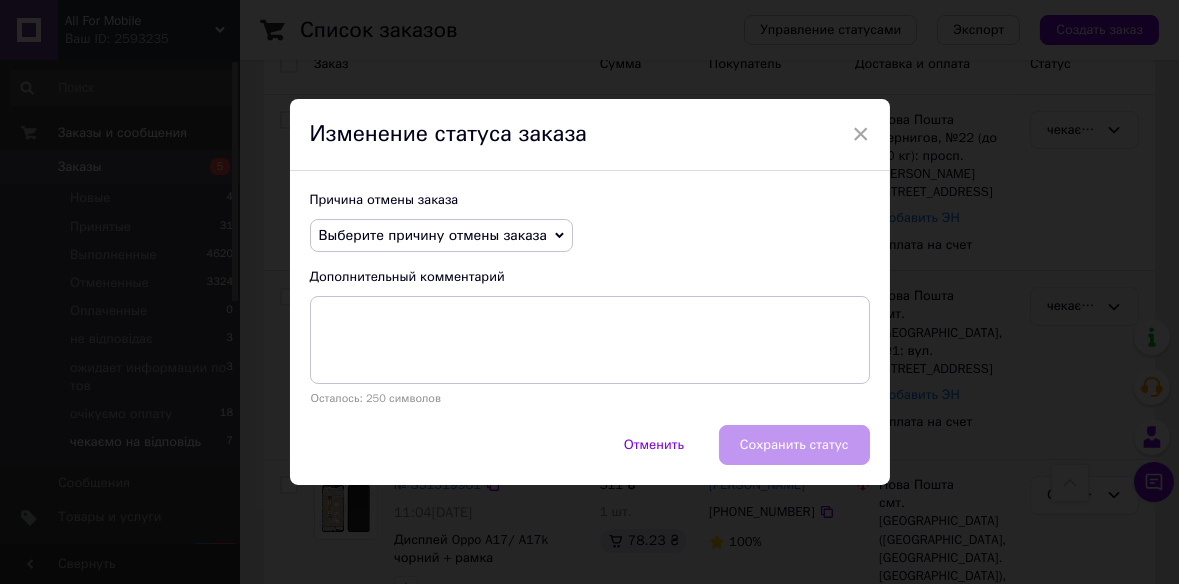 scroll, scrollTop: 334, scrollLeft: 0, axis: vertical 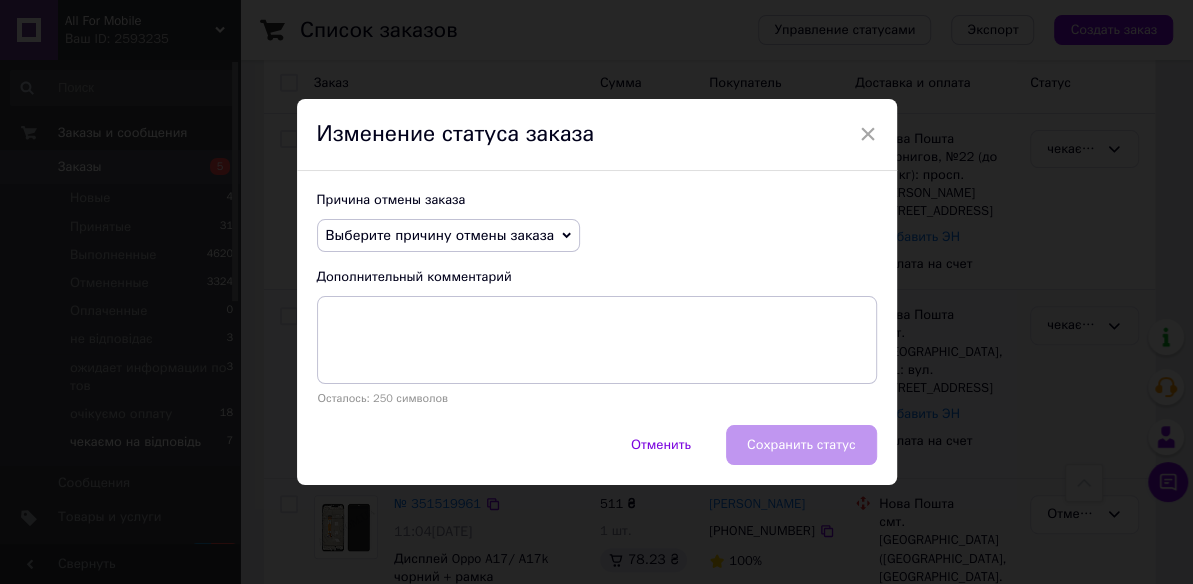 click on "Выберите причину отмены заказа" at bounding box center (440, 235) 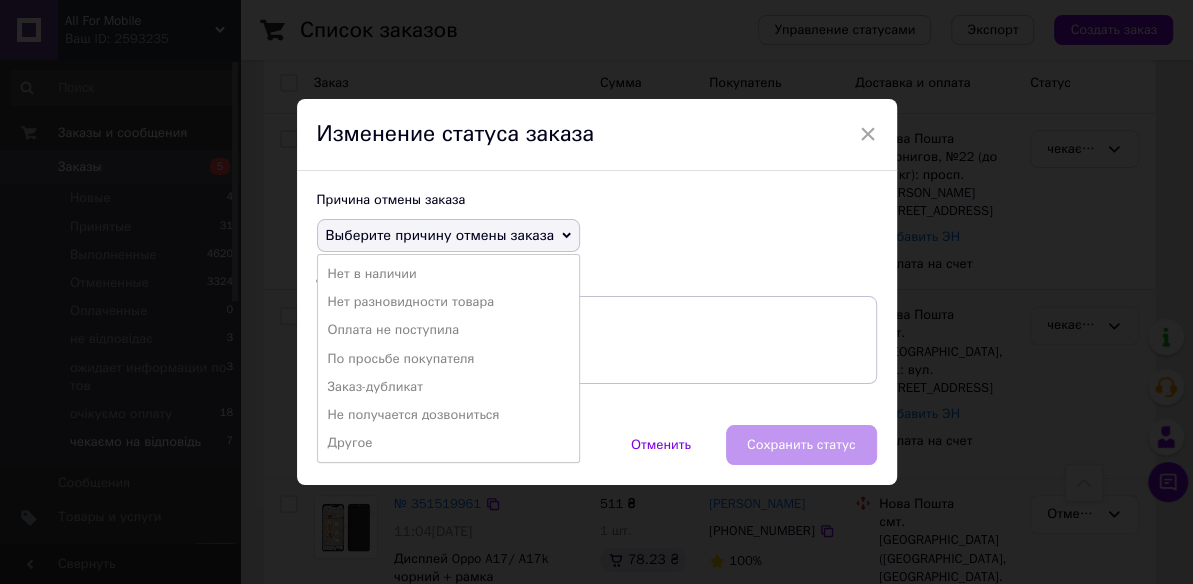 click on "Оплата не поступила" at bounding box center [448, 330] 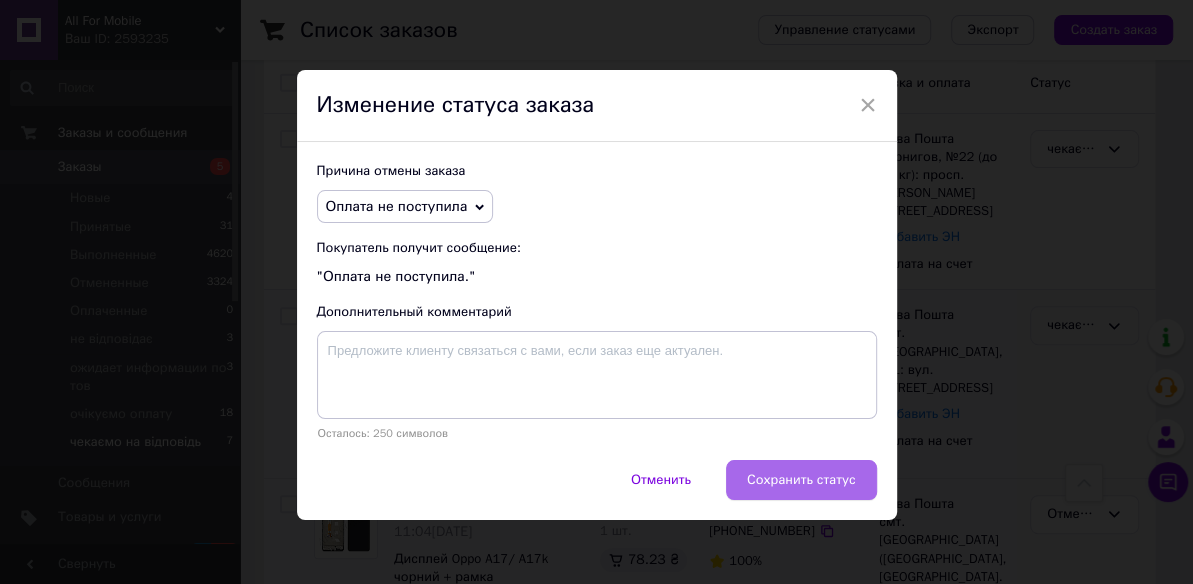 click on "Сохранить статус" at bounding box center (801, 480) 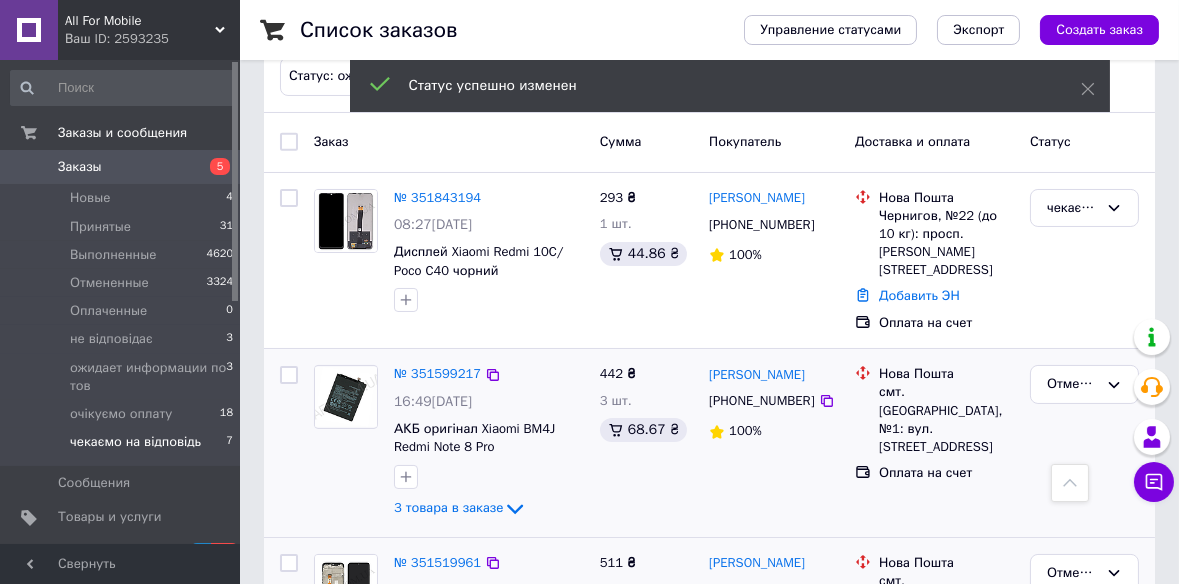scroll, scrollTop: 243, scrollLeft: 0, axis: vertical 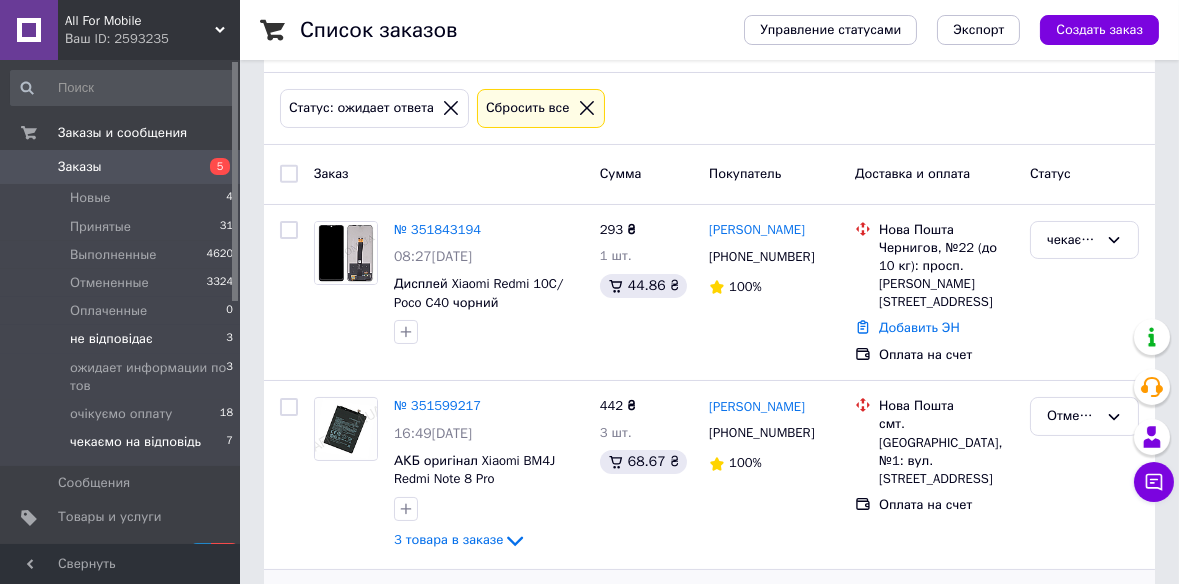 click on "не відповідає 3" at bounding box center (122, 339) 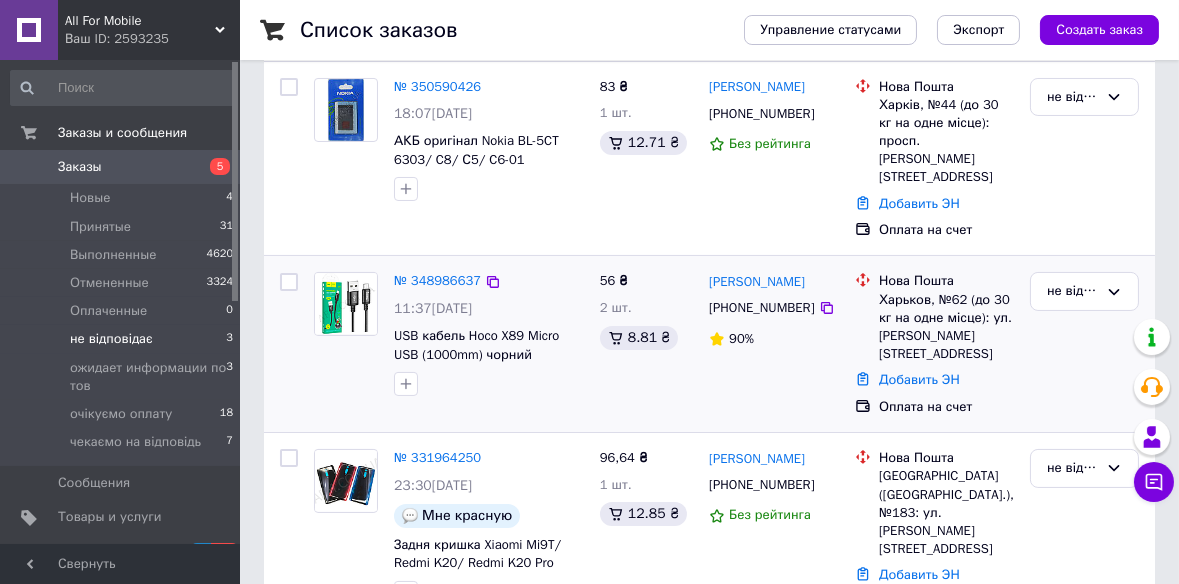 scroll, scrollTop: 391, scrollLeft: 0, axis: vertical 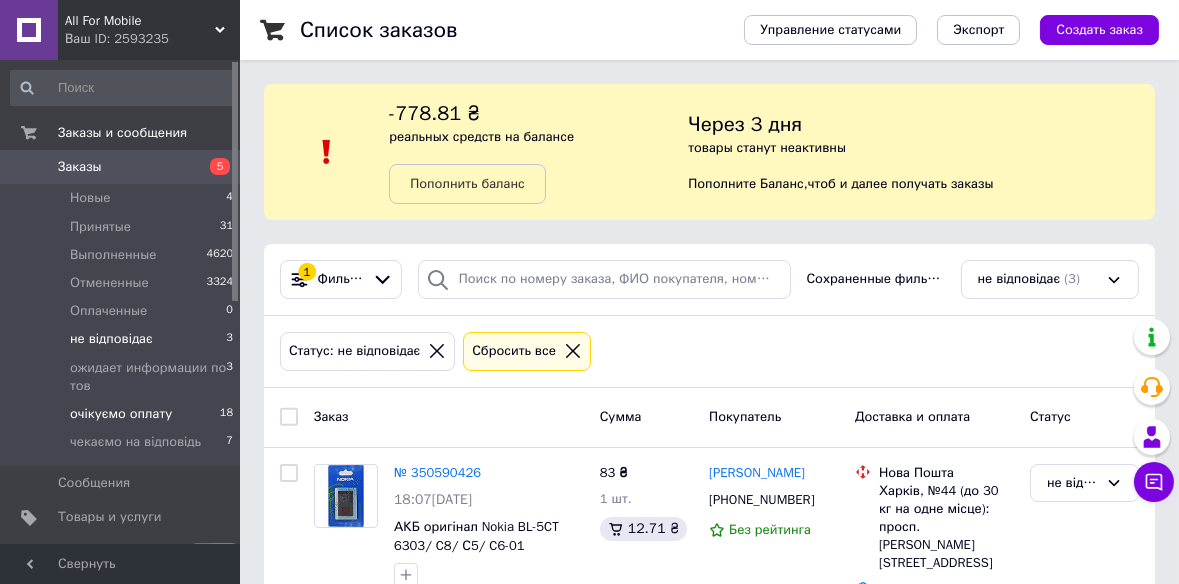 click on "очікуємо оплату" at bounding box center [121, 414] 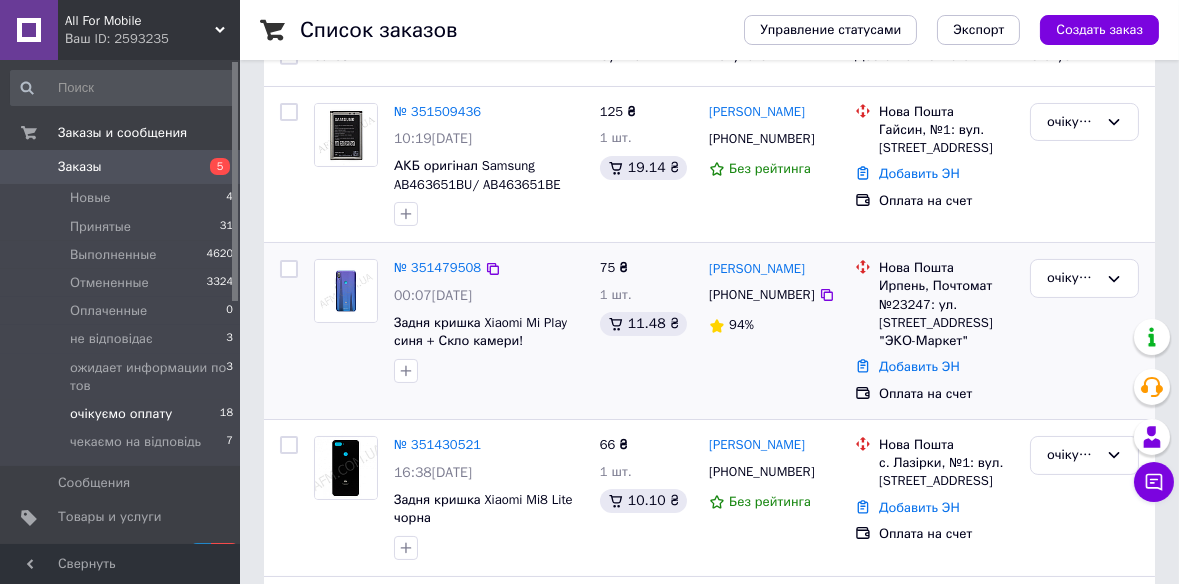 scroll, scrollTop: 363, scrollLeft: 0, axis: vertical 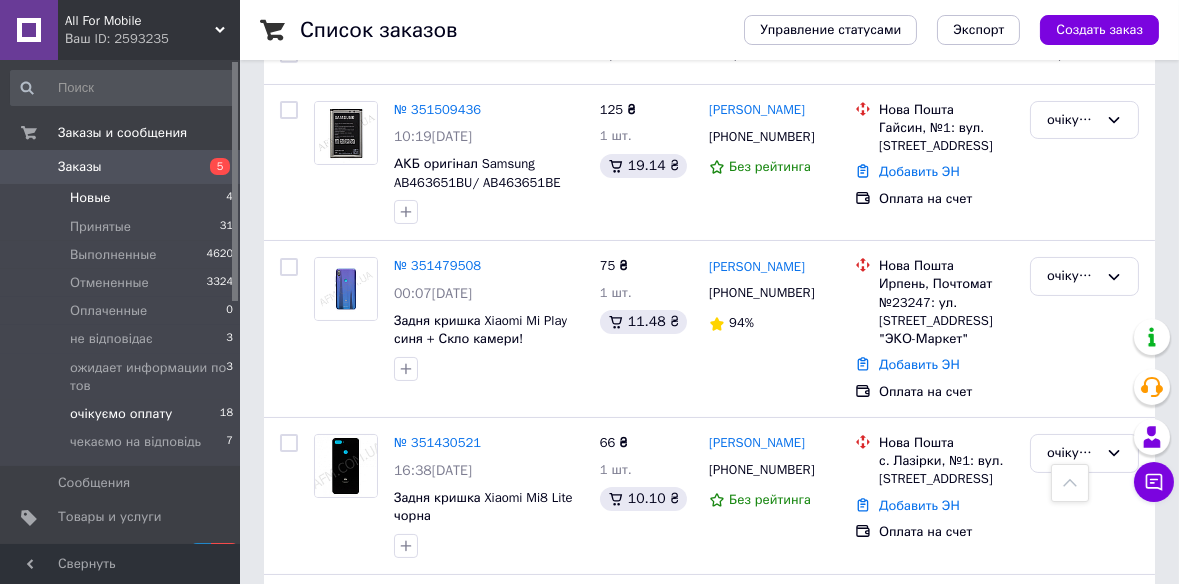 click on "Новые 4" at bounding box center (122, 198) 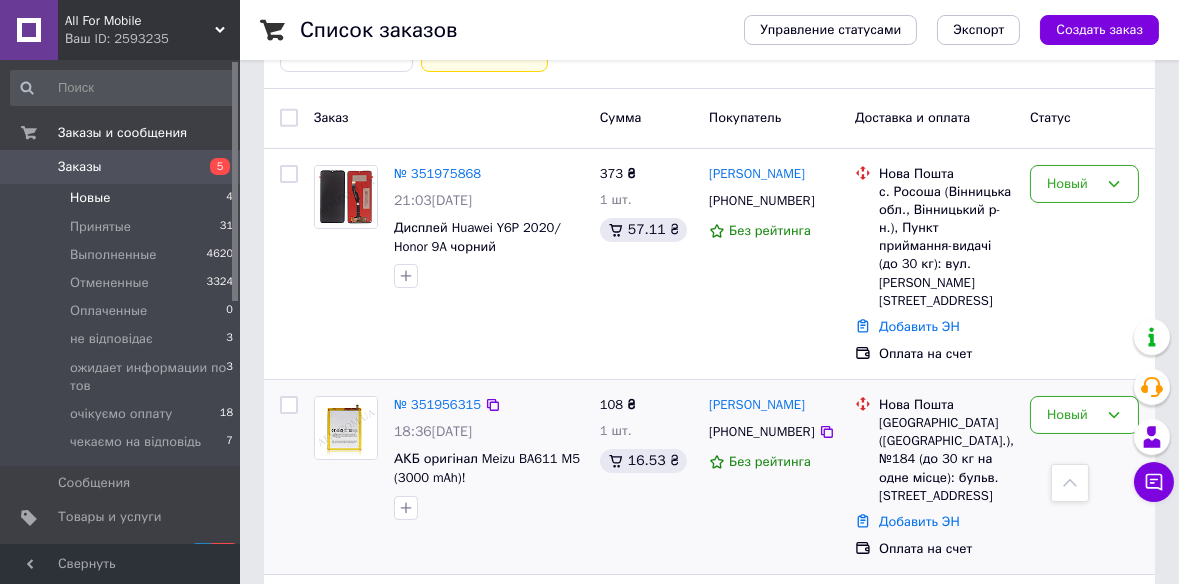 scroll, scrollTop: 283, scrollLeft: 0, axis: vertical 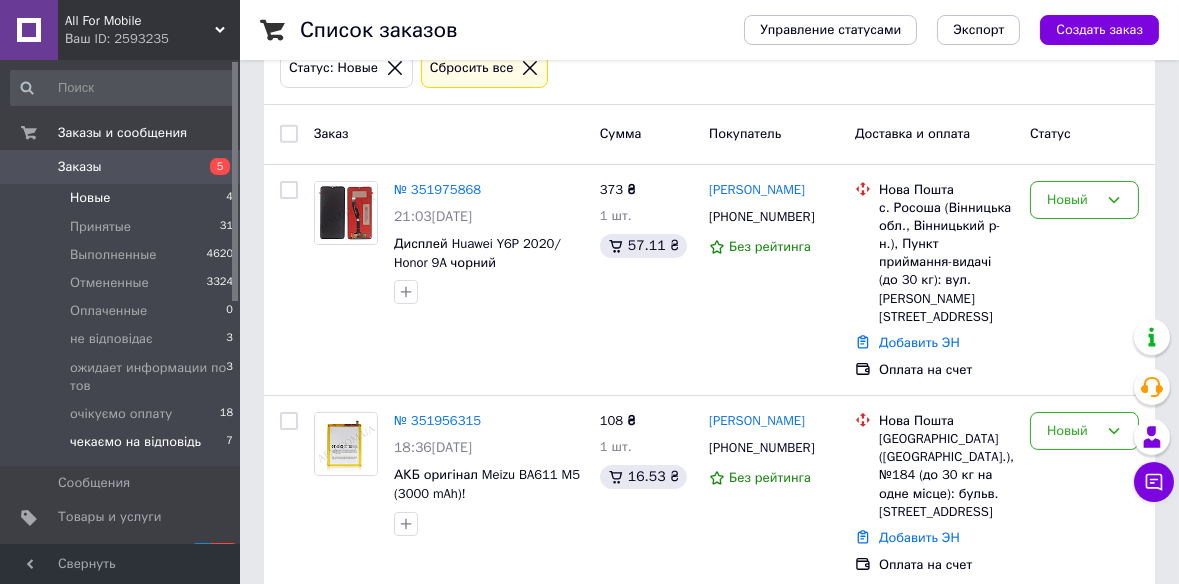 click on "чекаємо на відповідь" at bounding box center [135, 442] 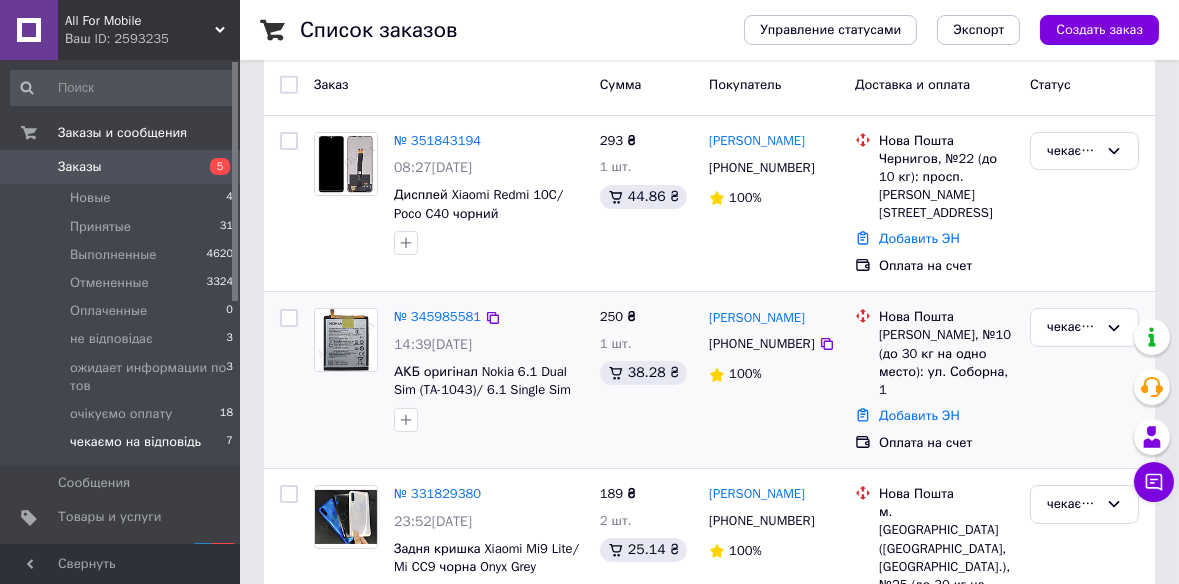scroll, scrollTop: 363, scrollLeft: 0, axis: vertical 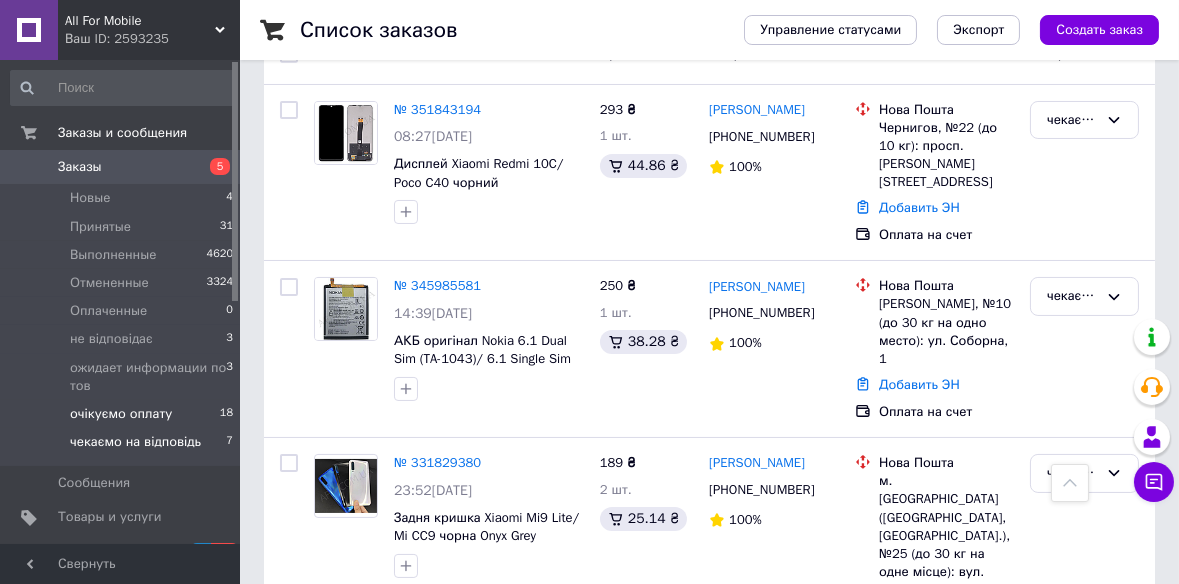 click on "очікуємо оплату 18" at bounding box center (122, 414) 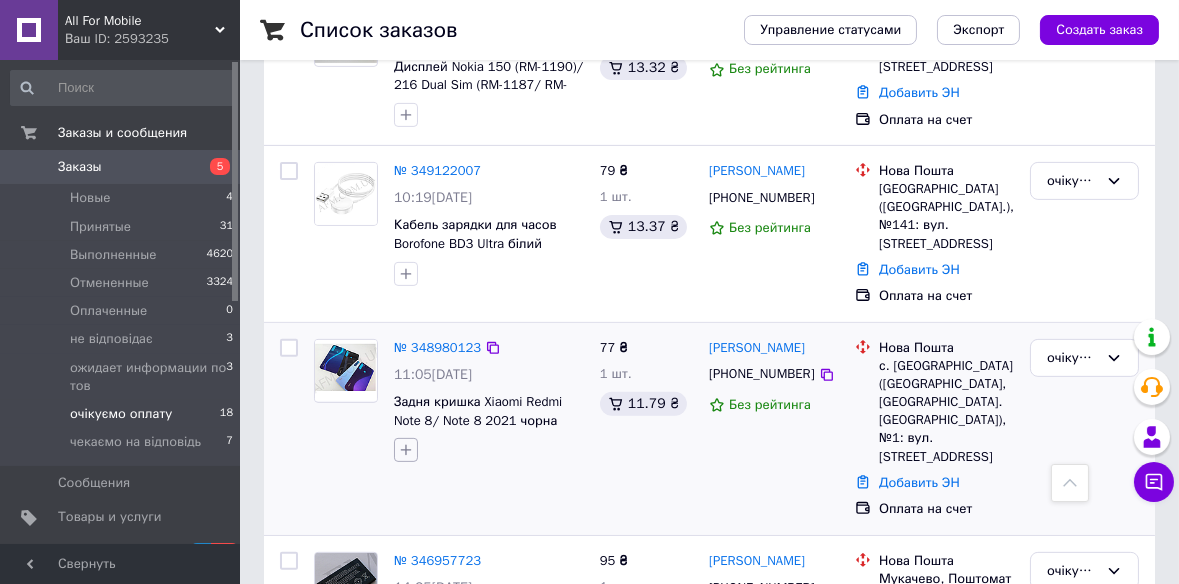 scroll, scrollTop: 1545, scrollLeft: 0, axis: vertical 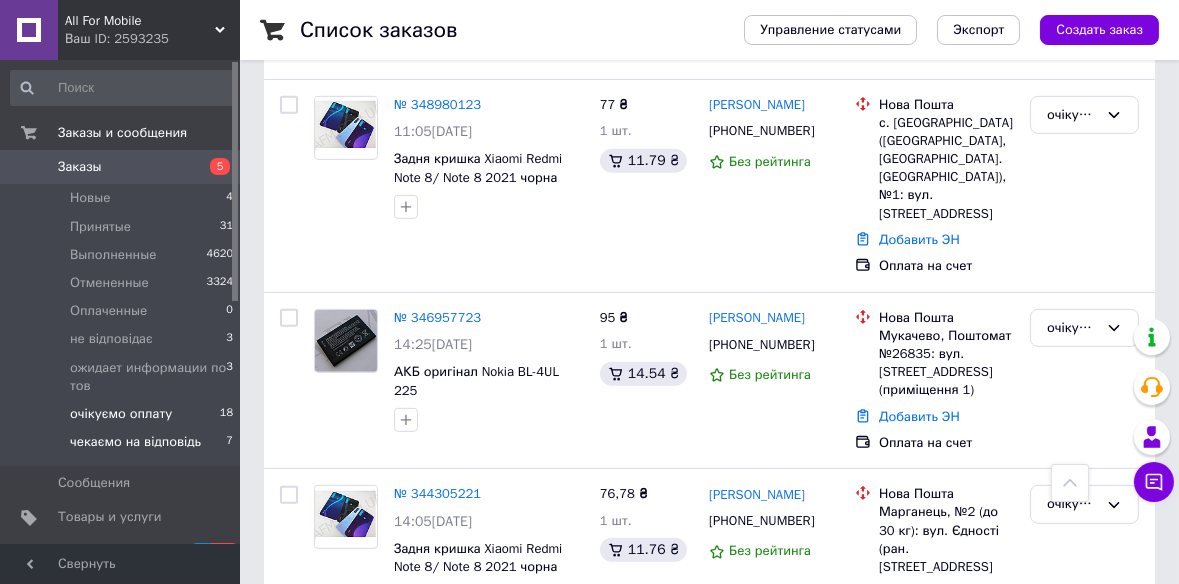 click on "чекаємо на відповідь" at bounding box center [135, 442] 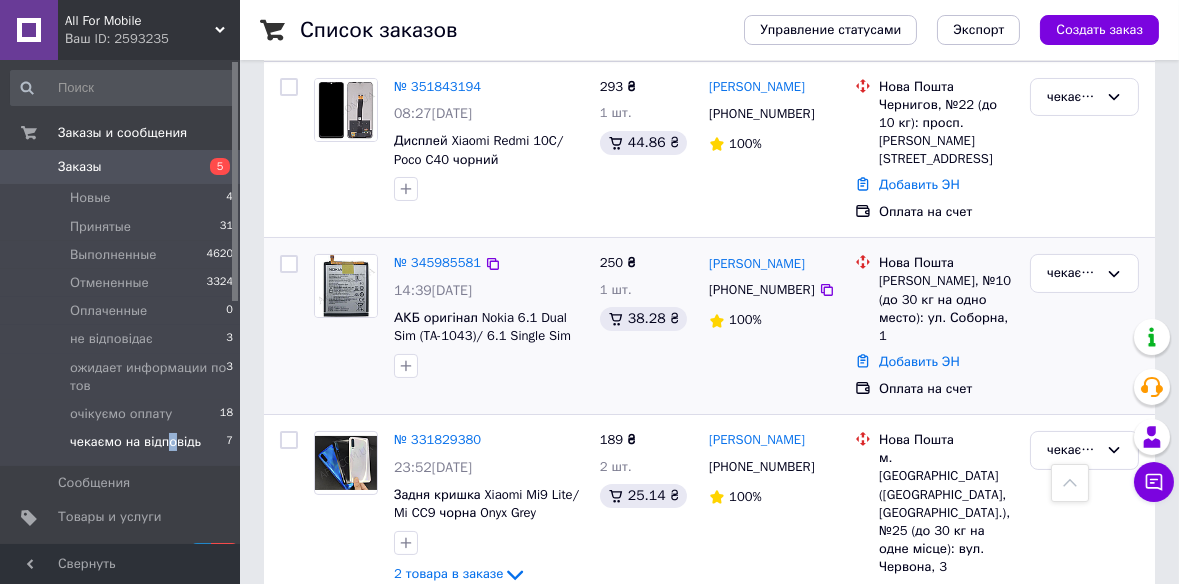 scroll, scrollTop: 398, scrollLeft: 0, axis: vertical 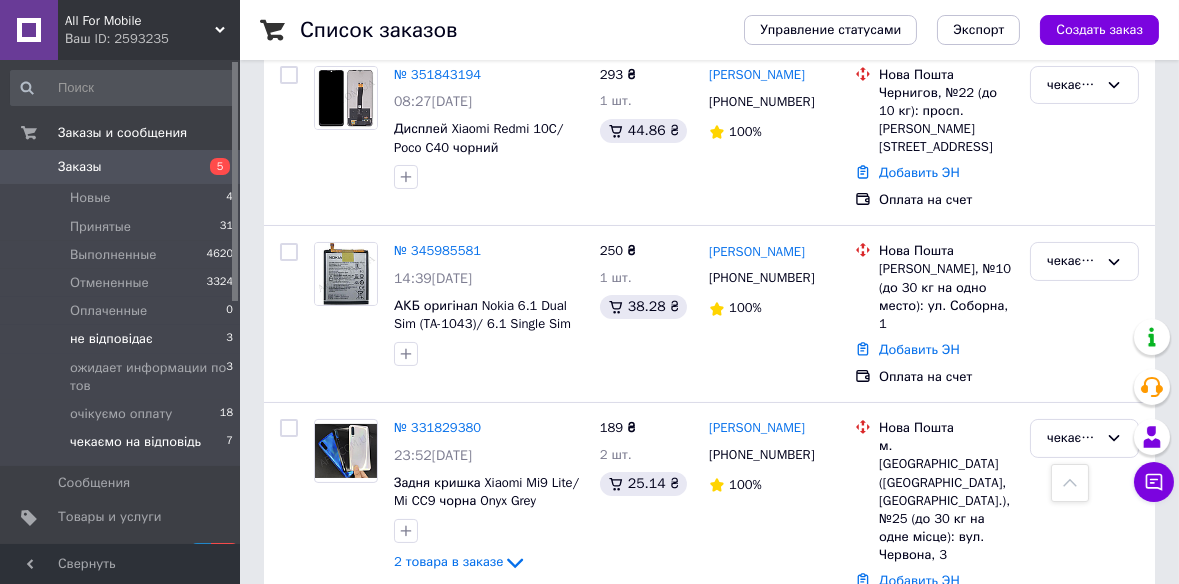 click on "не відповідає 3" at bounding box center [122, 339] 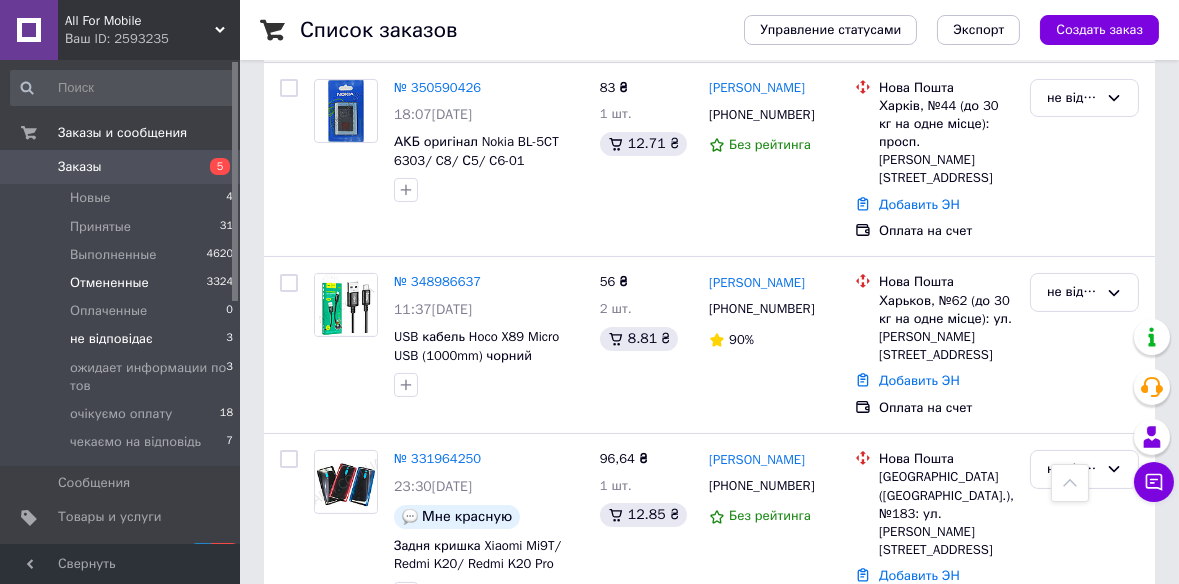 scroll, scrollTop: 391, scrollLeft: 0, axis: vertical 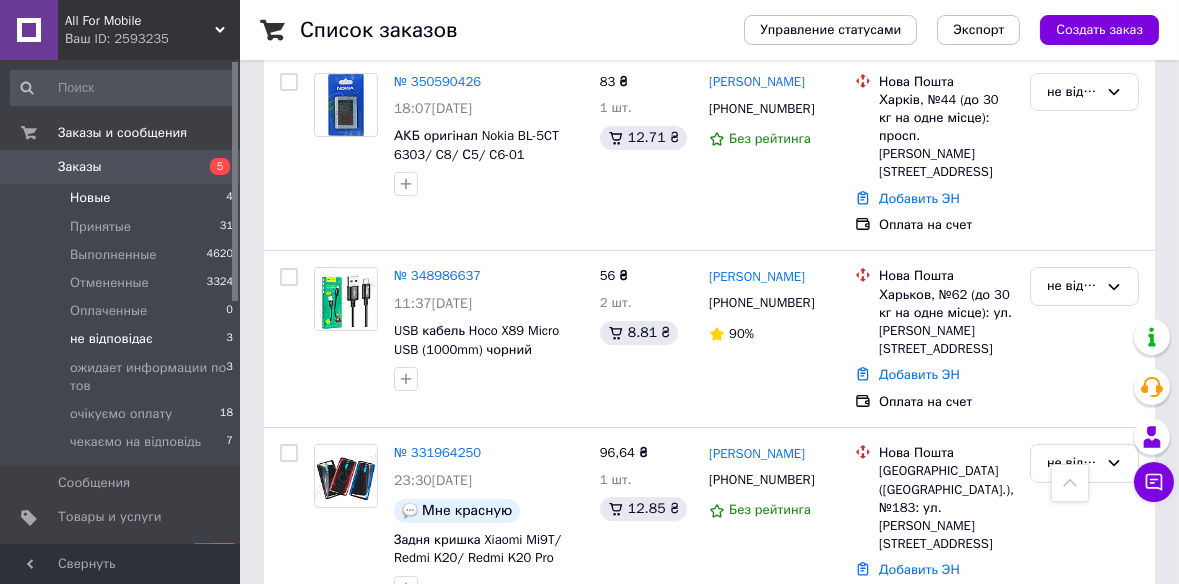 click on "Новые 4" at bounding box center [122, 198] 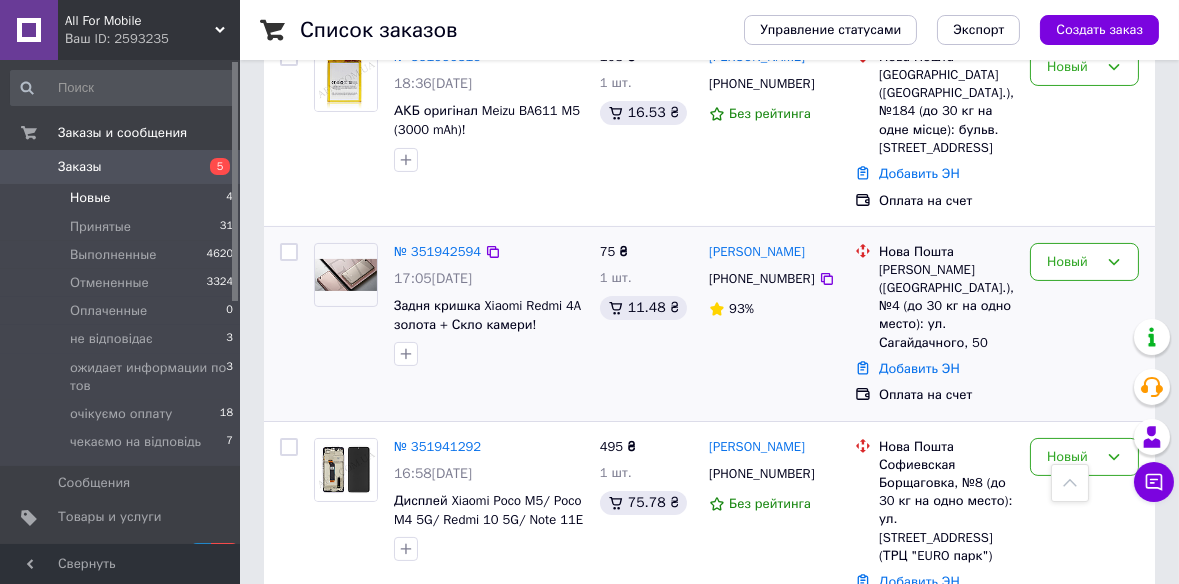 scroll, scrollTop: 465, scrollLeft: 0, axis: vertical 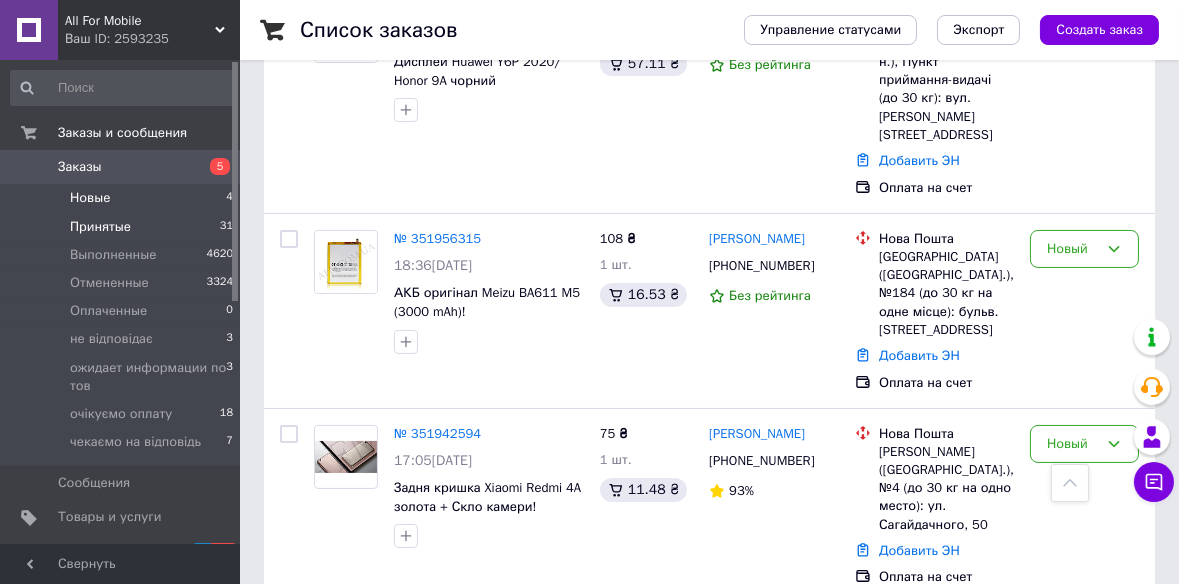 click on "Принятые" at bounding box center (100, 227) 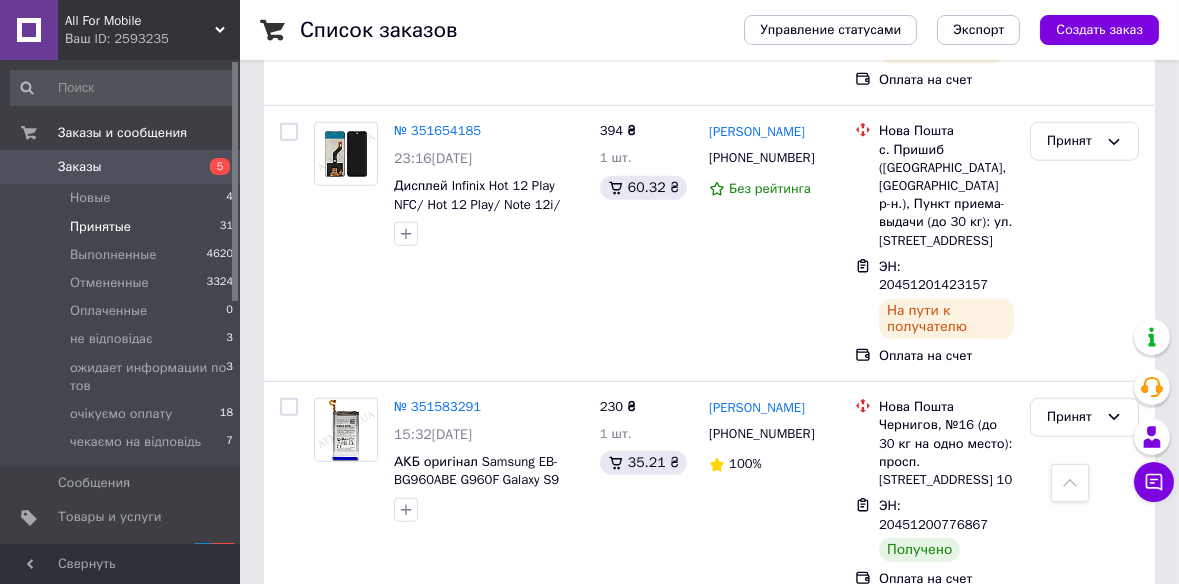 scroll, scrollTop: 3363, scrollLeft: 0, axis: vertical 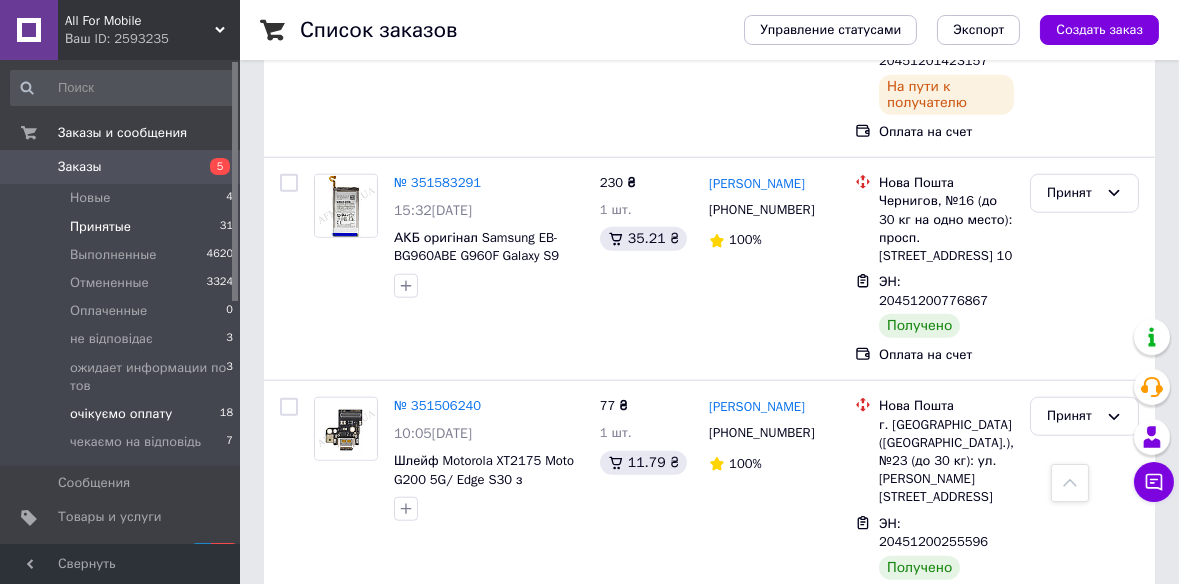 click on "очікуємо оплату 18" at bounding box center (122, 414) 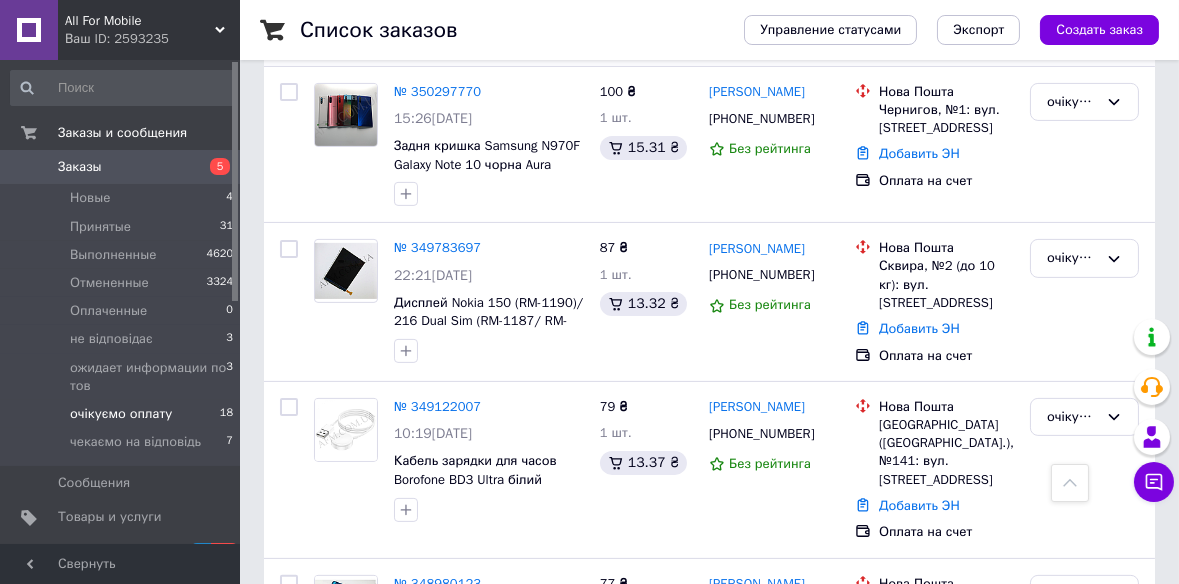 scroll, scrollTop: 1090, scrollLeft: 0, axis: vertical 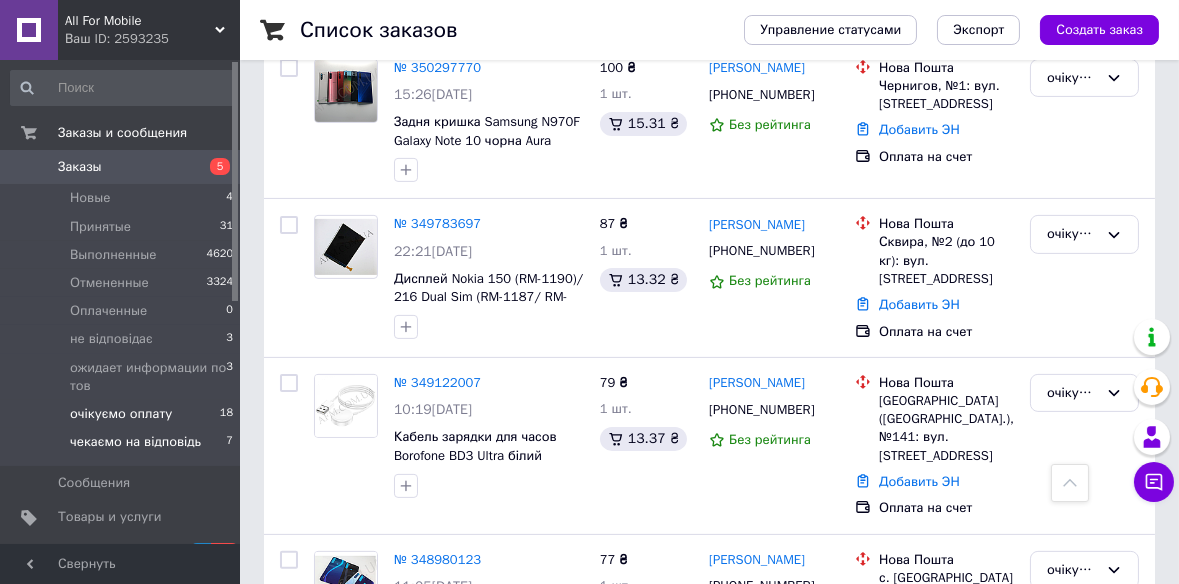 click on "чекаємо на відповідь" at bounding box center [135, 442] 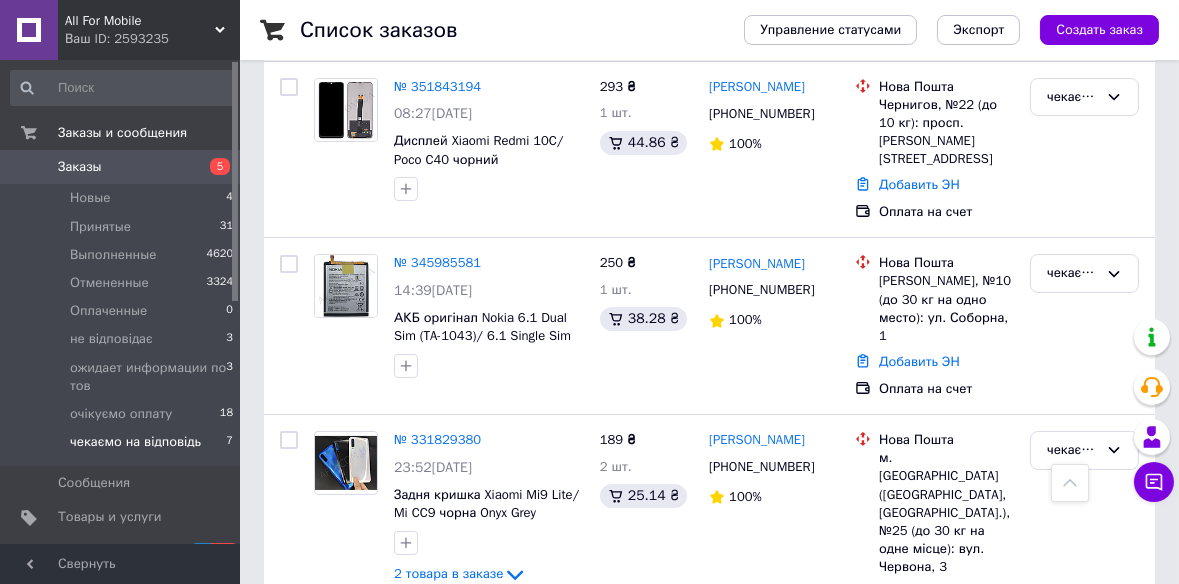 scroll, scrollTop: 398, scrollLeft: 0, axis: vertical 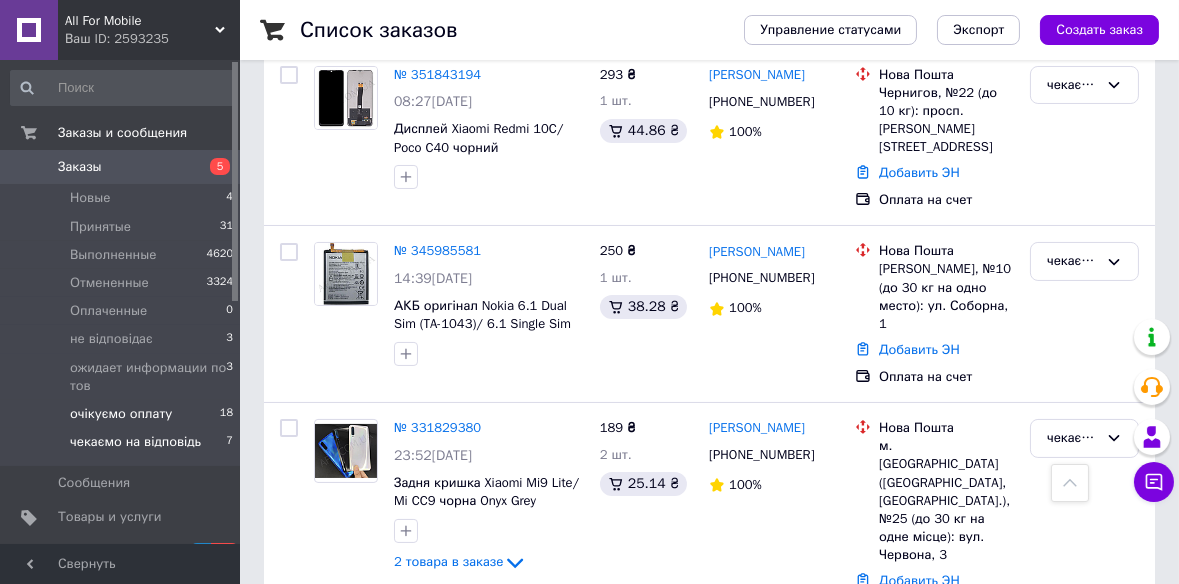 click on "очікуємо оплату" at bounding box center (121, 414) 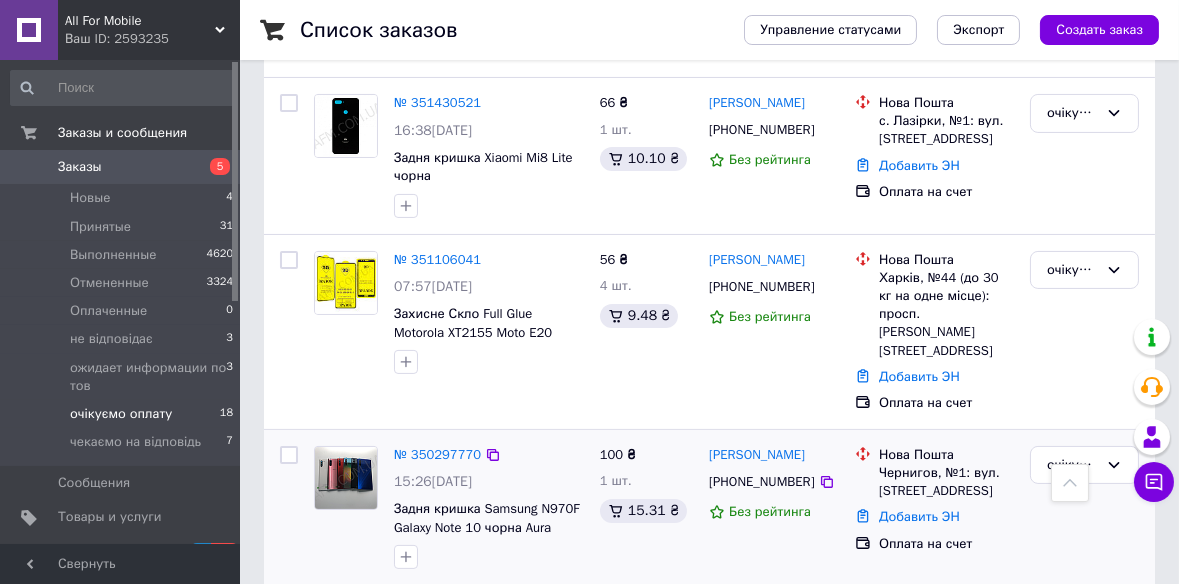 scroll, scrollTop: 727, scrollLeft: 0, axis: vertical 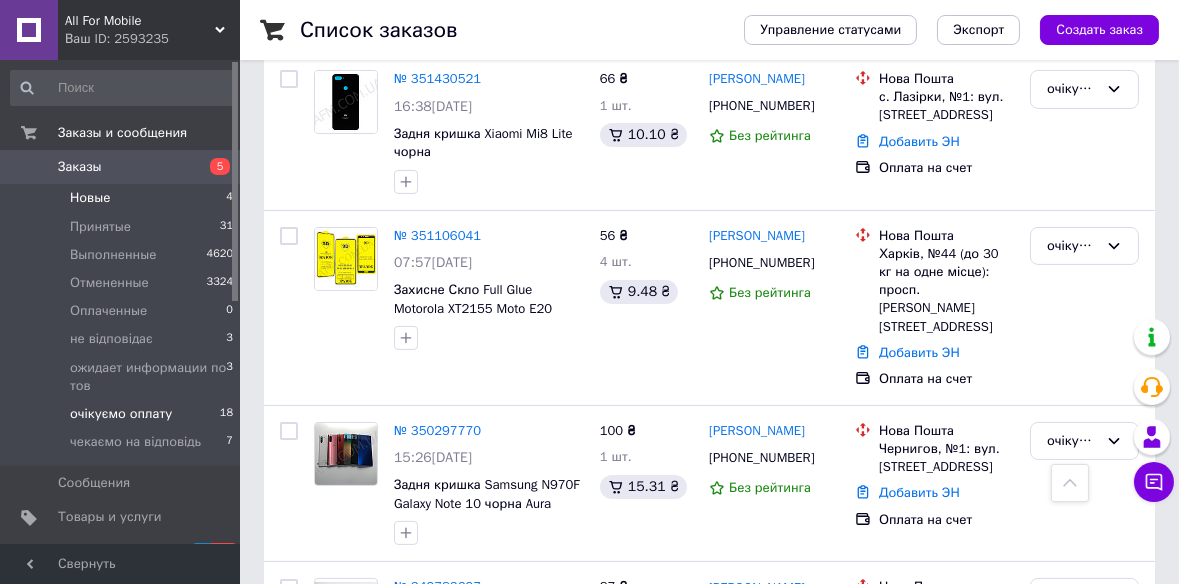 click on "Новые 4" at bounding box center (122, 198) 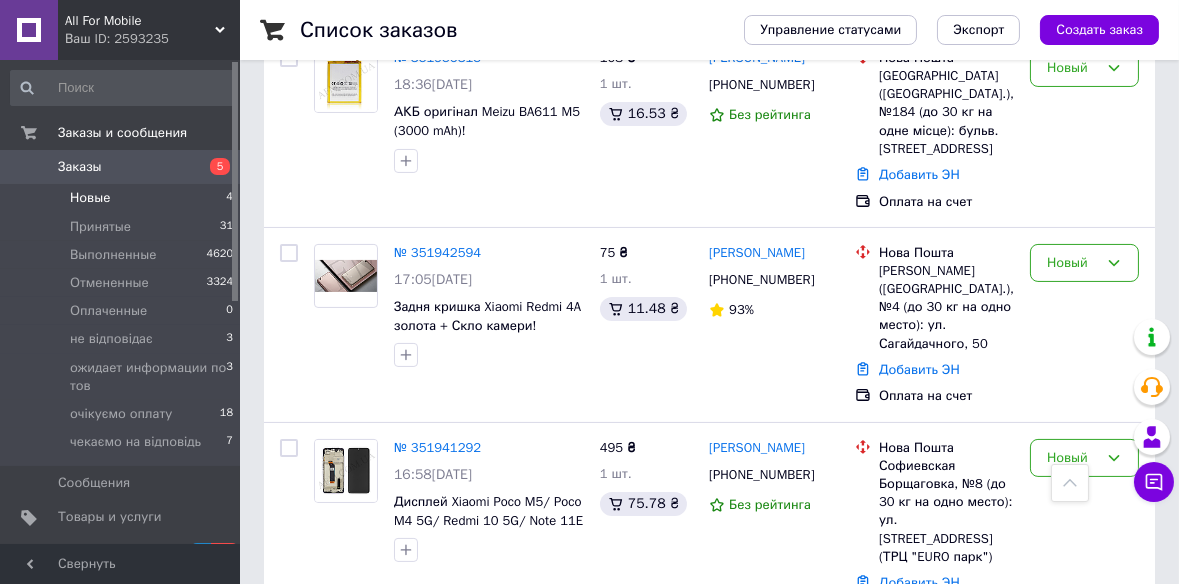 scroll, scrollTop: 647, scrollLeft: 0, axis: vertical 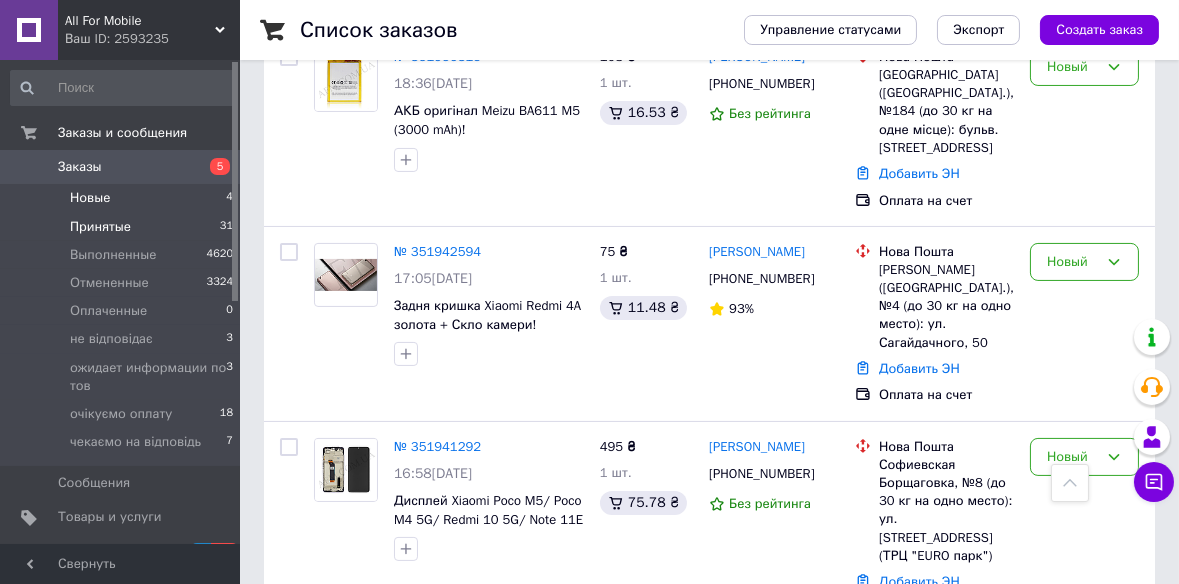 click on "Принятые" at bounding box center [100, 227] 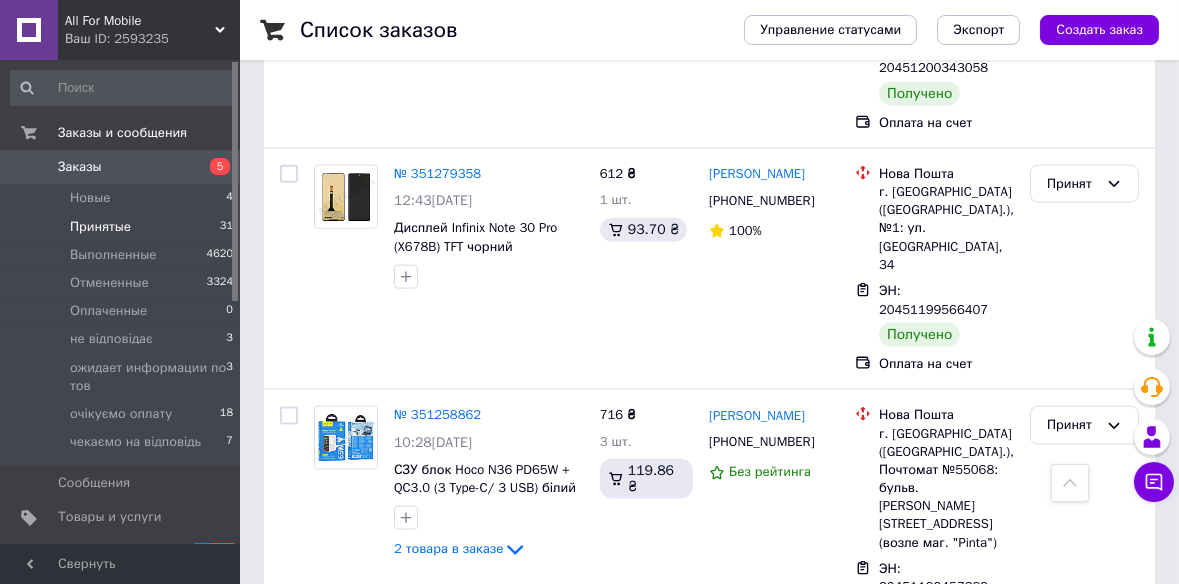scroll, scrollTop: 4619, scrollLeft: 0, axis: vertical 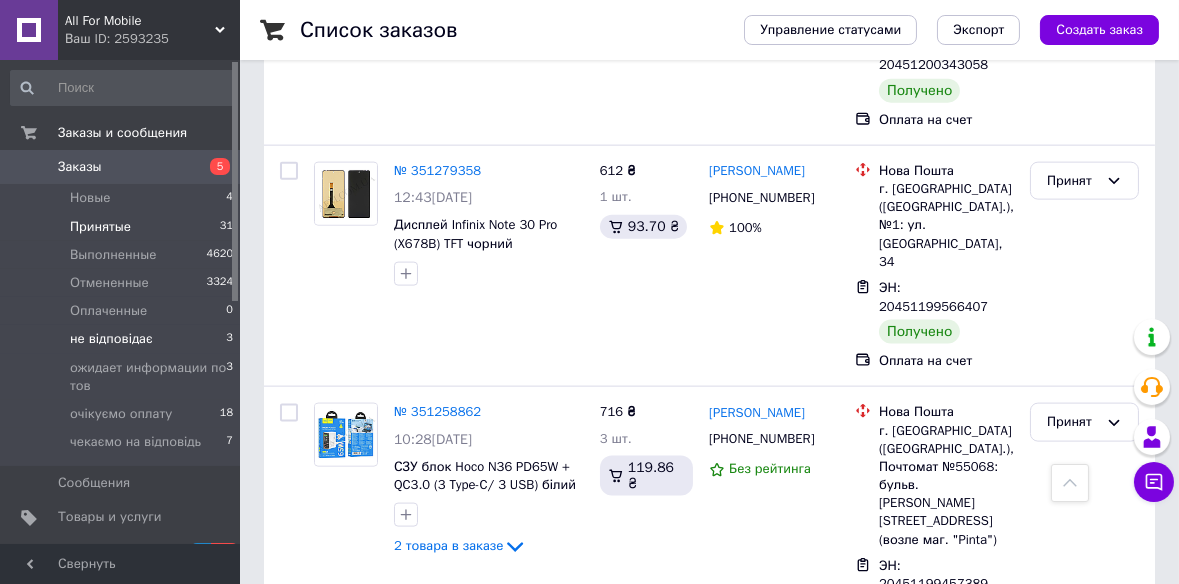 click on "не відповідає" at bounding box center [111, 339] 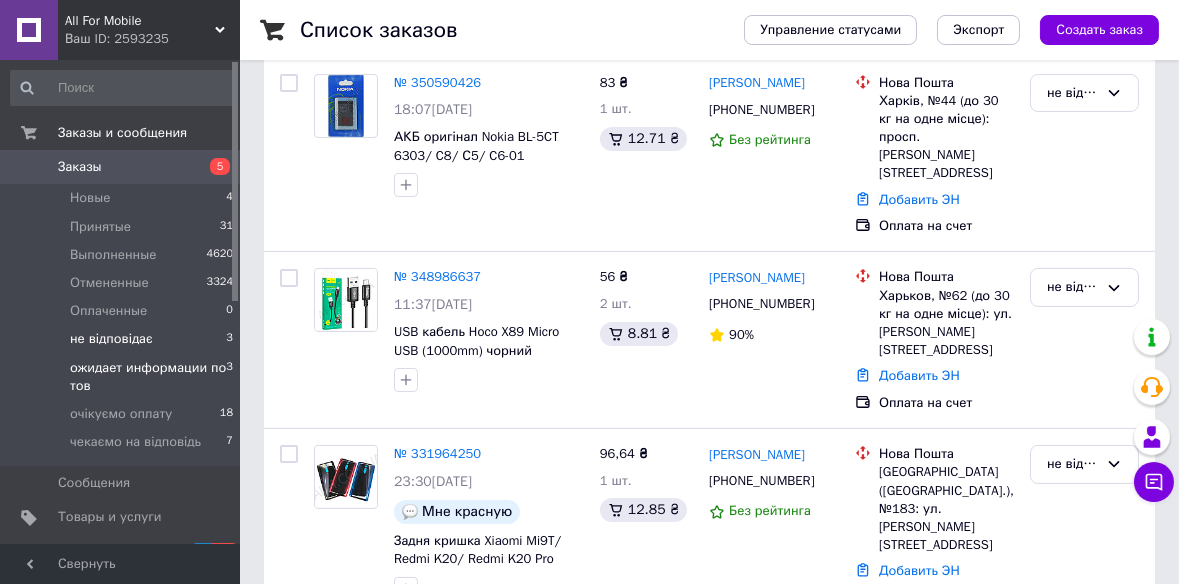 scroll, scrollTop: 391, scrollLeft: 0, axis: vertical 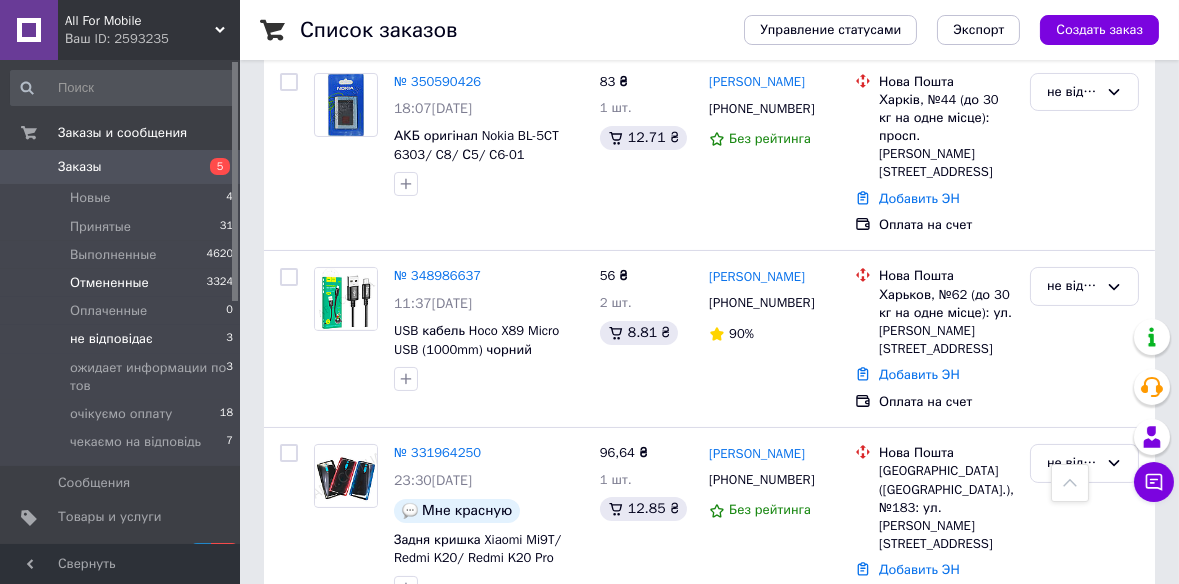 click on "Отмененные" at bounding box center [109, 283] 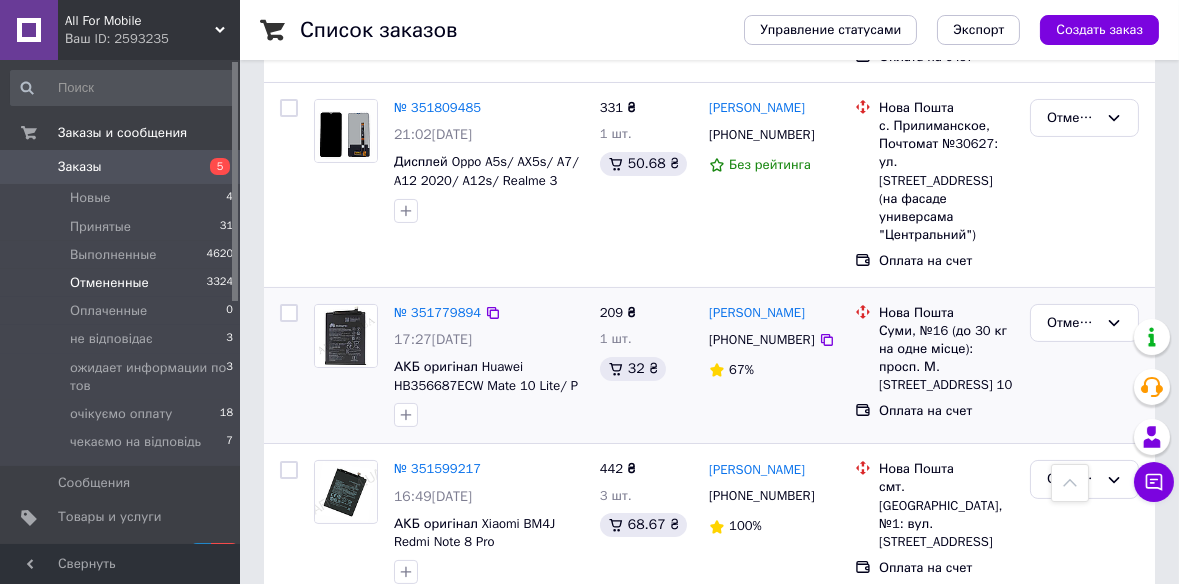 scroll, scrollTop: 545, scrollLeft: 0, axis: vertical 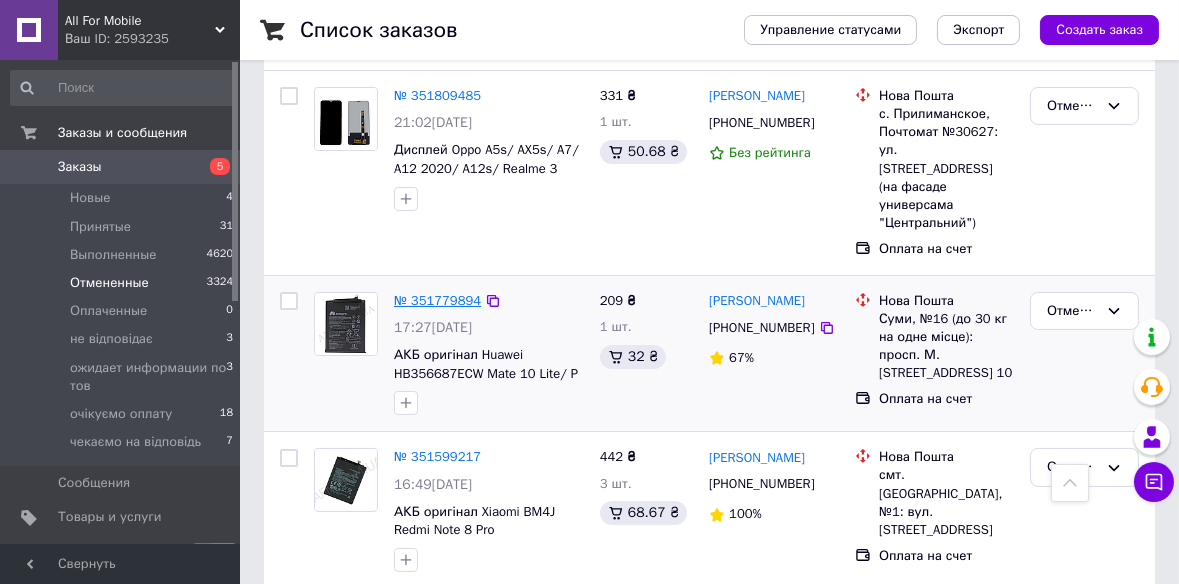 click on "№ 351779894" at bounding box center (437, 300) 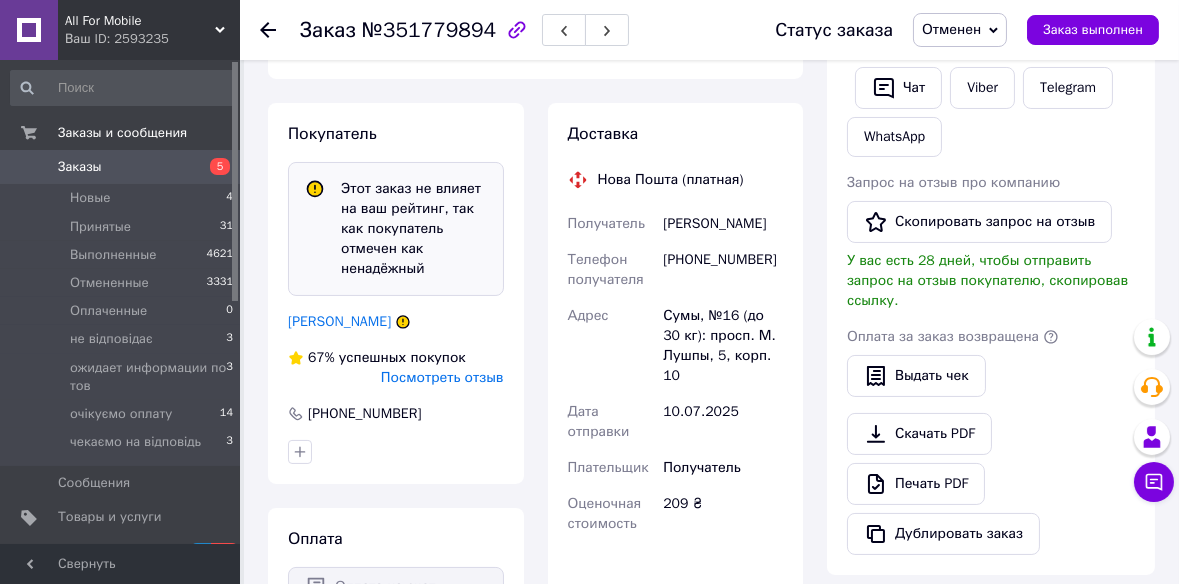 scroll, scrollTop: 272, scrollLeft: 0, axis: vertical 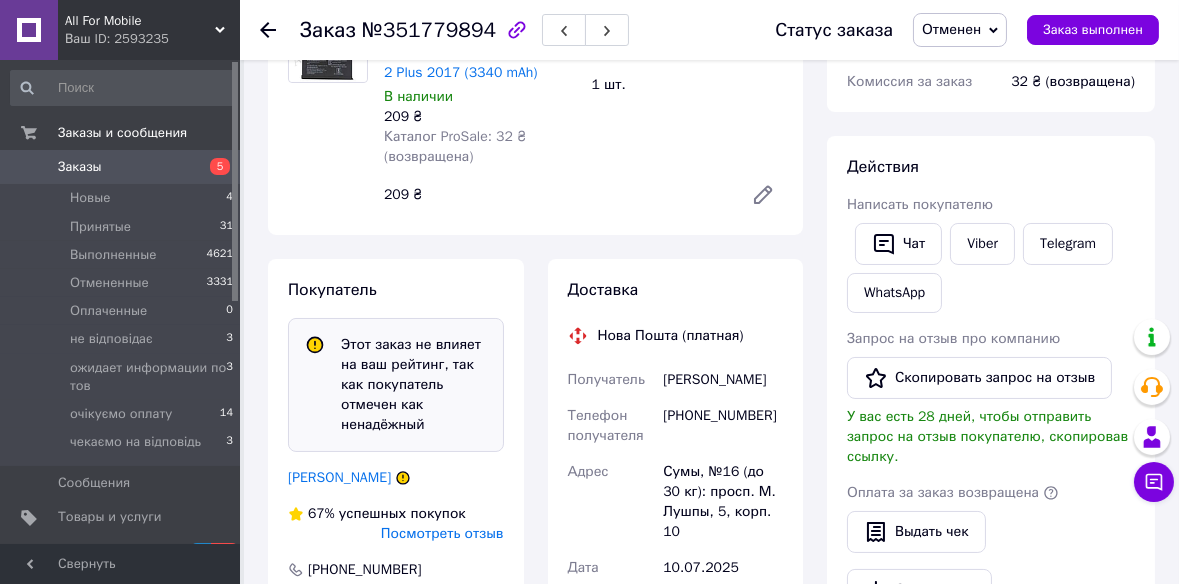 click 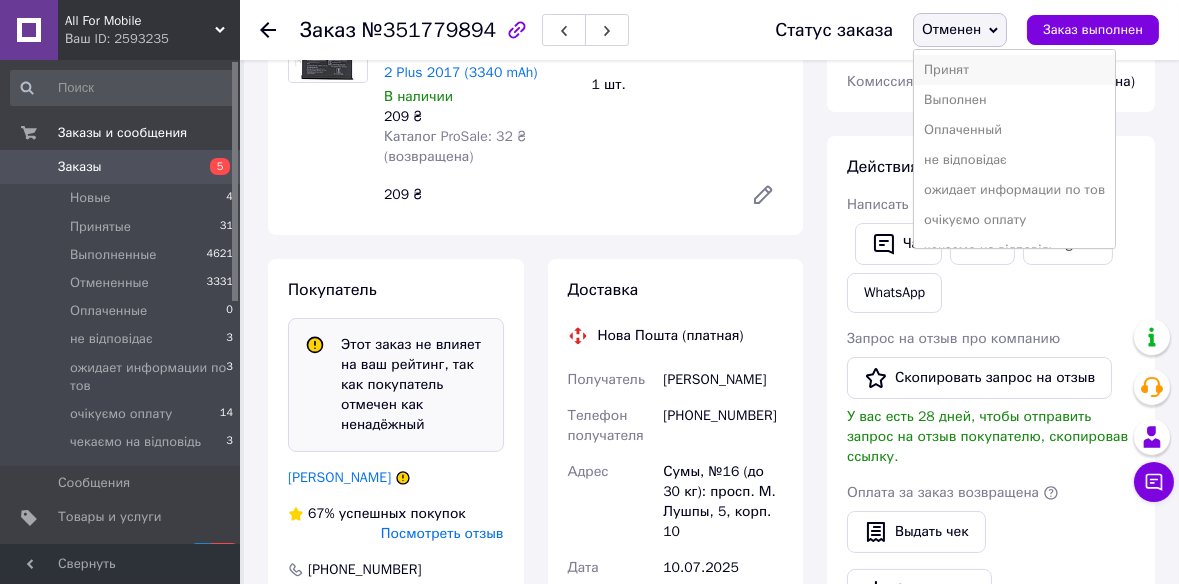click on "Принят" at bounding box center [1014, 70] 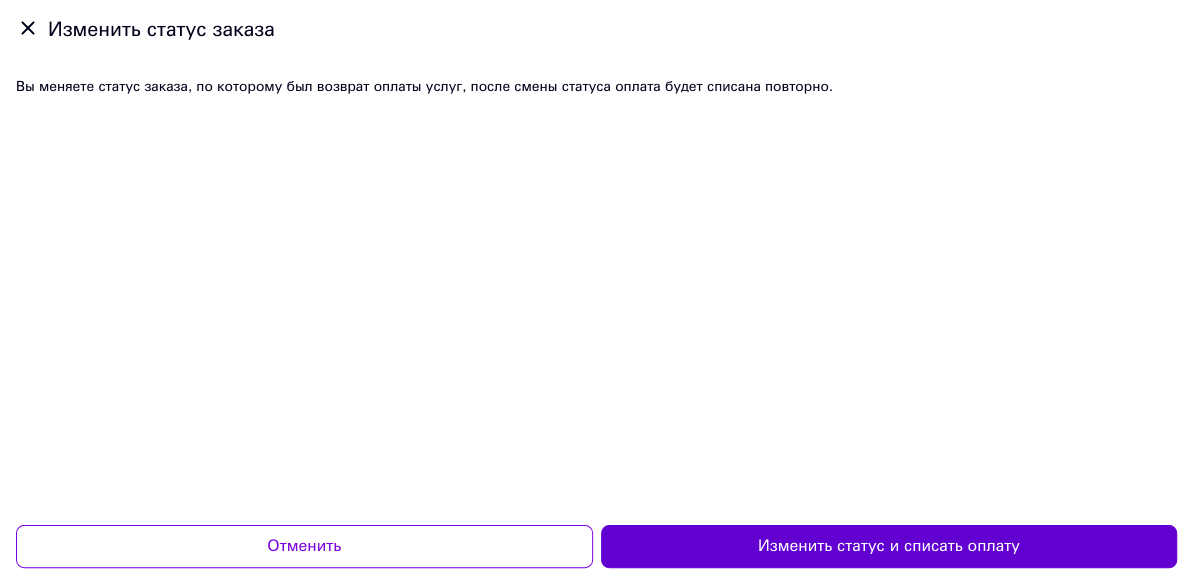 click on "Изменить статус и списать оплату" at bounding box center (889, 546) 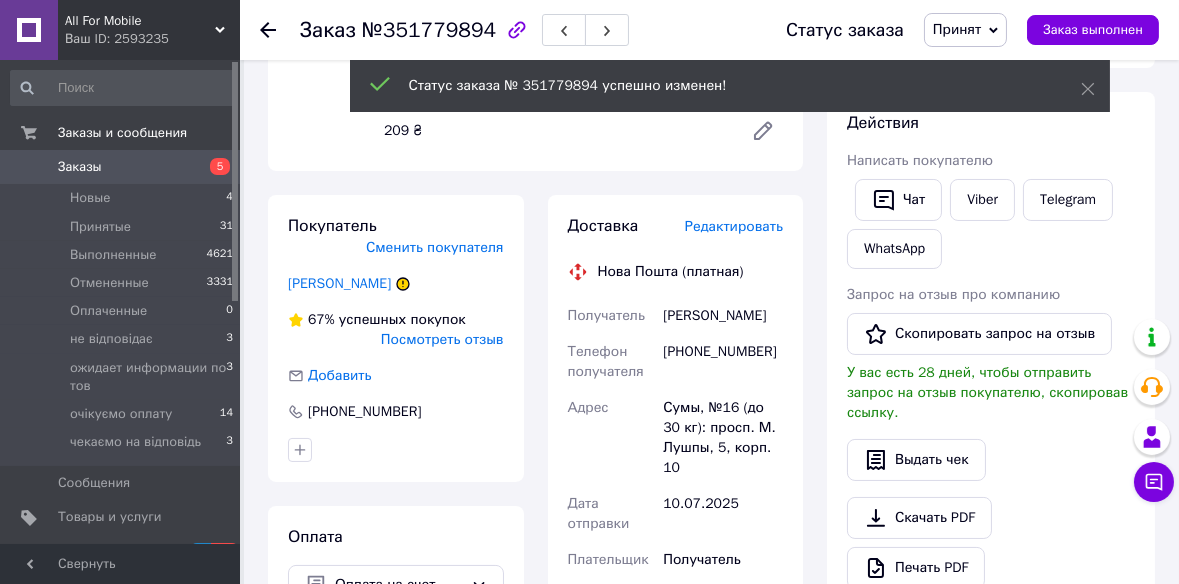 scroll, scrollTop: 229, scrollLeft: 0, axis: vertical 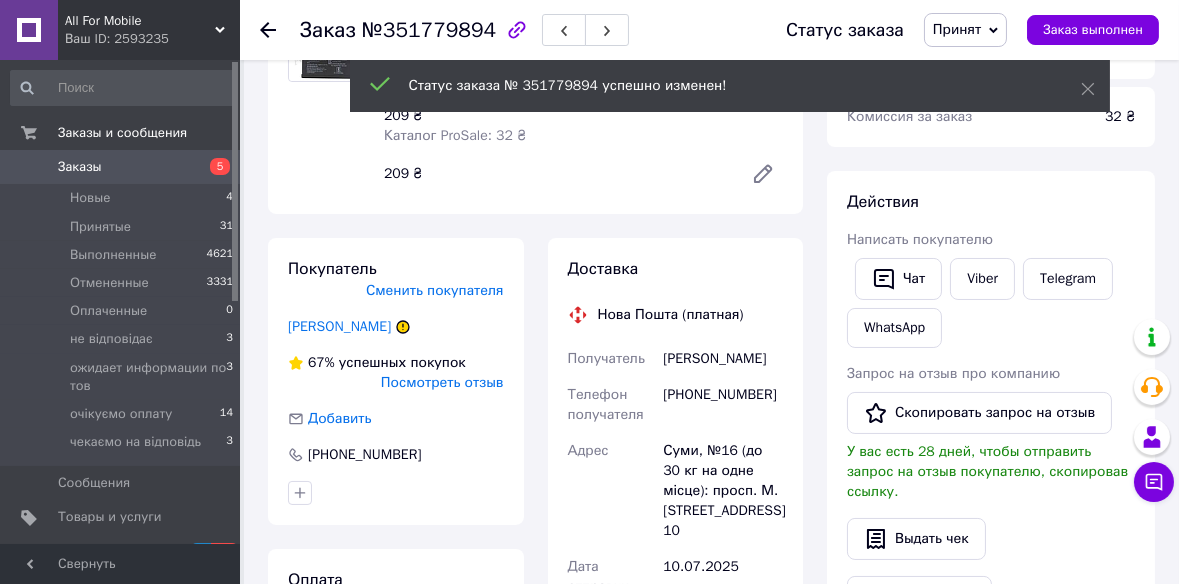 click on "Доставка" at bounding box center [676, 269] 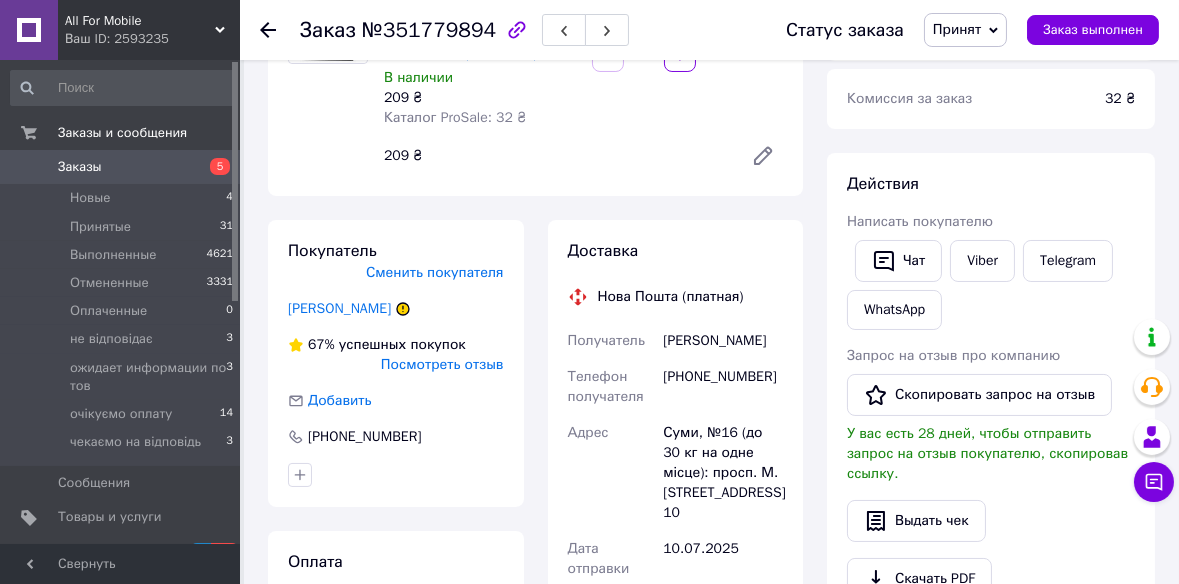 scroll, scrollTop: 229, scrollLeft: 0, axis: vertical 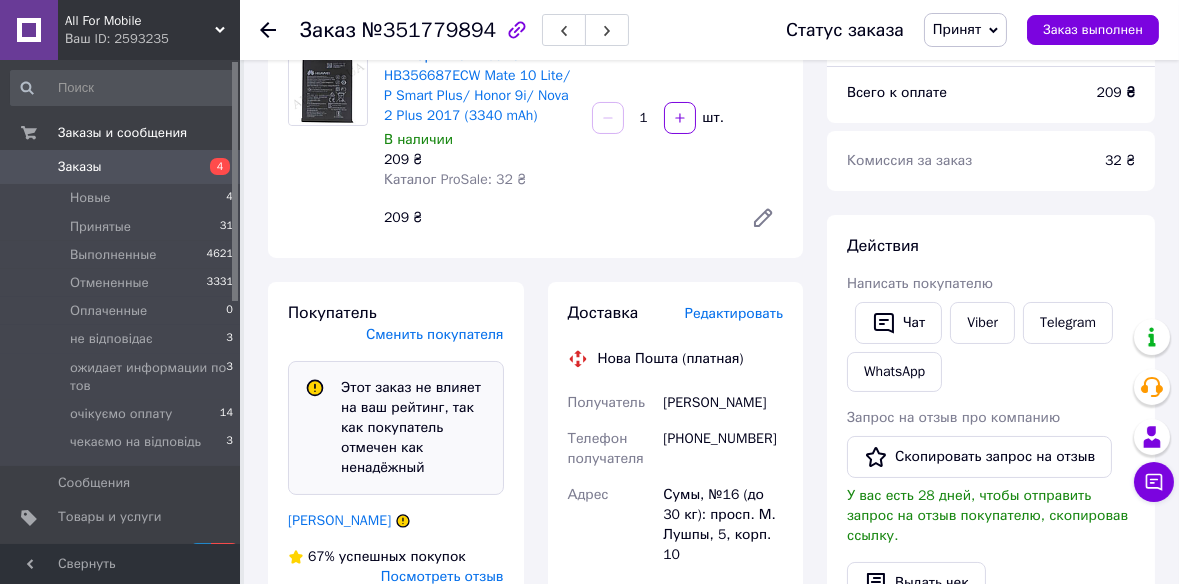 click on "Редактировать" at bounding box center [734, 313] 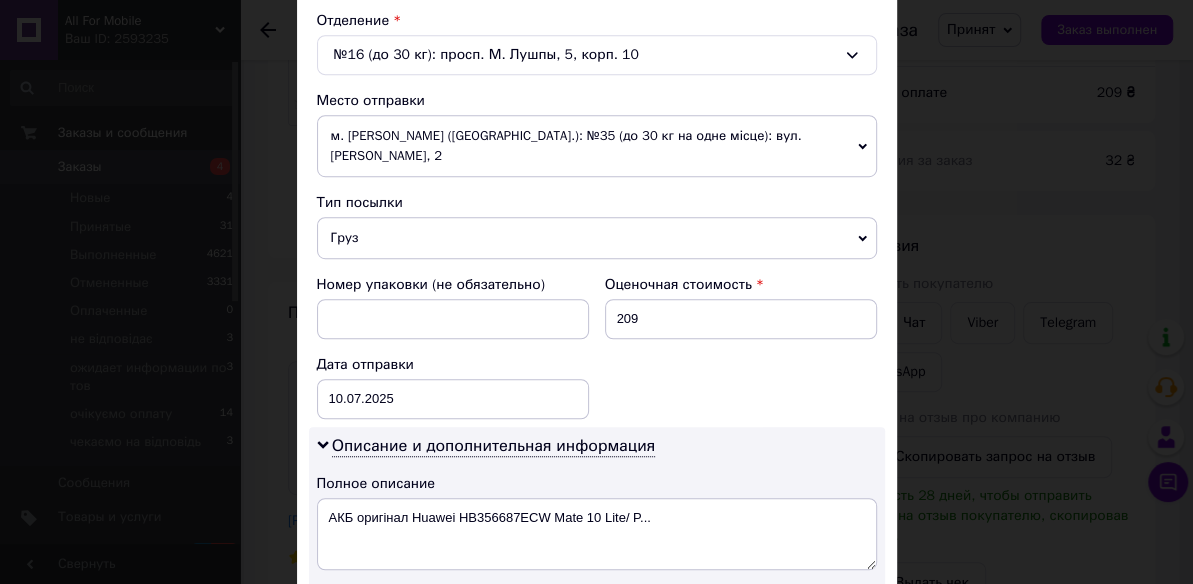 scroll, scrollTop: 636, scrollLeft: 0, axis: vertical 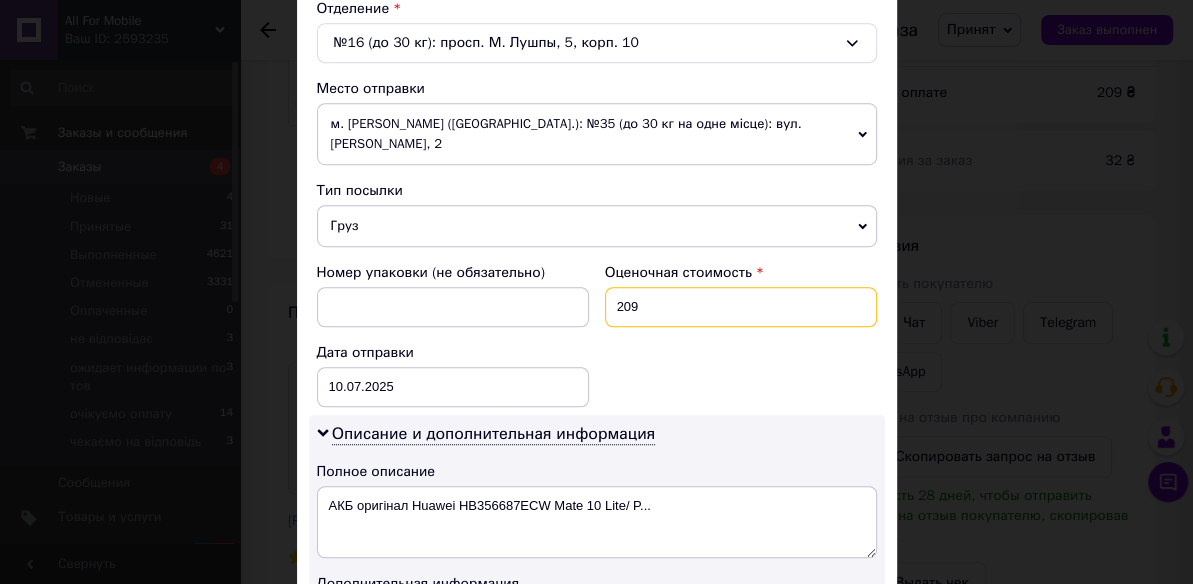 drag, startPoint x: 654, startPoint y: 299, endPoint x: 610, endPoint y: 288, distance: 45.35416 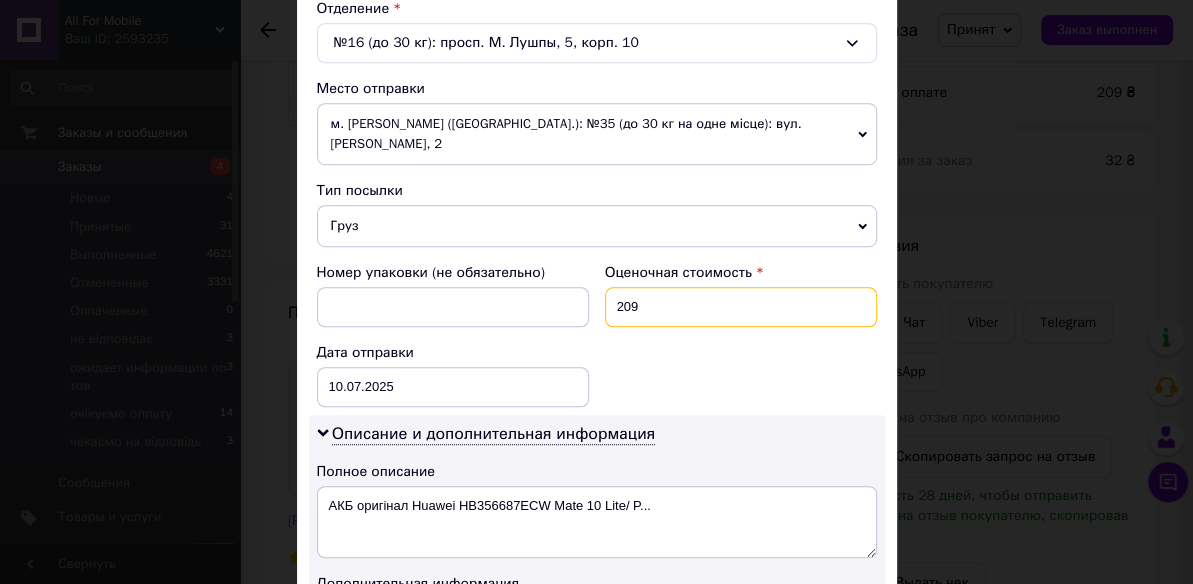 click on "209" at bounding box center (741, 307) 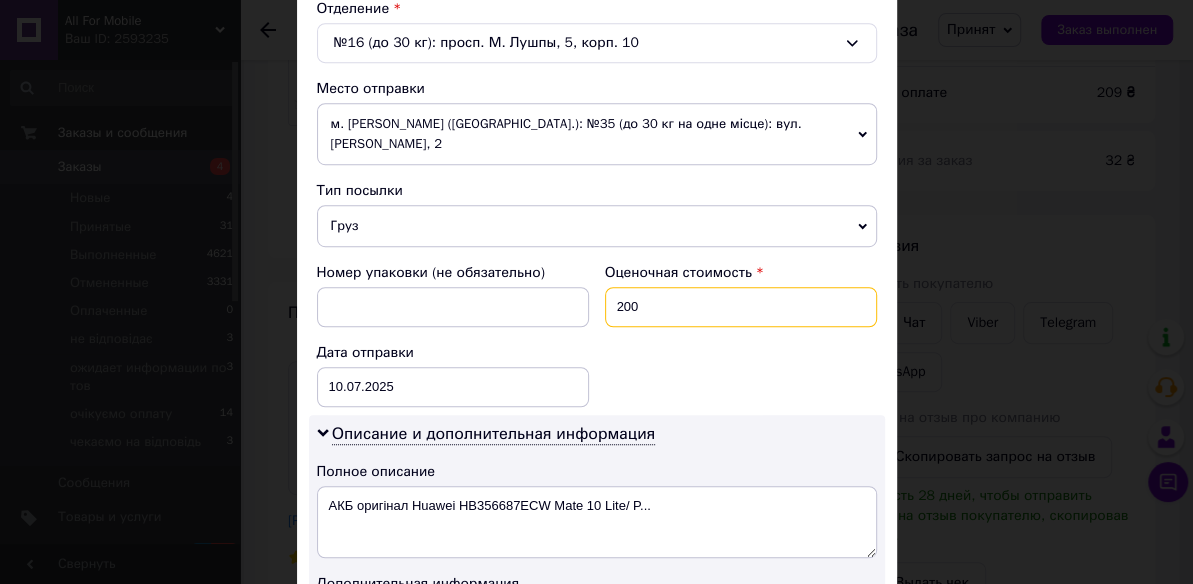 type on "200" 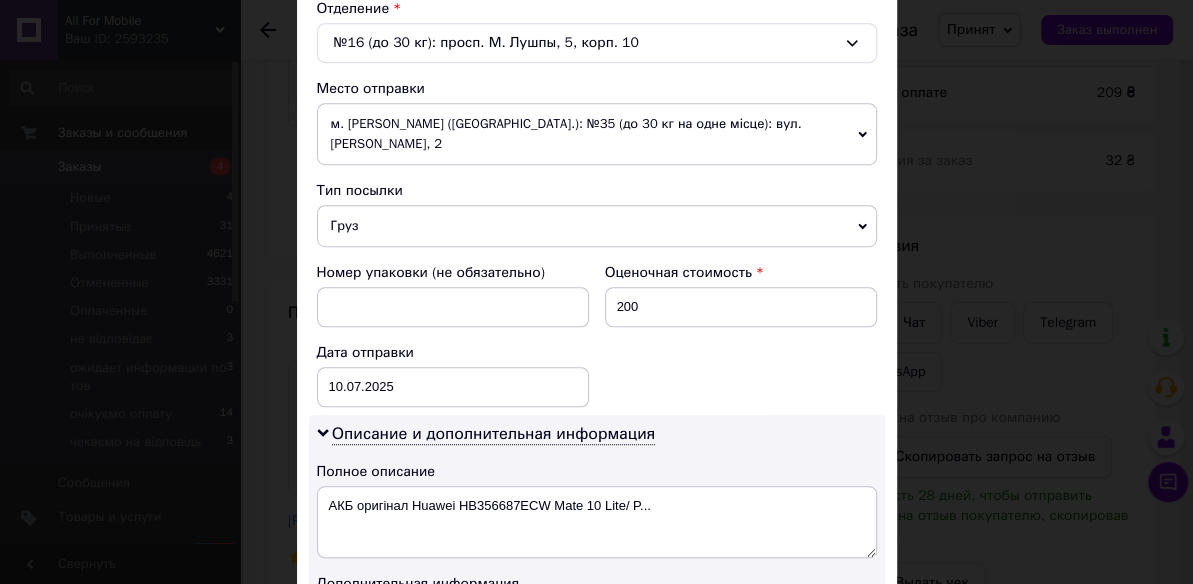 click on "Груз" at bounding box center [597, 226] 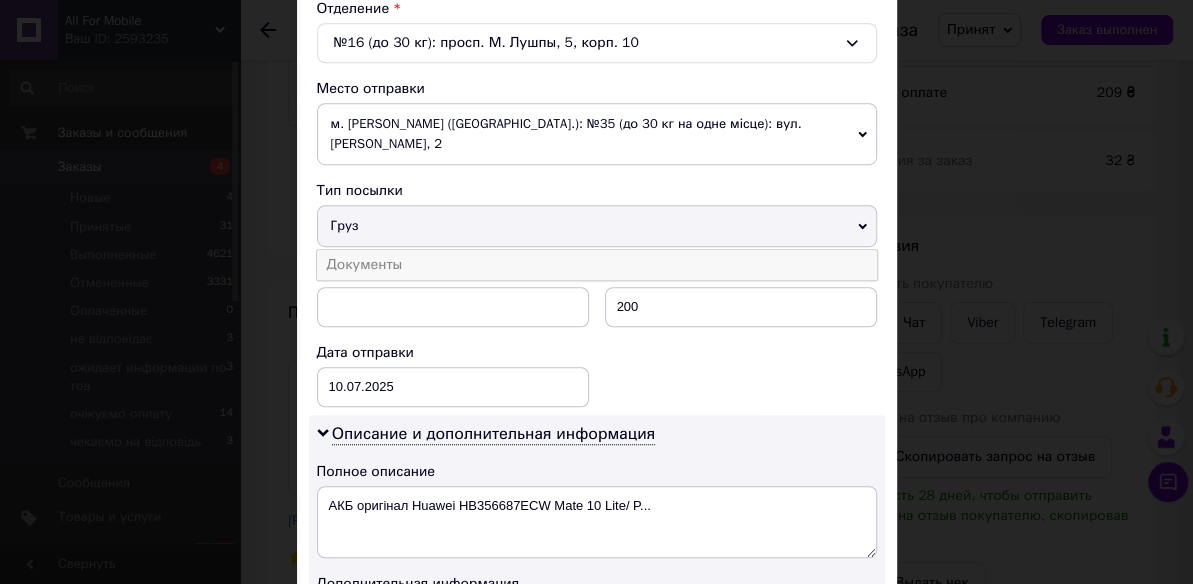 click on "Документы" at bounding box center [597, 265] 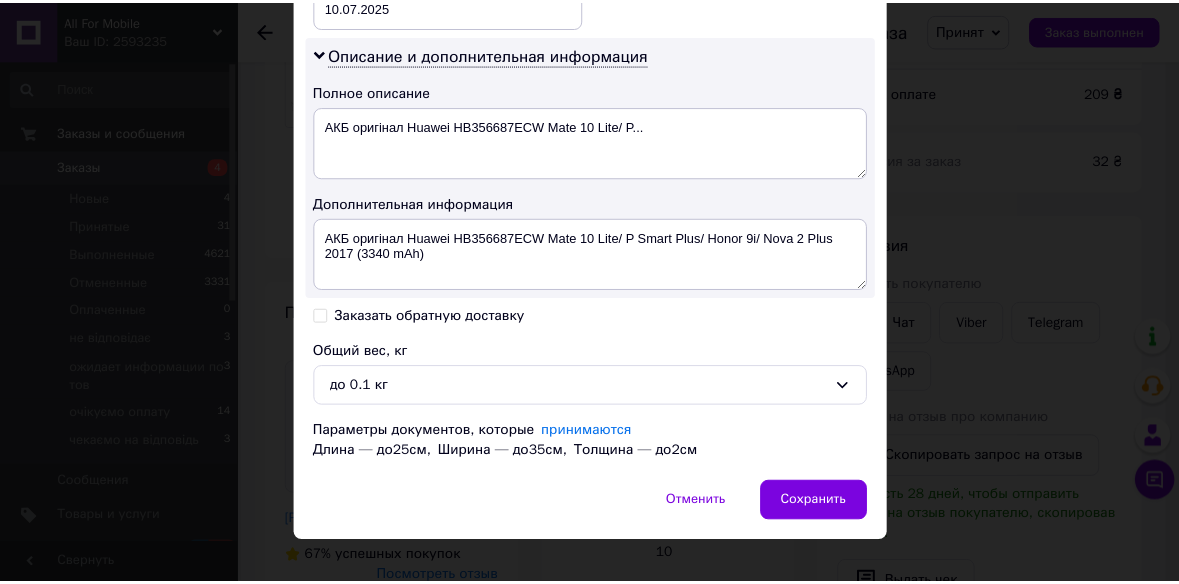scroll, scrollTop: 1020, scrollLeft: 0, axis: vertical 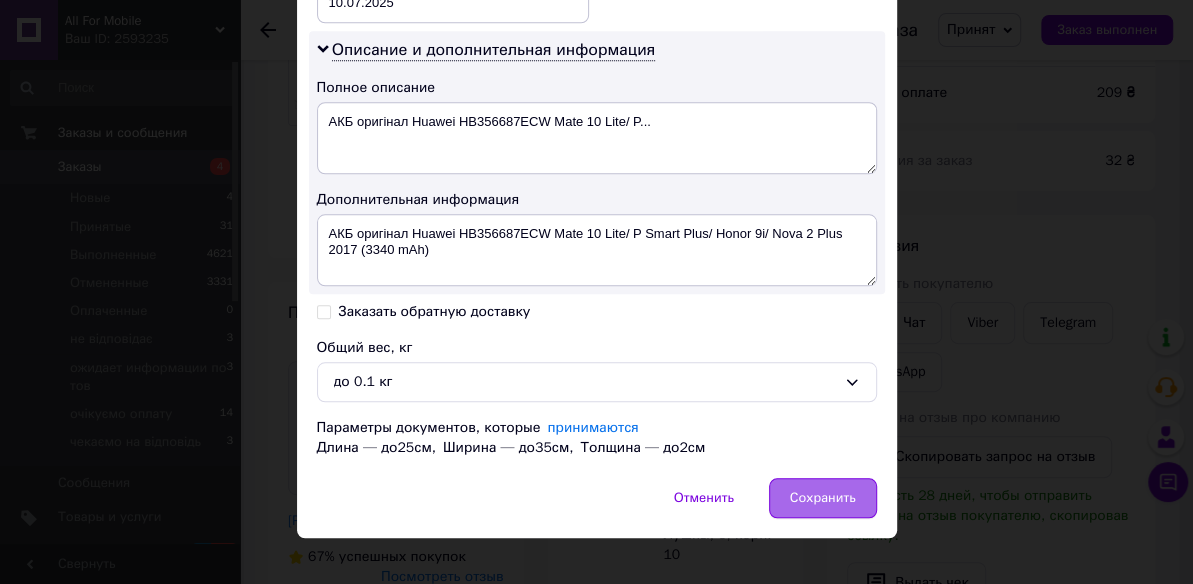 click on "Сохранить" at bounding box center [823, 498] 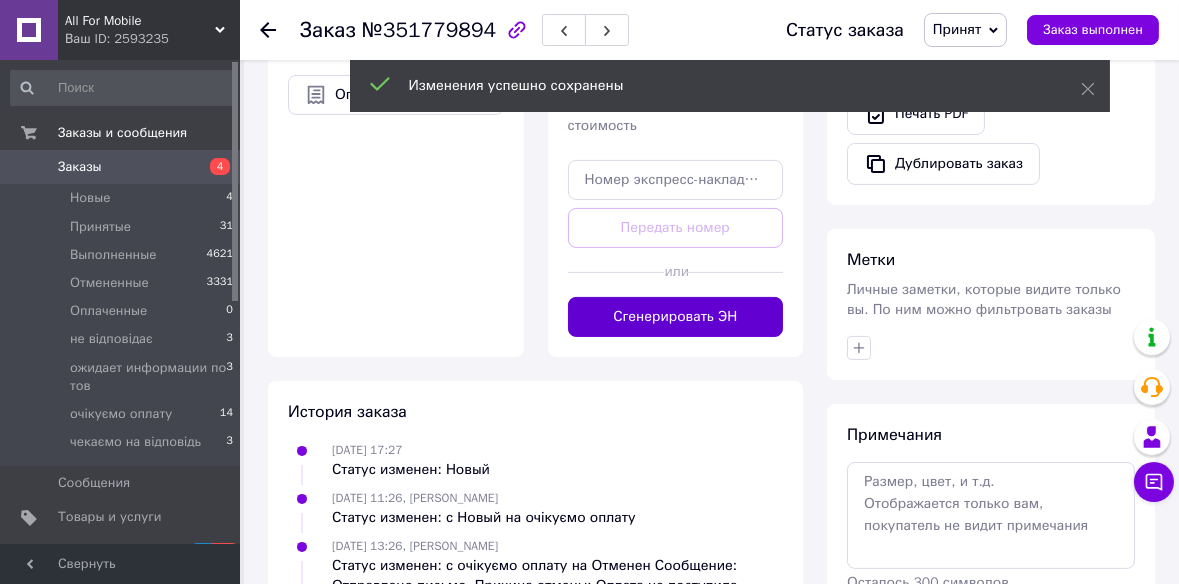 click on "Сгенерировать ЭН" at bounding box center (676, 317) 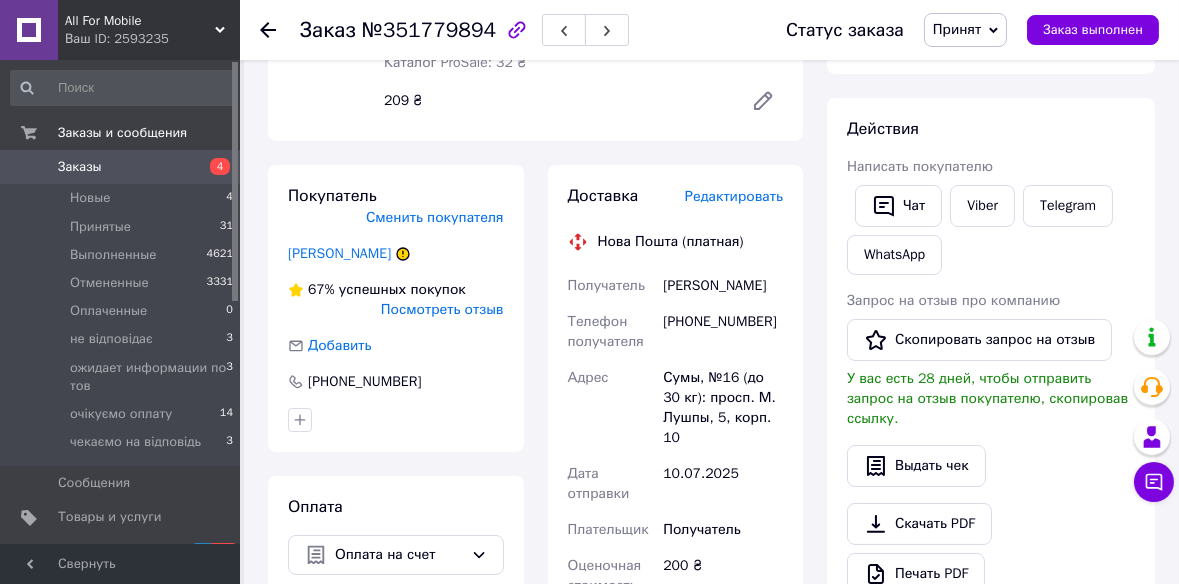scroll, scrollTop: 35, scrollLeft: 0, axis: vertical 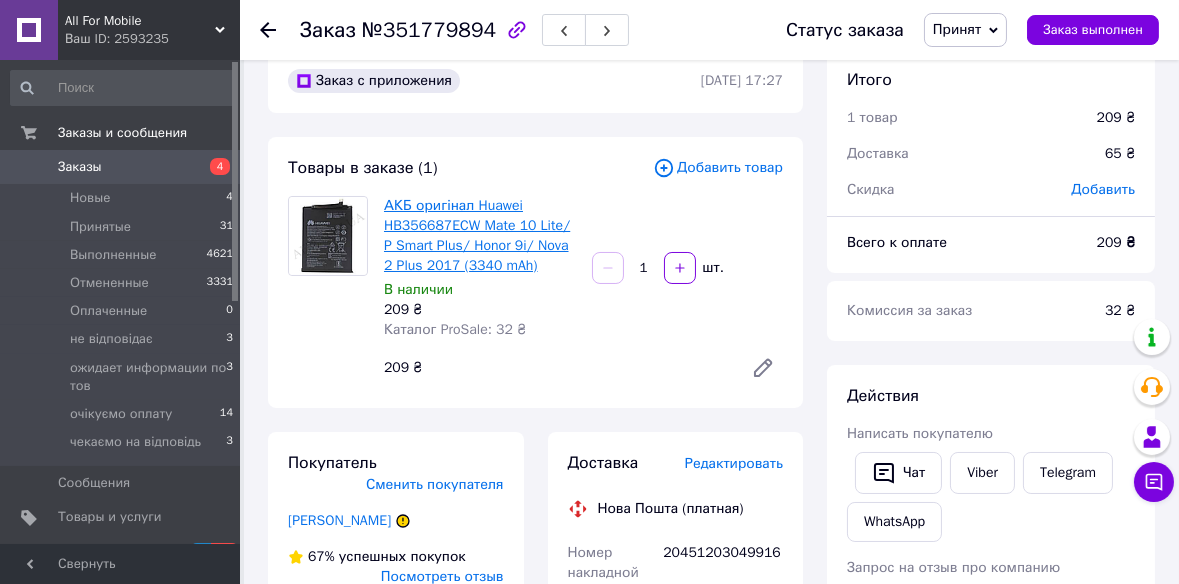 drag, startPoint x: 382, startPoint y: 202, endPoint x: 420, endPoint y: 207, distance: 38.327538 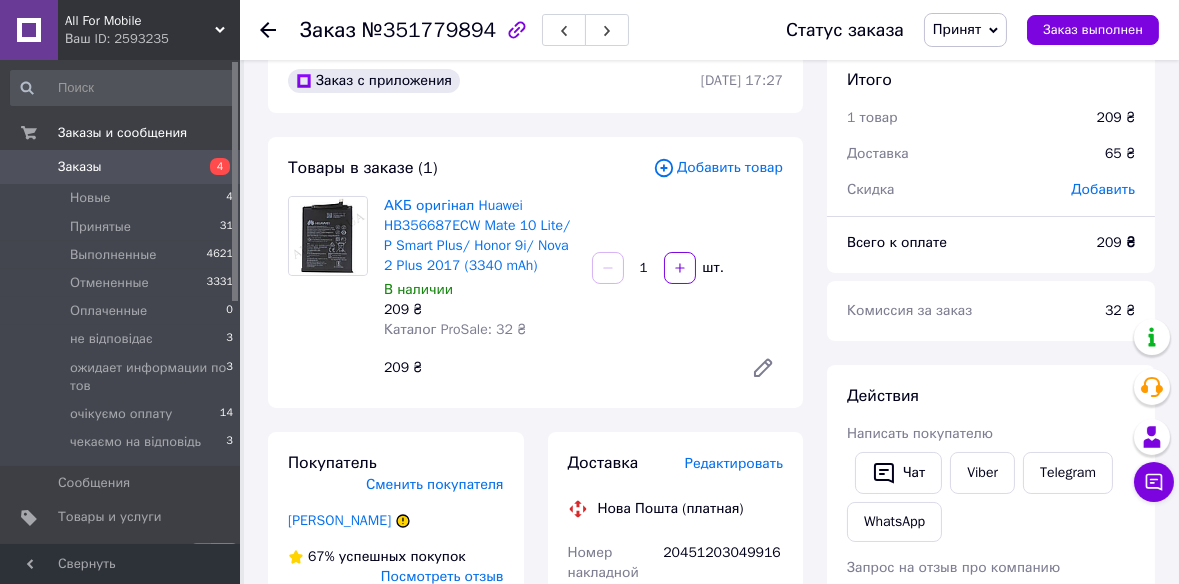 click on "Товары в заказе (1) Добавить товар АКБ оригінал Huawei HB356687ECW Mate 10 Lite/ P Smart Plus/ Honor 9i/ Nova 2 Plus 2017 (3340 mAh) В наличии 209 ₴ Каталог ProSale: 32 ₴  1   шт. 209 ₴" at bounding box center (535, 272) 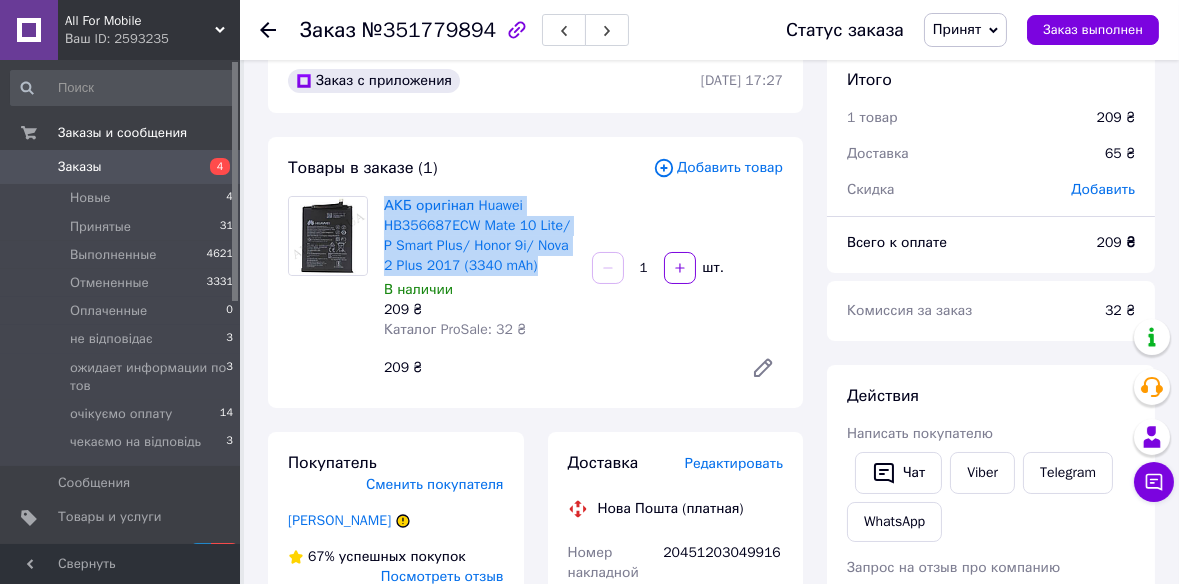 drag, startPoint x: 383, startPoint y: 193, endPoint x: 522, endPoint y: 260, distance: 154.30489 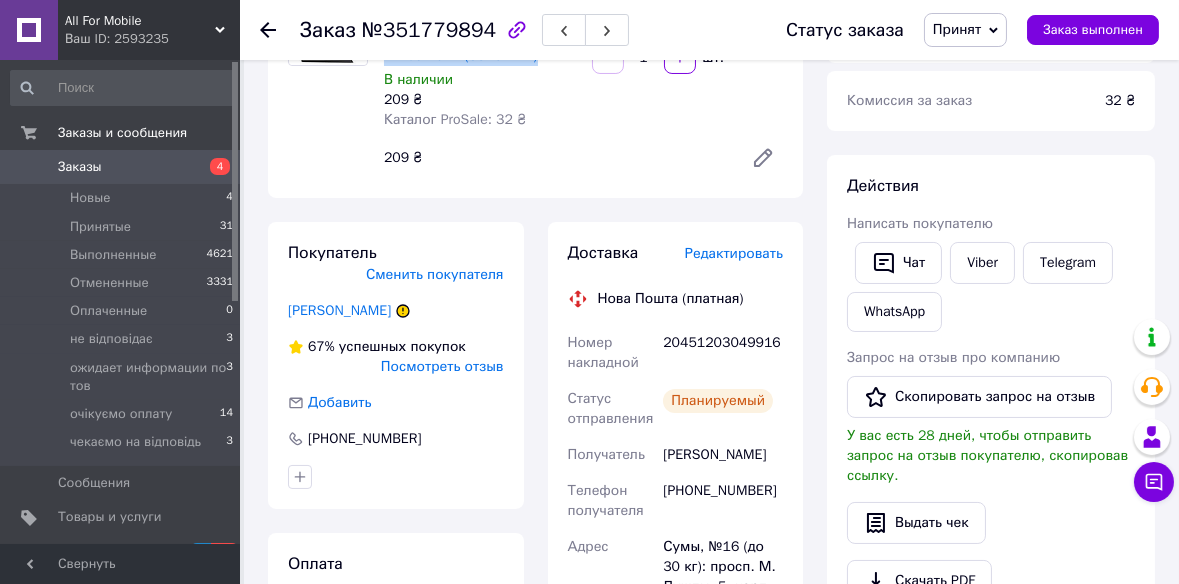 scroll, scrollTop: 399, scrollLeft: 0, axis: vertical 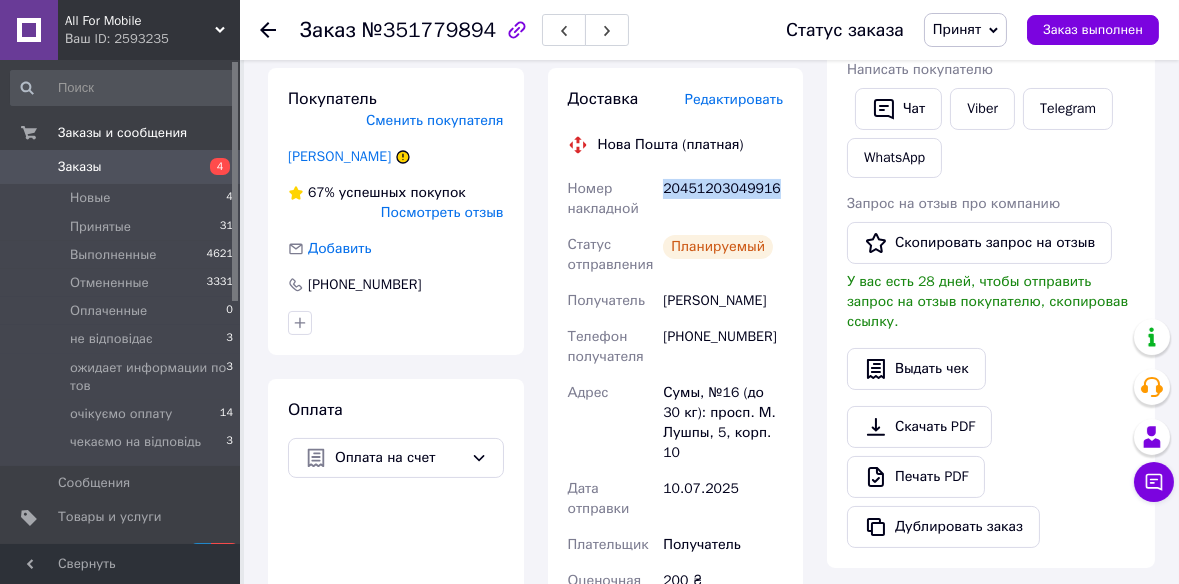 drag, startPoint x: 662, startPoint y: 192, endPoint x: 780, endPoint y: 193, distance: 118.004234 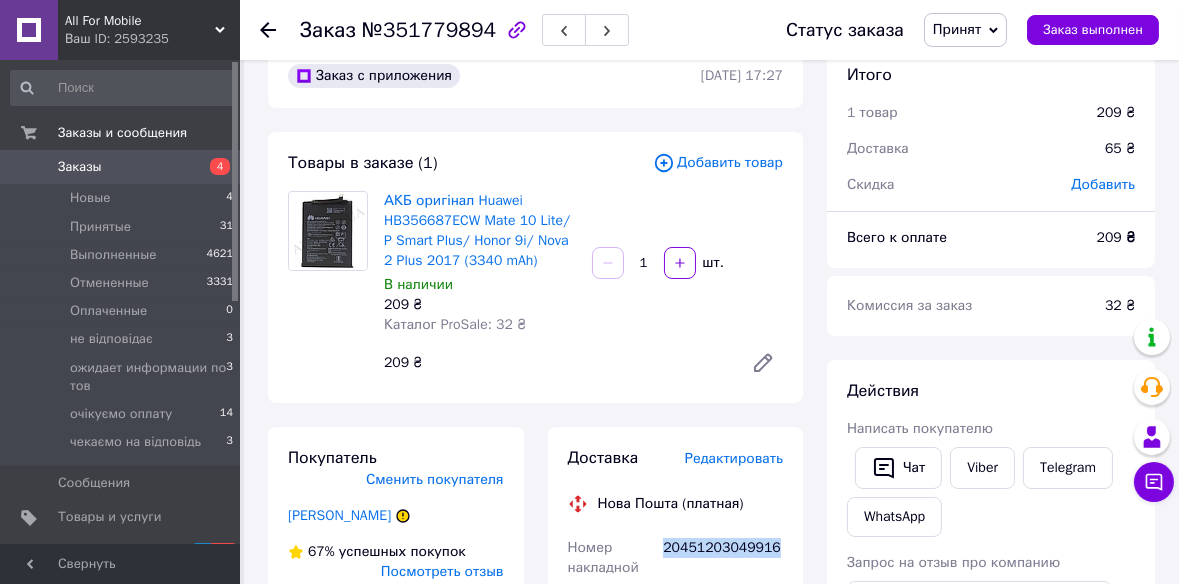 scroll, scrollTop: 35, scrollLeft: 0, axis: vertical 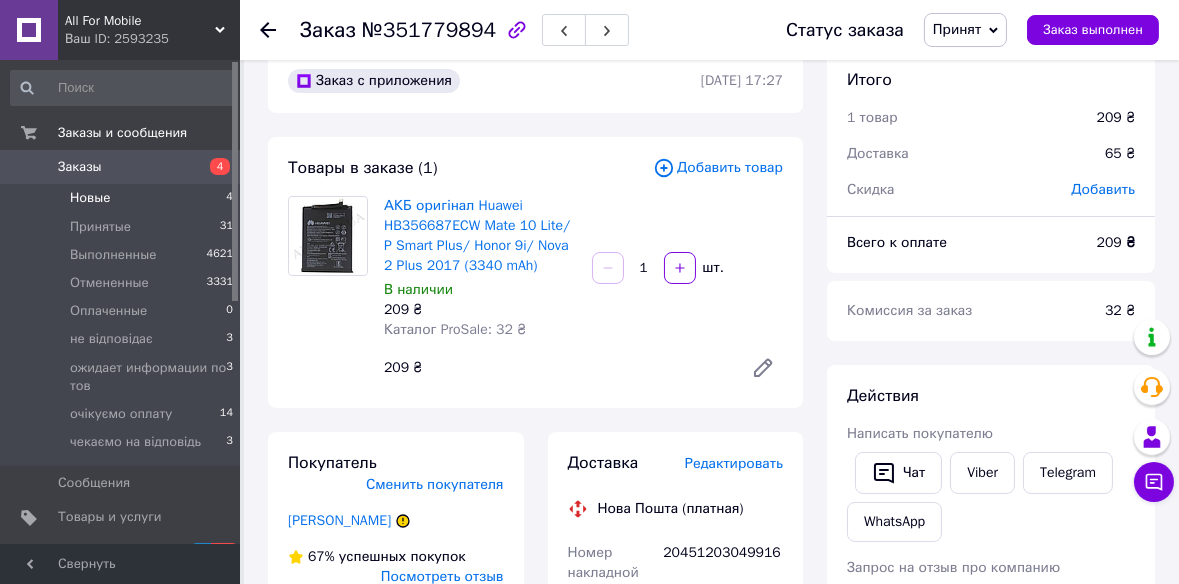 click on "Новые 4" at bounding box center (122, 198) 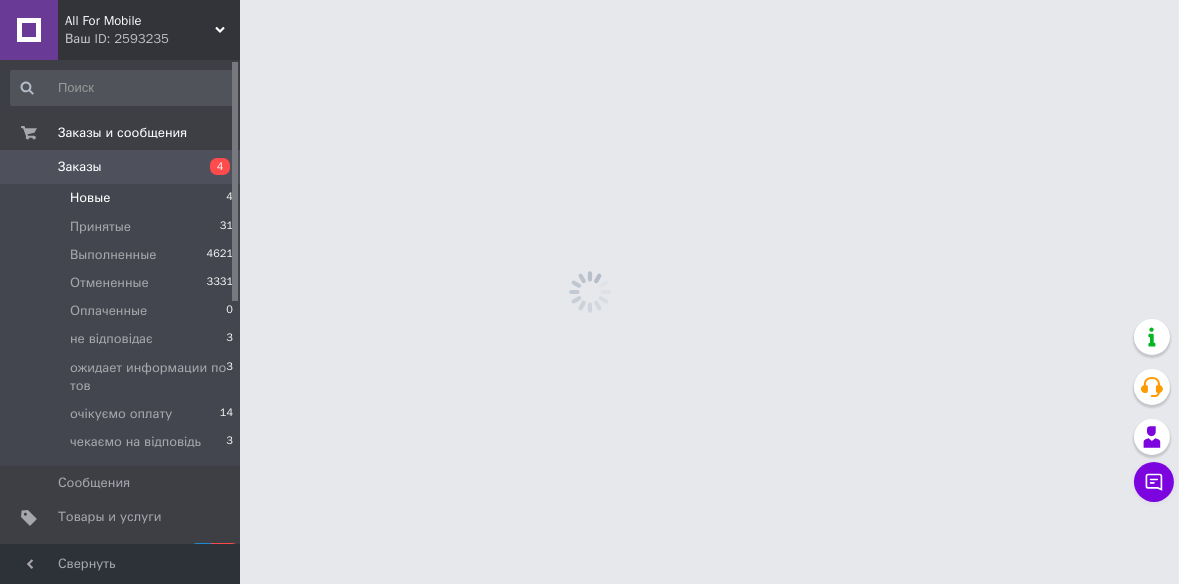 scroll, scrollTop: 0, scrollLeft: 0, axis: both 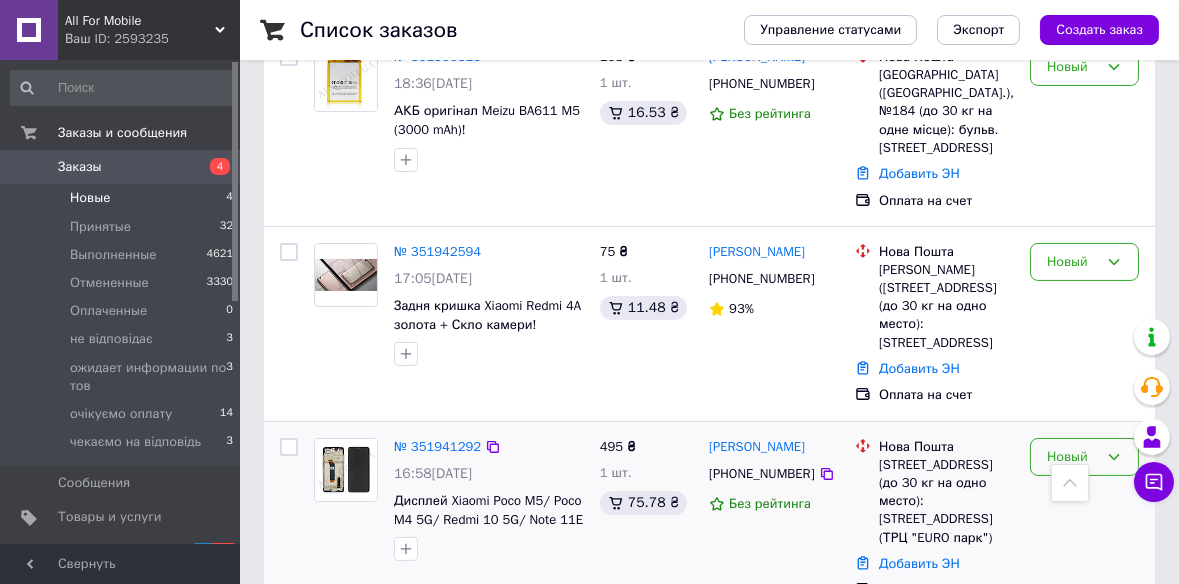 click on "Новый" at bounding box center [1072, 457] 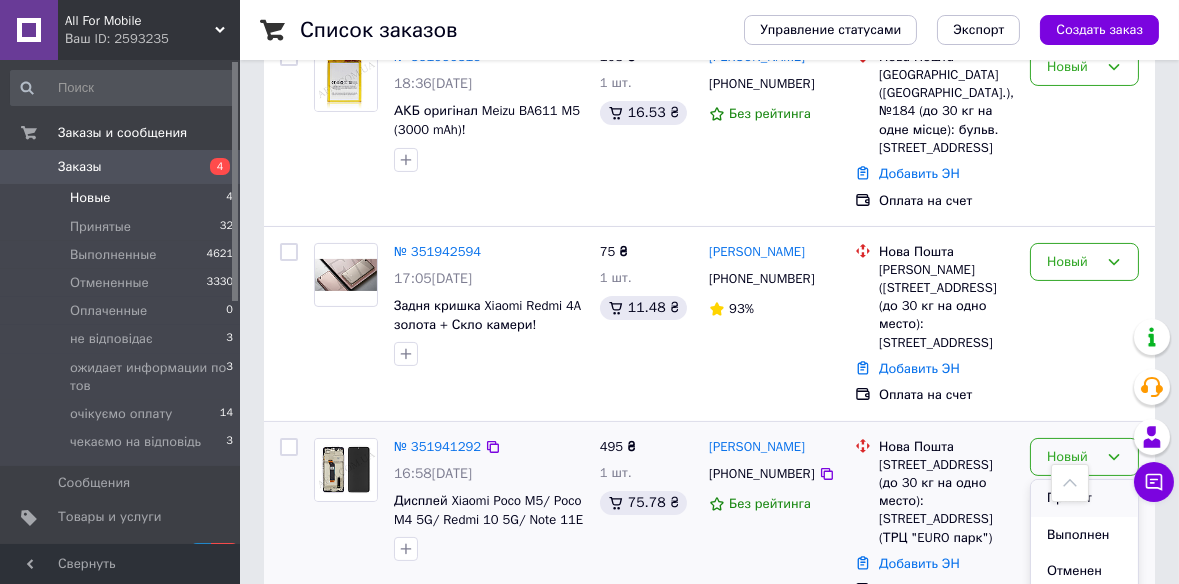 click on "Принят" at bounding box center [1084, 498] 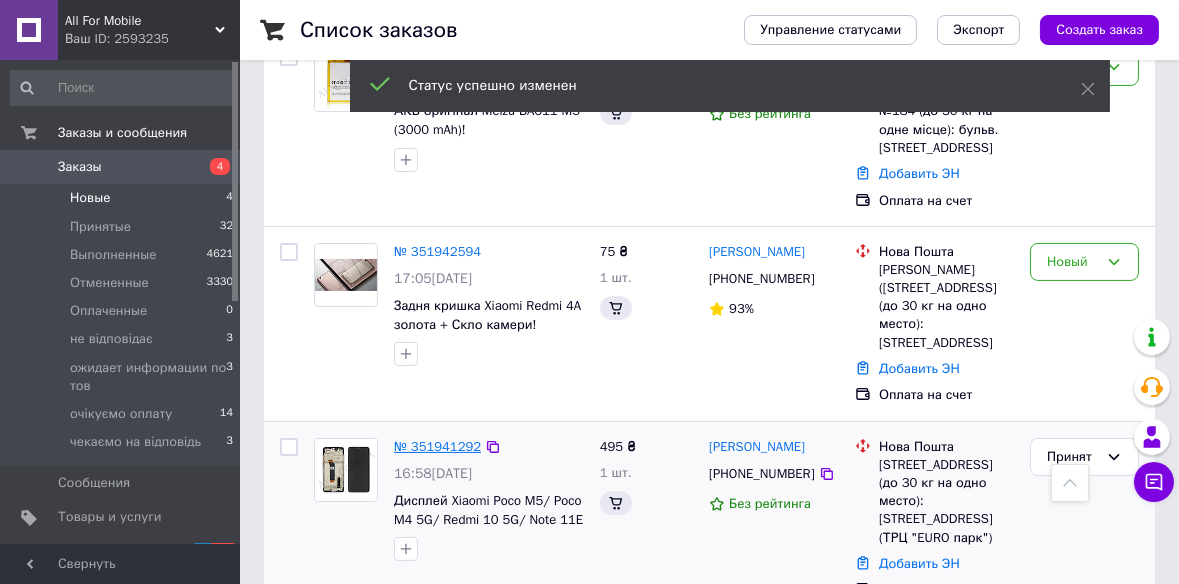 click on "№ 351941292" at bounding box center (437, 446) 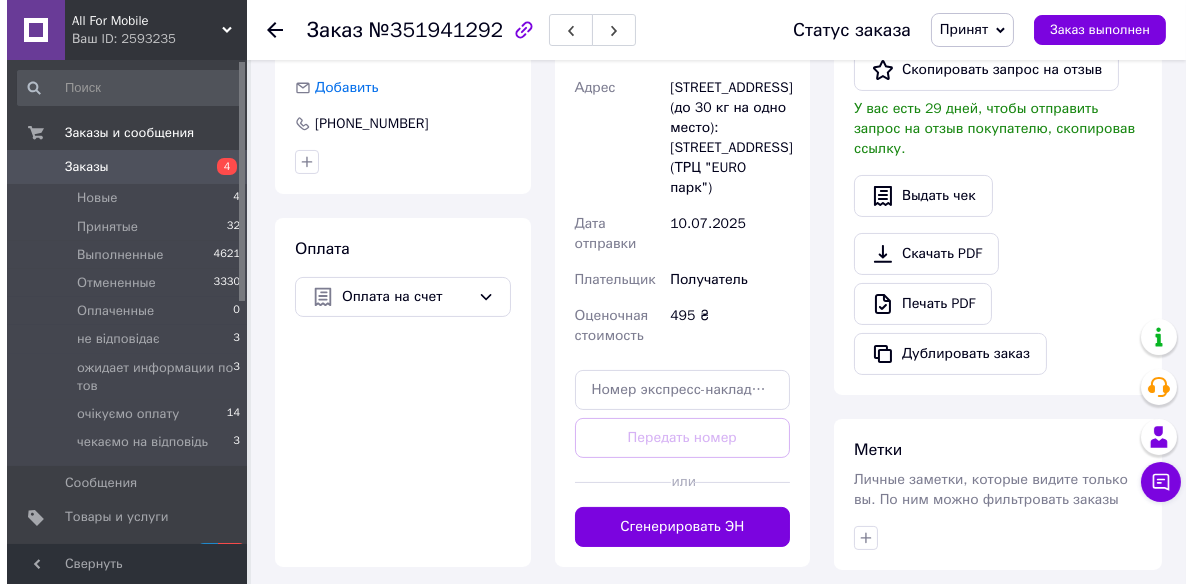 scroll, scrollTop: 283, scrollLeft: 0, axis: vertical 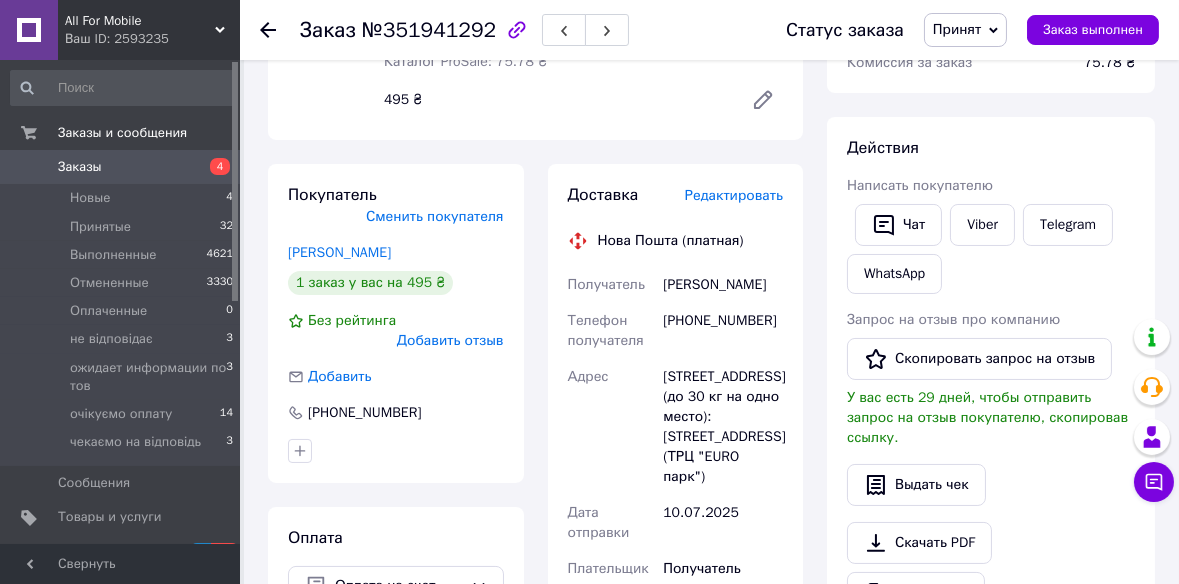 click on "Редактировать" at bounding box center (734, 195) 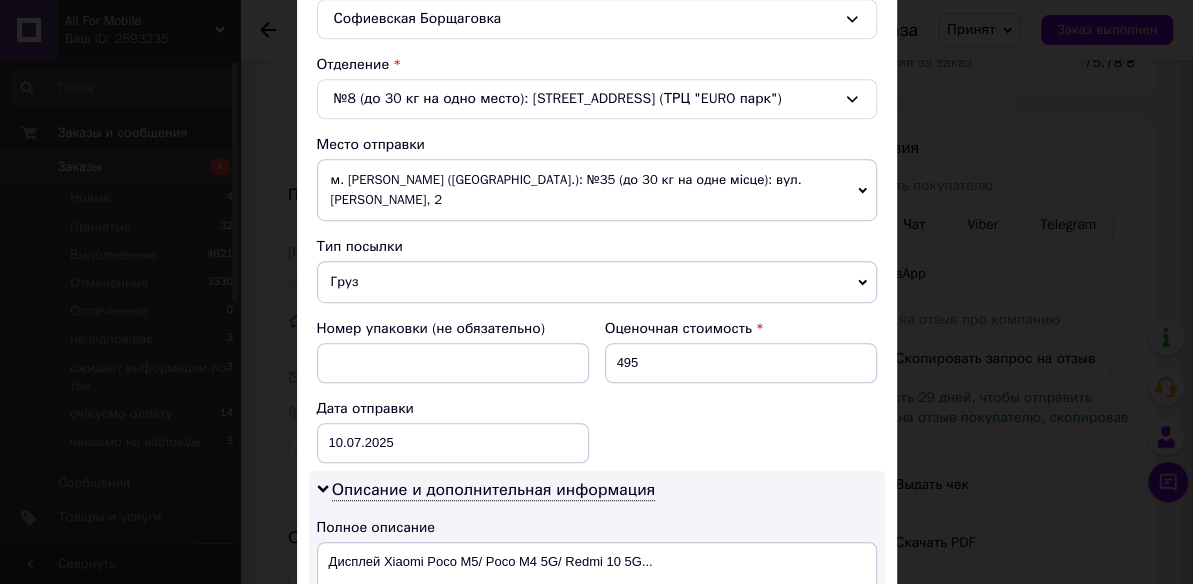 scroll, scrollTop: 727, scrollLeft: 0, axis: vertical 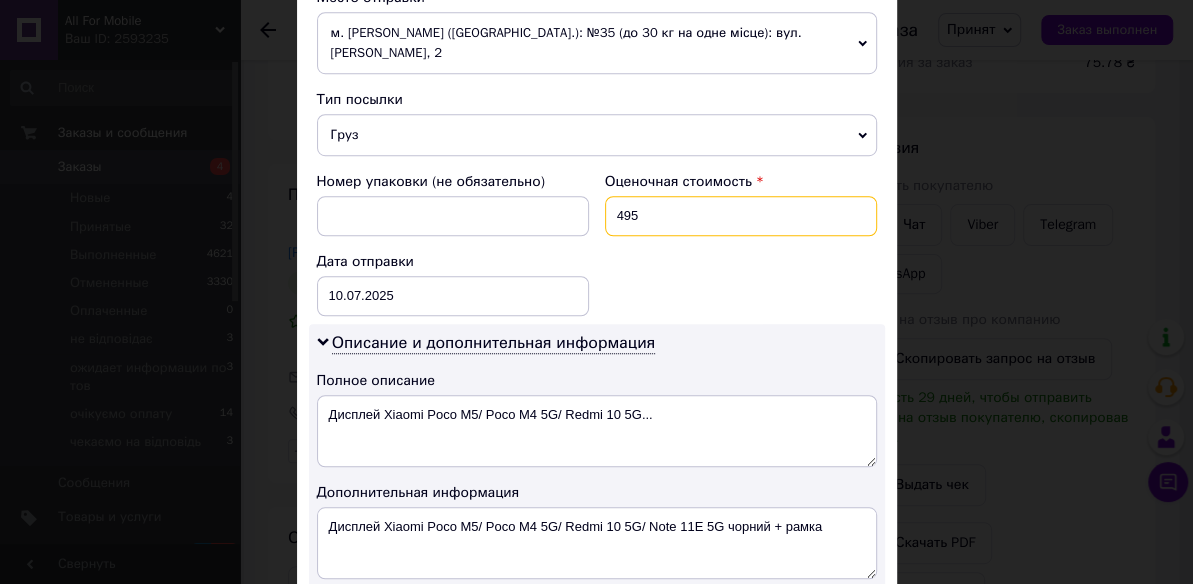 click on "495" at bounding box center (741, 216) 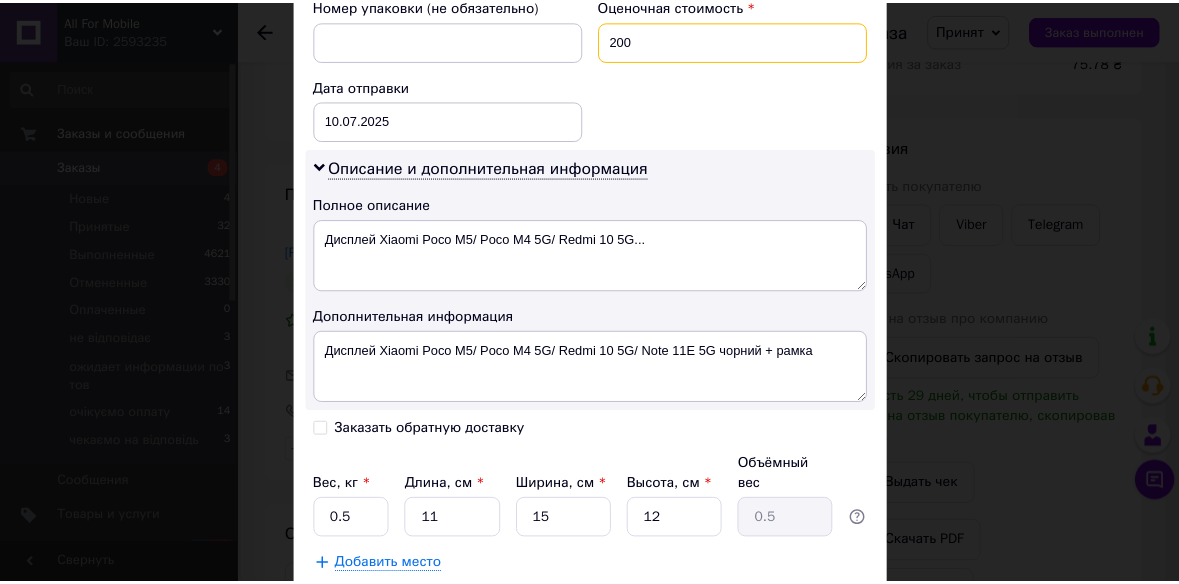 scroll, scrollTop: 1000, scrollLeft: 0, axis: vertical 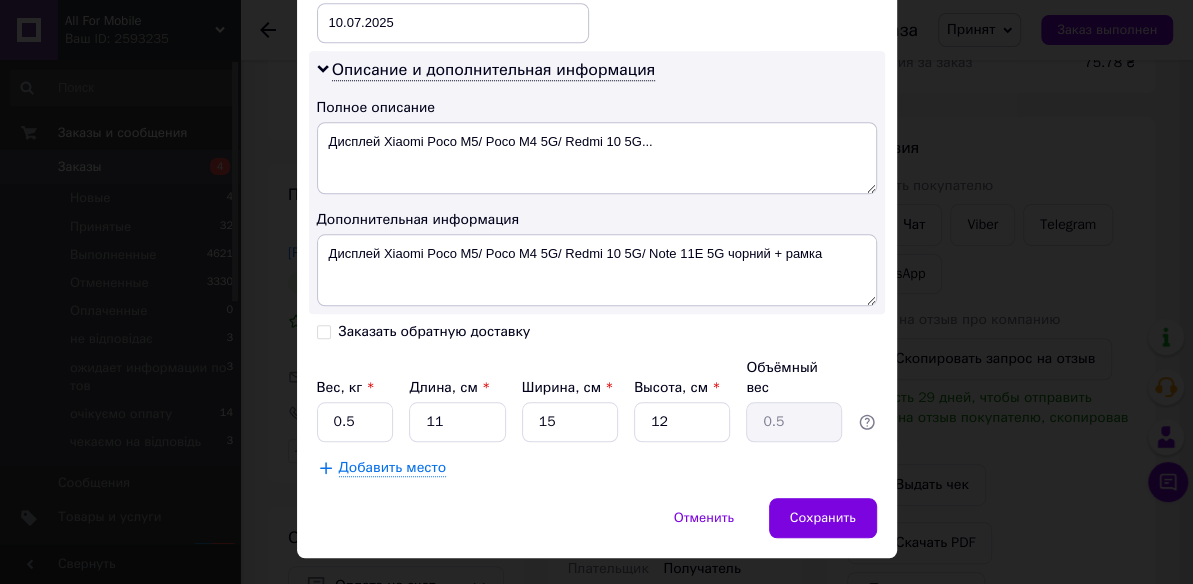 type on "200" 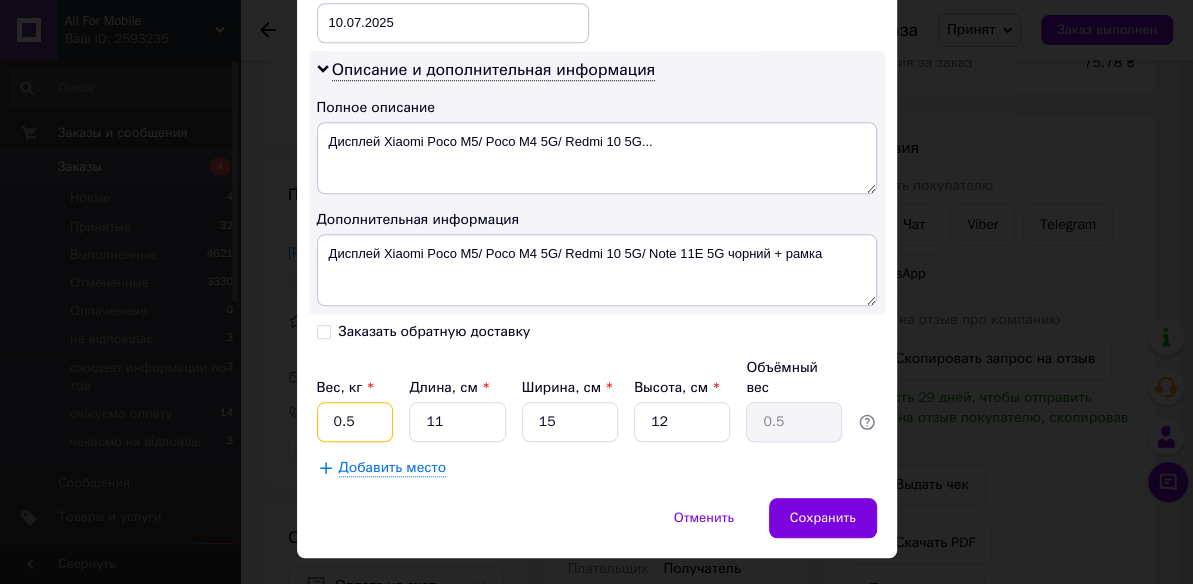 click on "0.5" at bounding box center (355, 422) 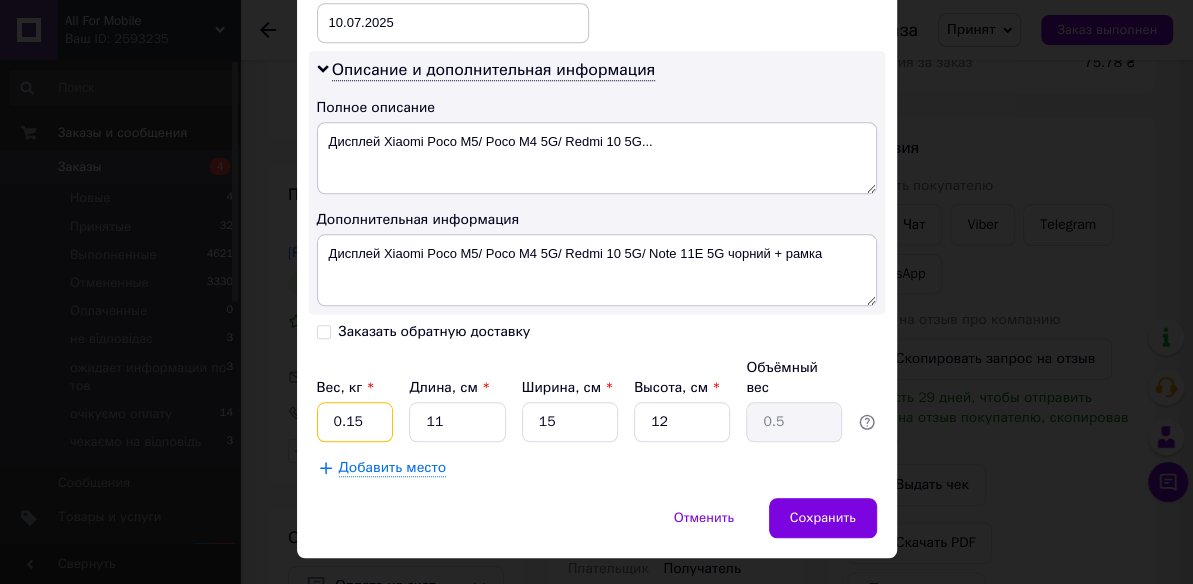 type on "0.15" 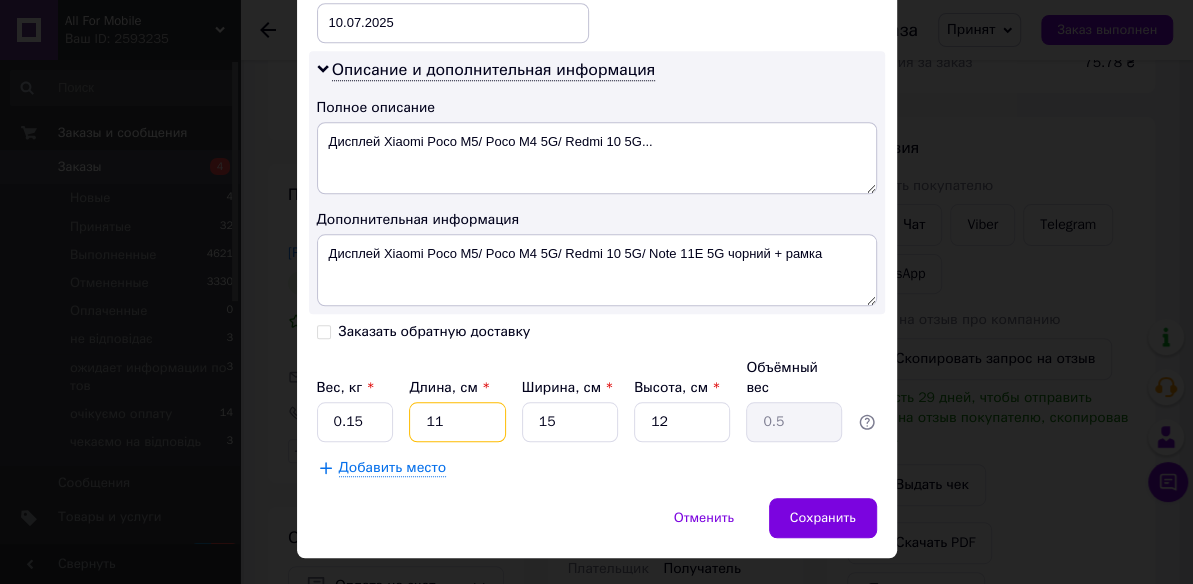 type on "1" 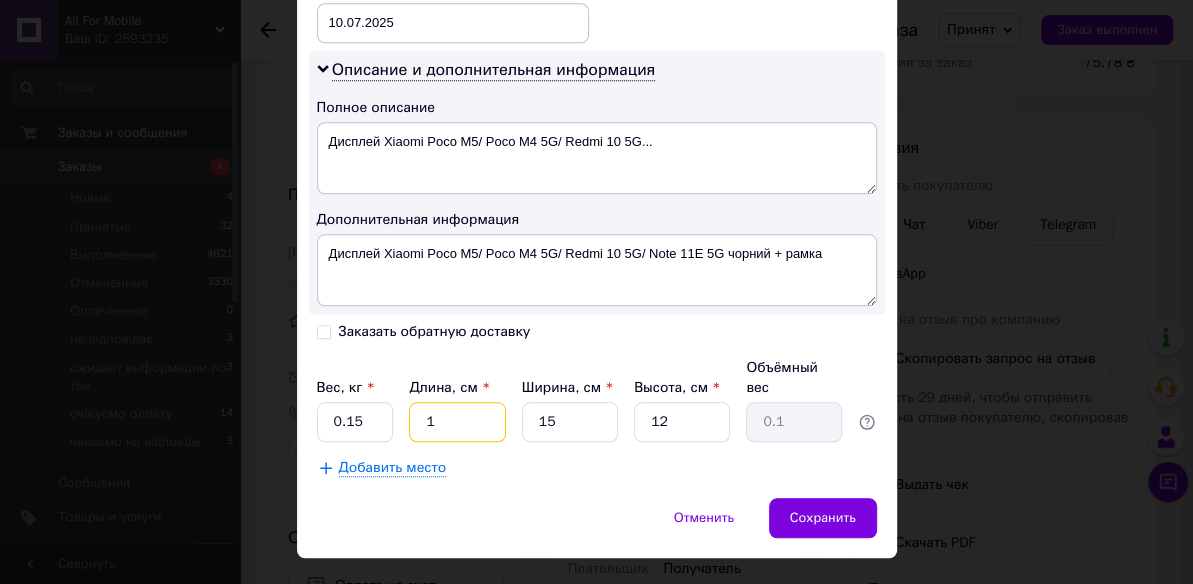 type on "10" 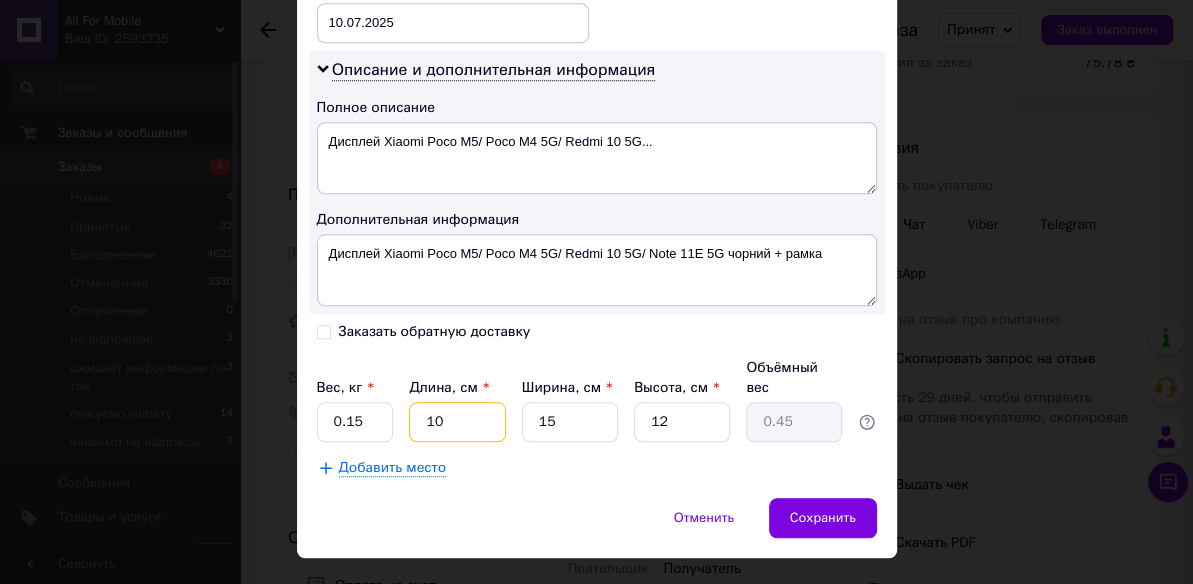 type on "10" 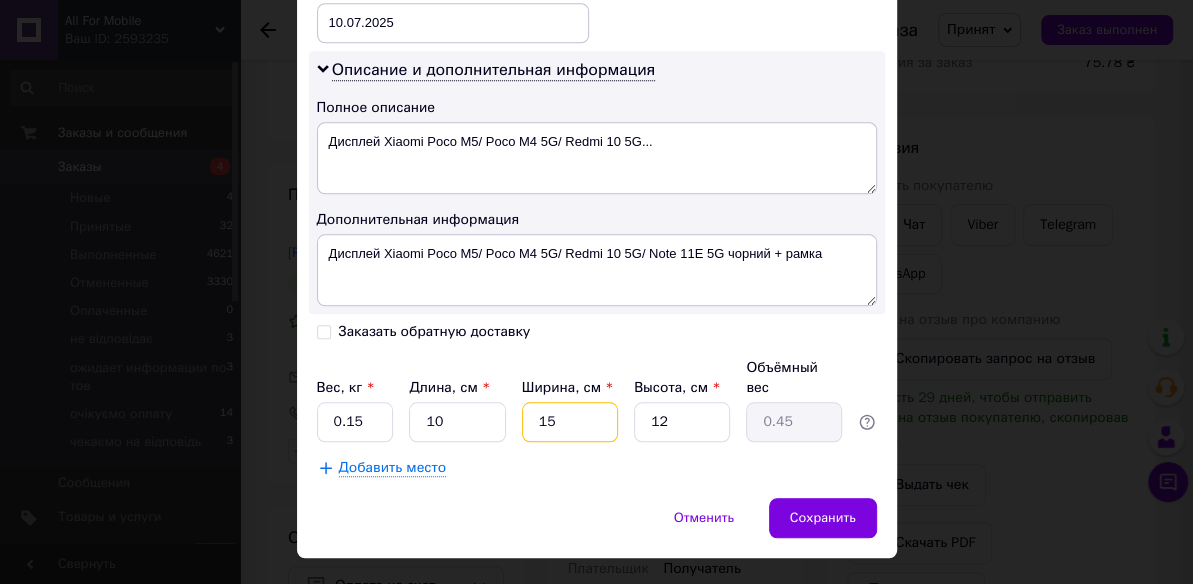 type on "1" 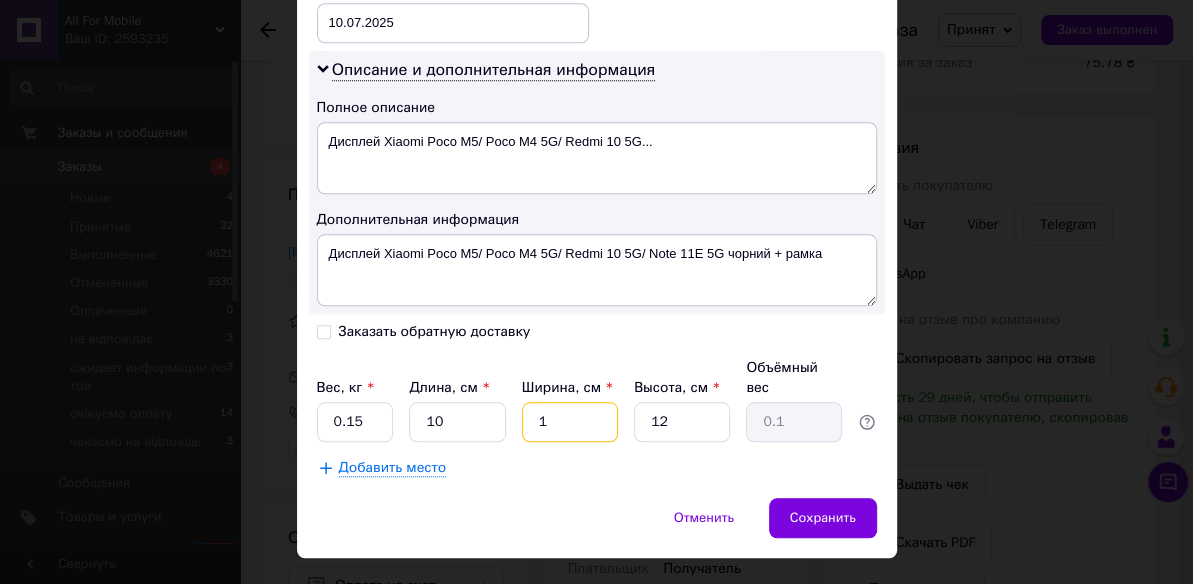 type on "10" 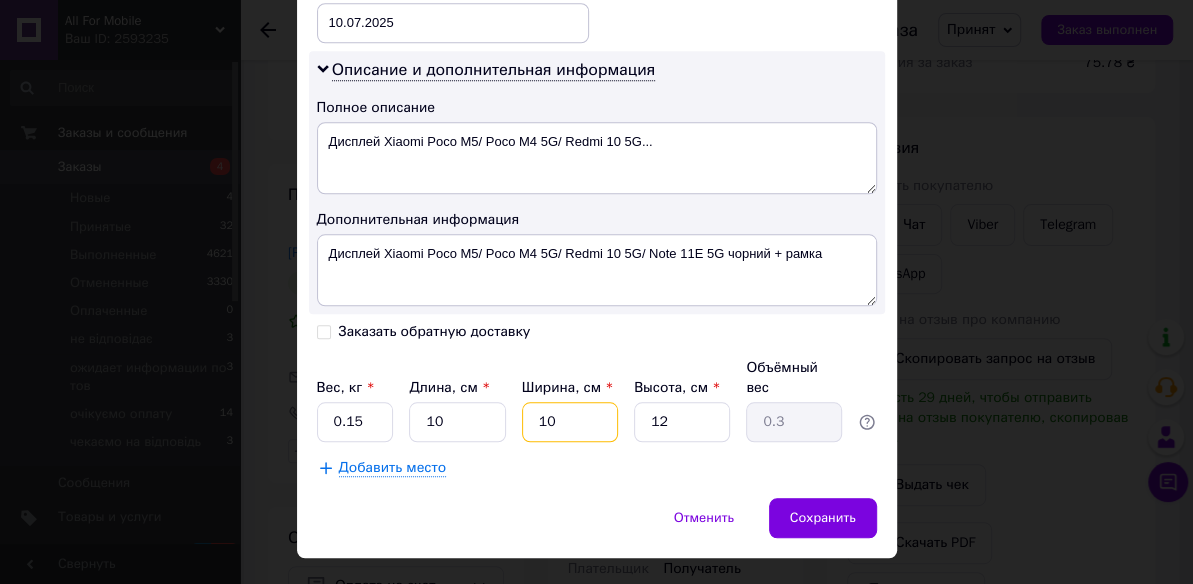 type on "10" 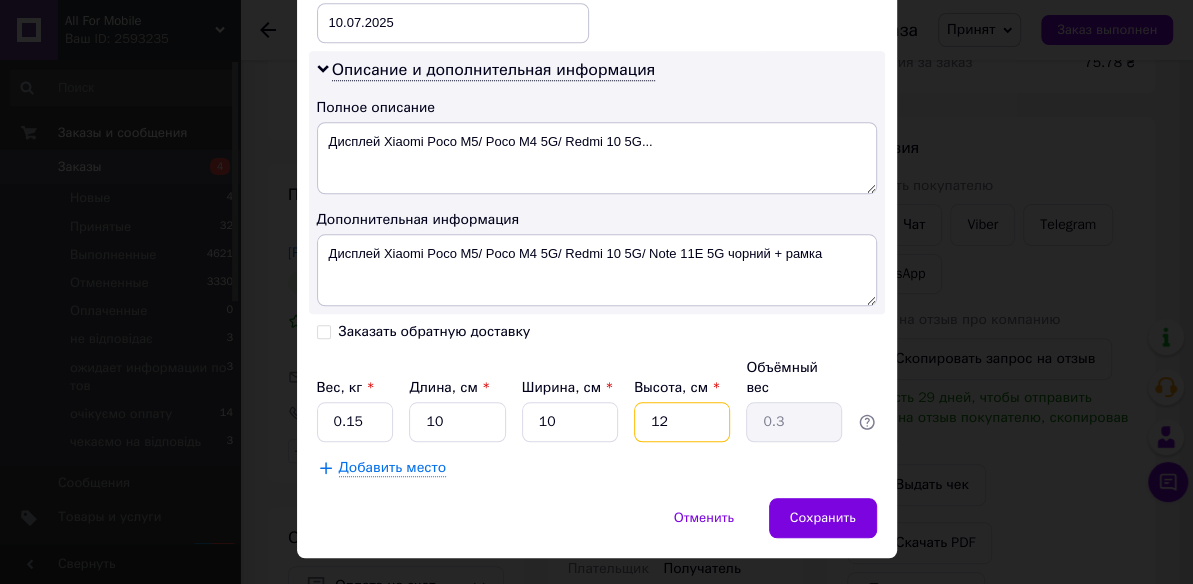 type on "1" 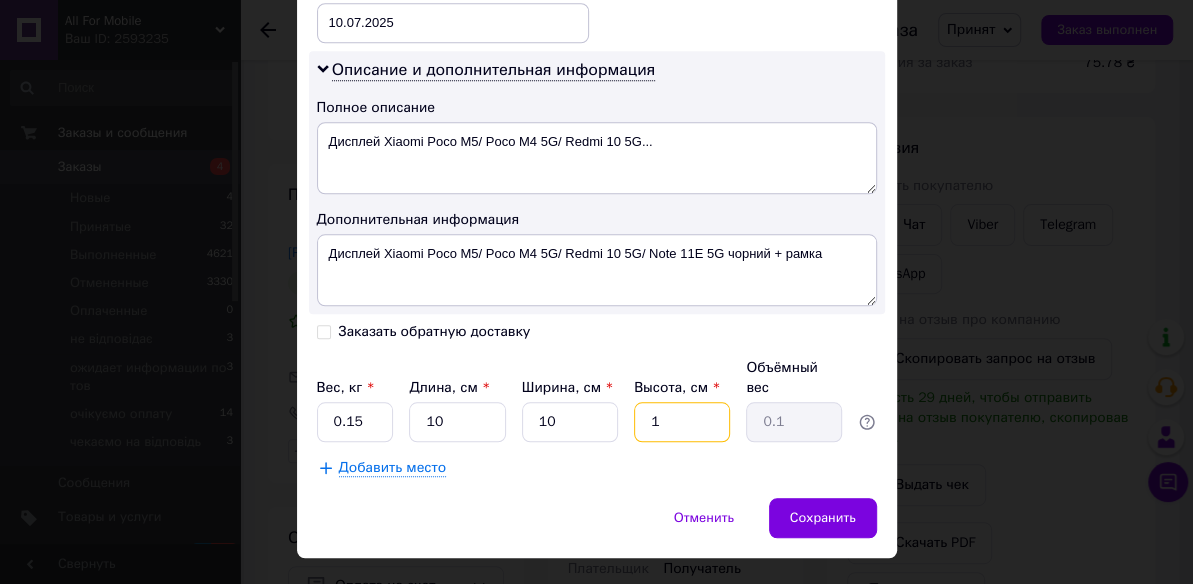 type on "10" 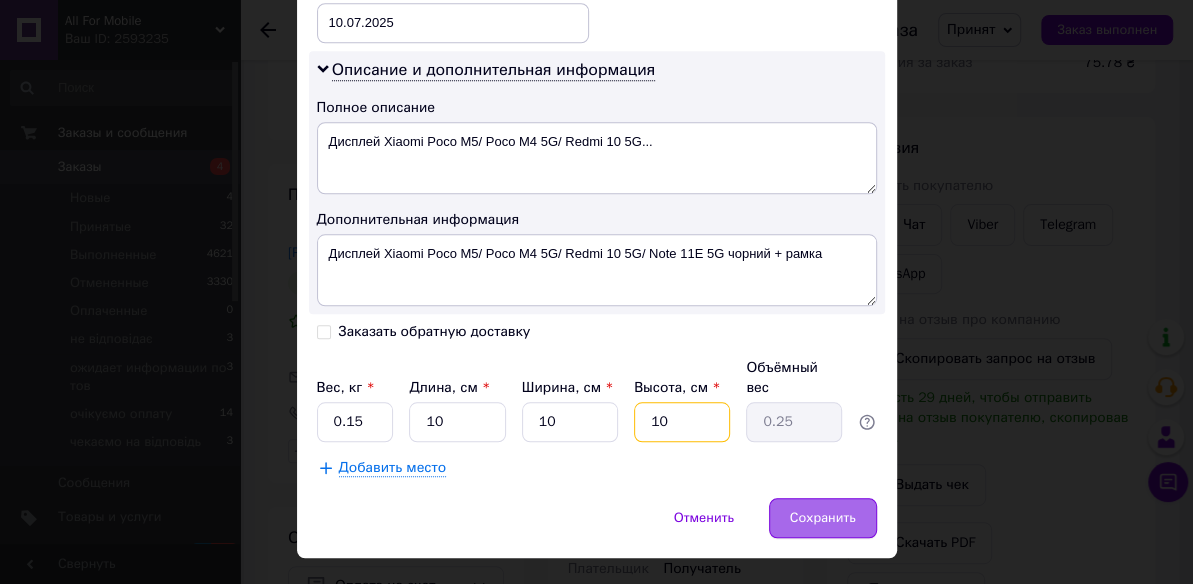 type on "10" 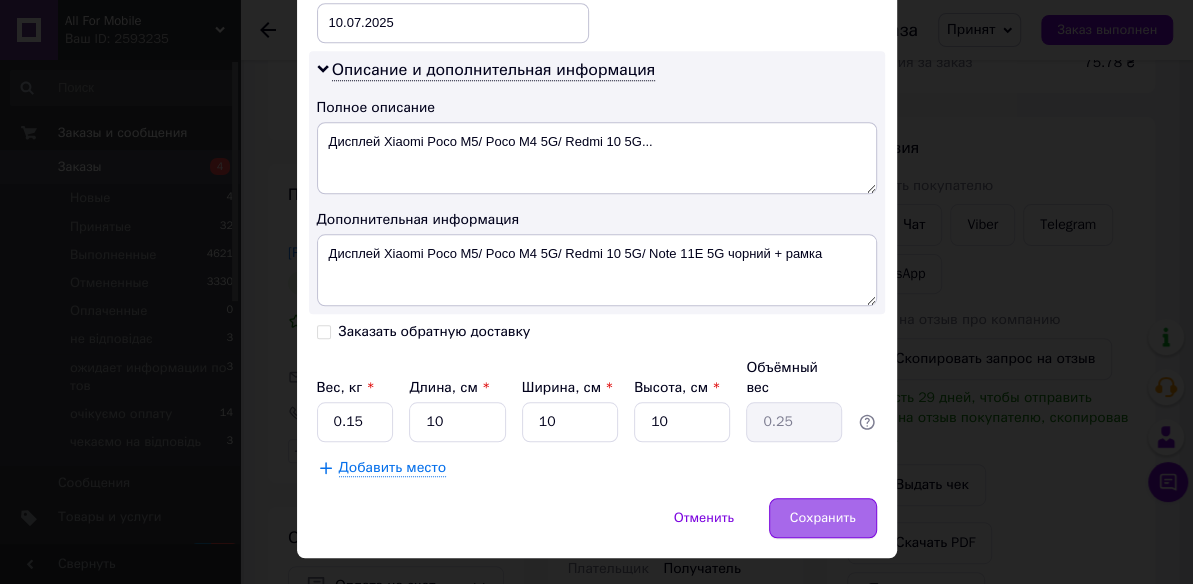 click on "Сохранить" at bounding box center (823, 518) 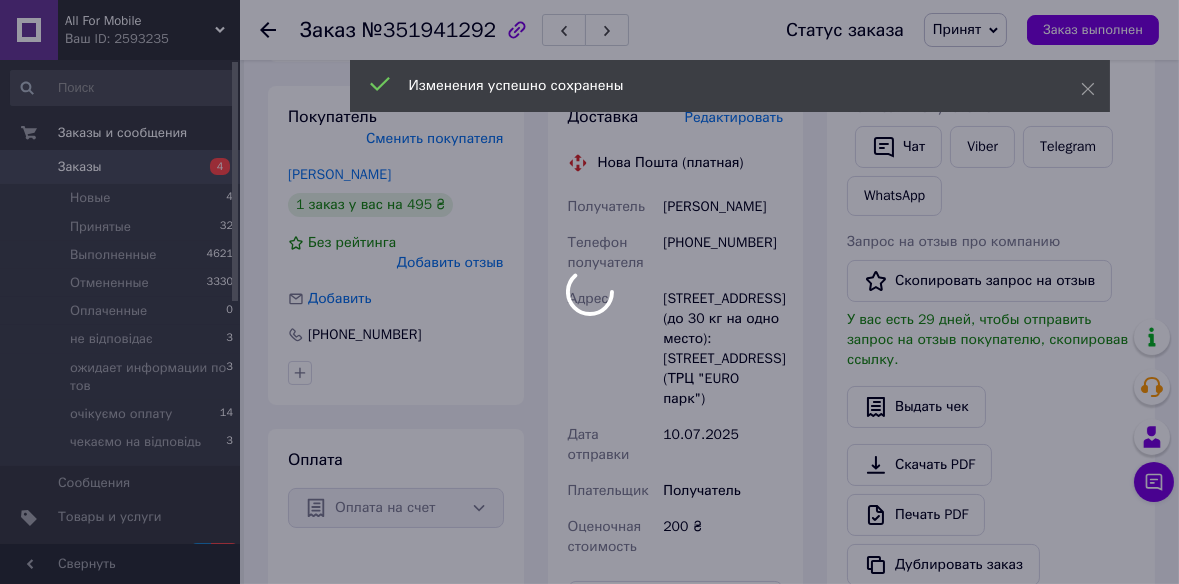 scroll, scrollTop: 647, scrollLeft: 0, axis: vertical 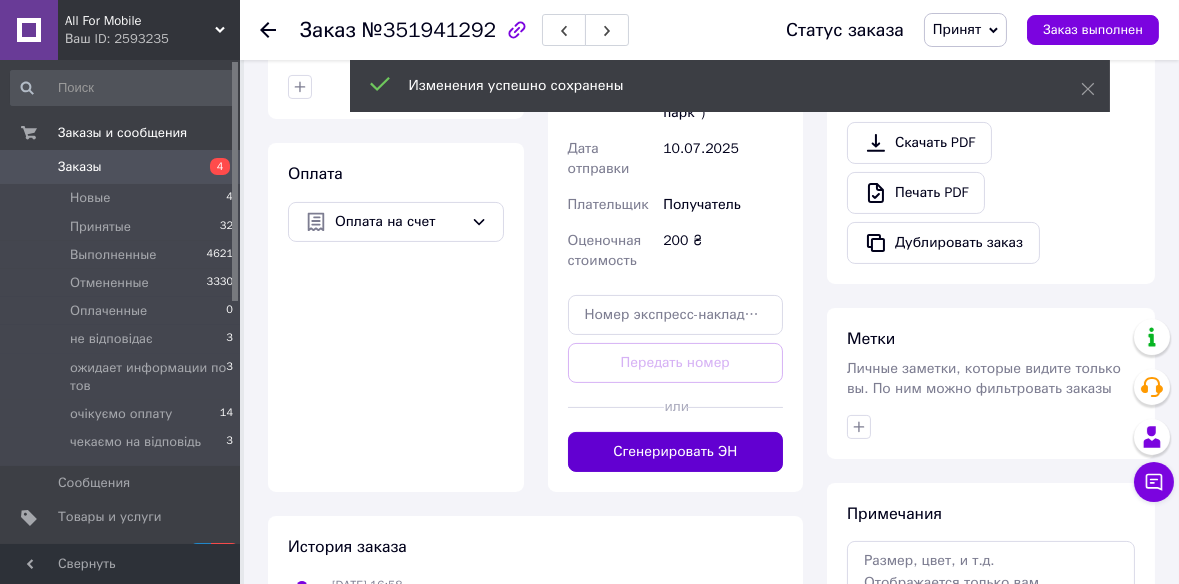 click on "Сгенерировать ЭН" at bounding box center [676, 452] 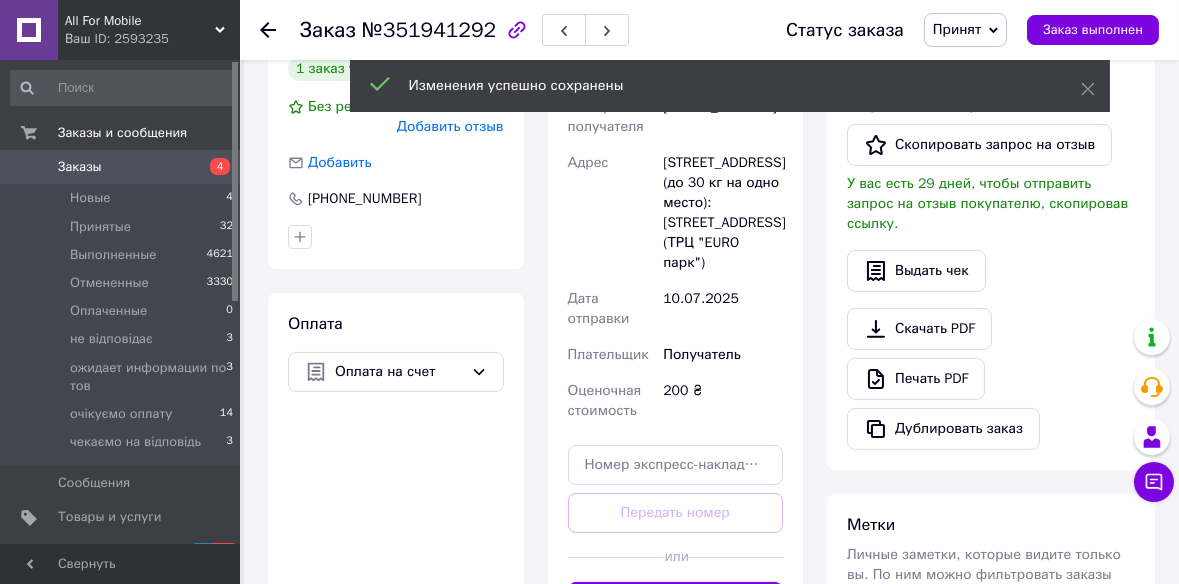 scroll, scrollTop: 283, scrollLeft: 0, axis: vertical 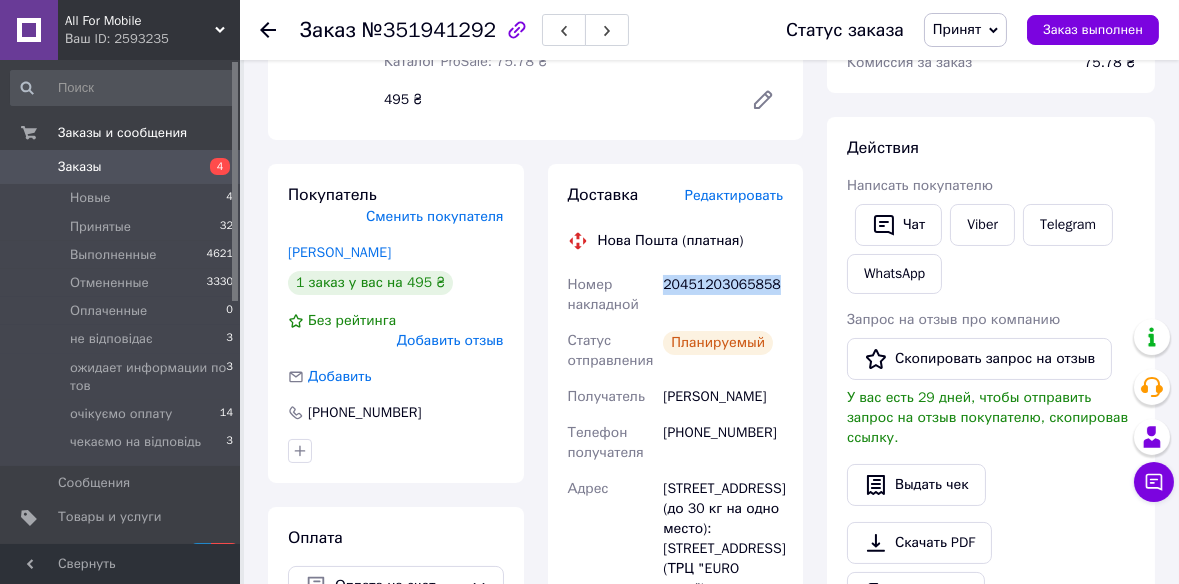 copy on "20451203065858" 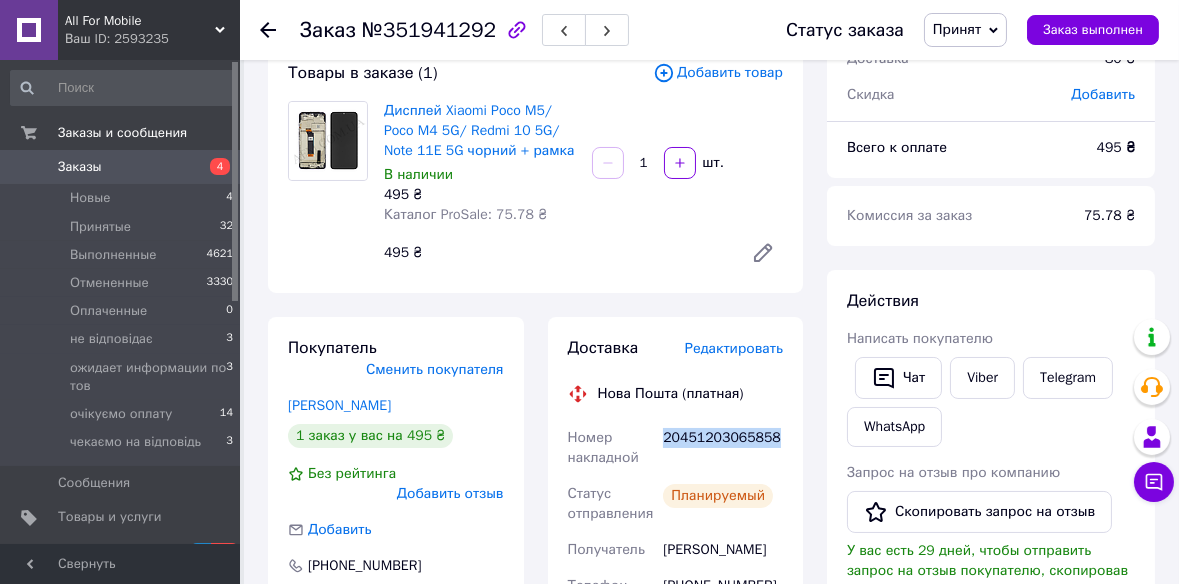 scroll, scrollTop: 0, scrollLeft: 0, axis: both 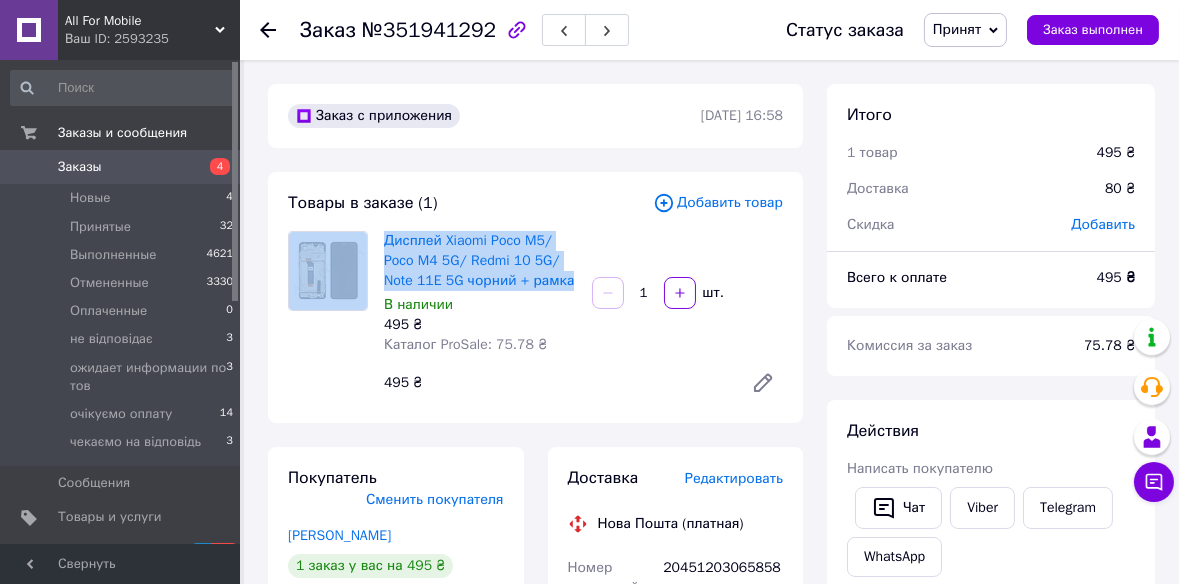 drag, startPoint x: 572, startPoint y: 281, endPoint x: 363, endPoint y: 238, distance: 213.3776 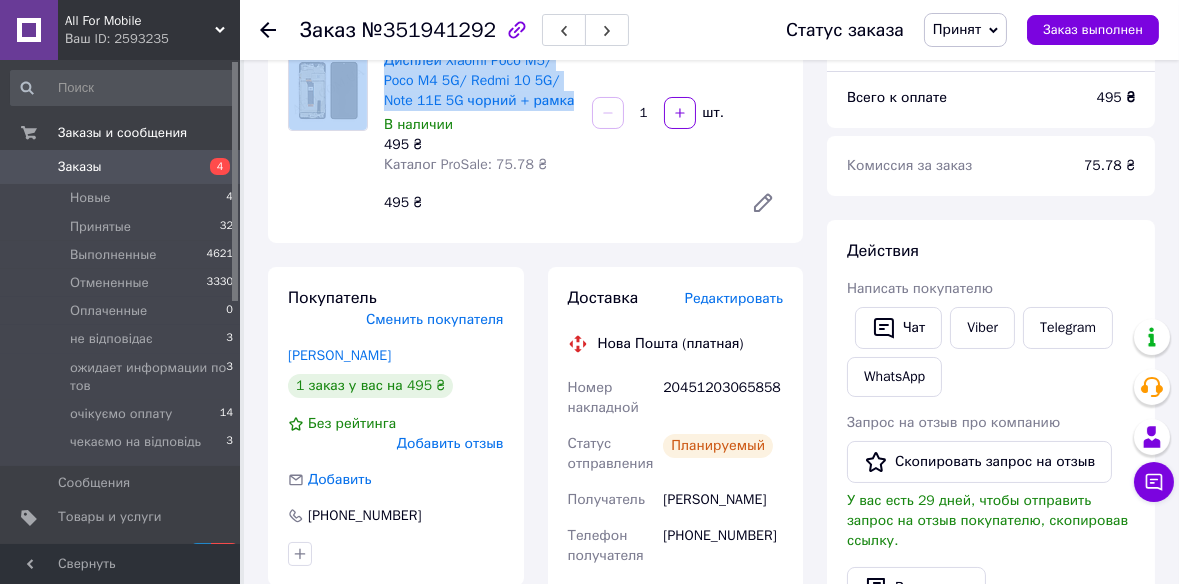 scroll, scrollTop: 181, scrollLeft: 0, axis: vertical 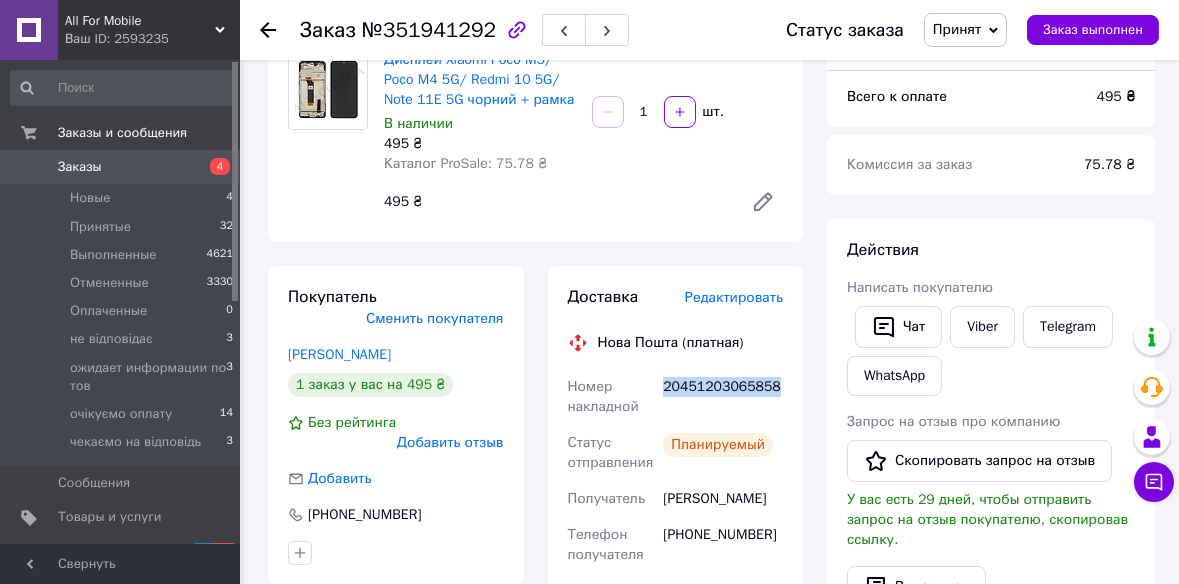 drag, startPoint x: 673, startPoint y: 384, endPoint x: 793, endPoint y: 389, distance: 120.10412 